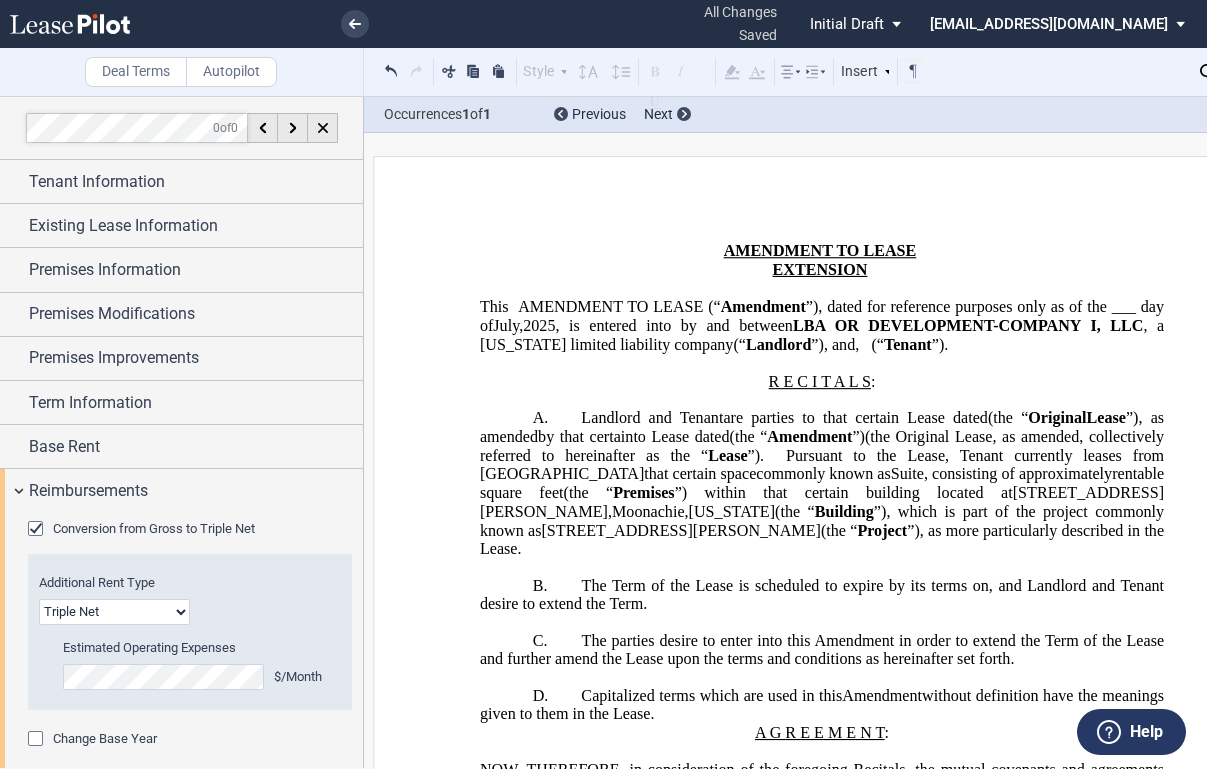 scroll, scrollTop: 0, scrollLeft: 0, axis: both 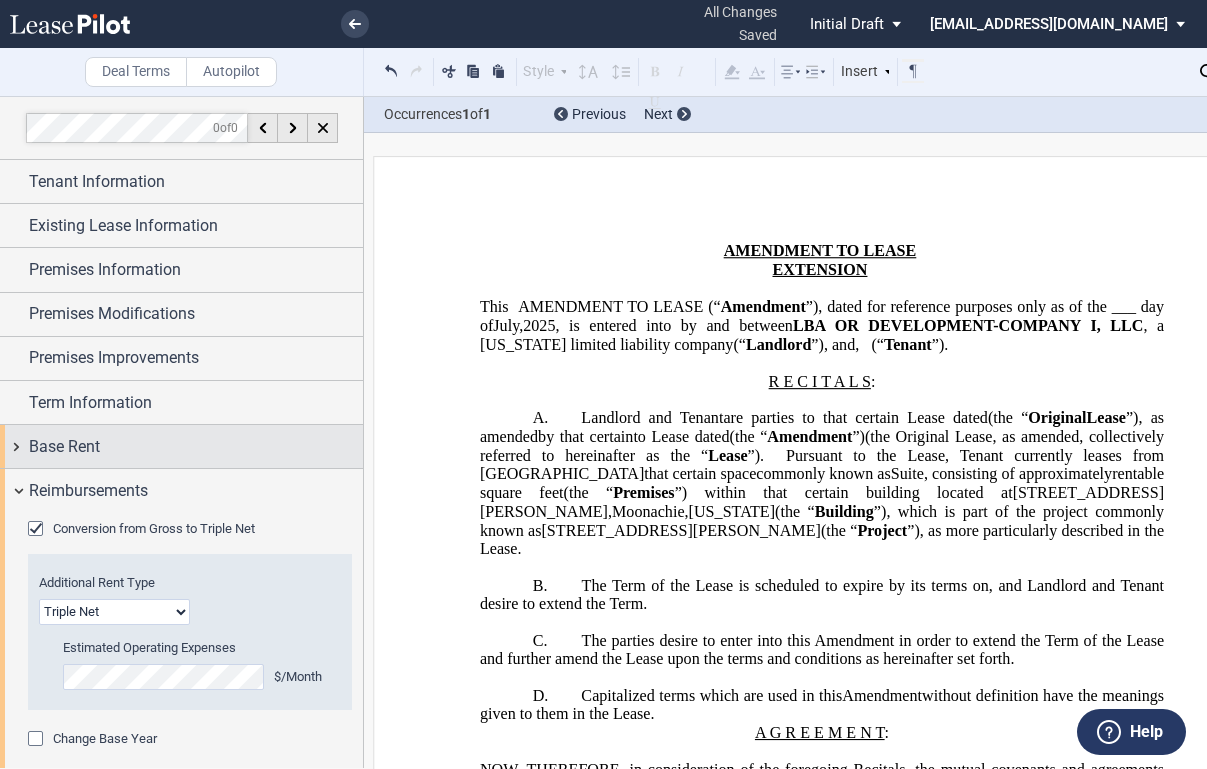 click on "Base Rent" at bounding box center (64, 447) 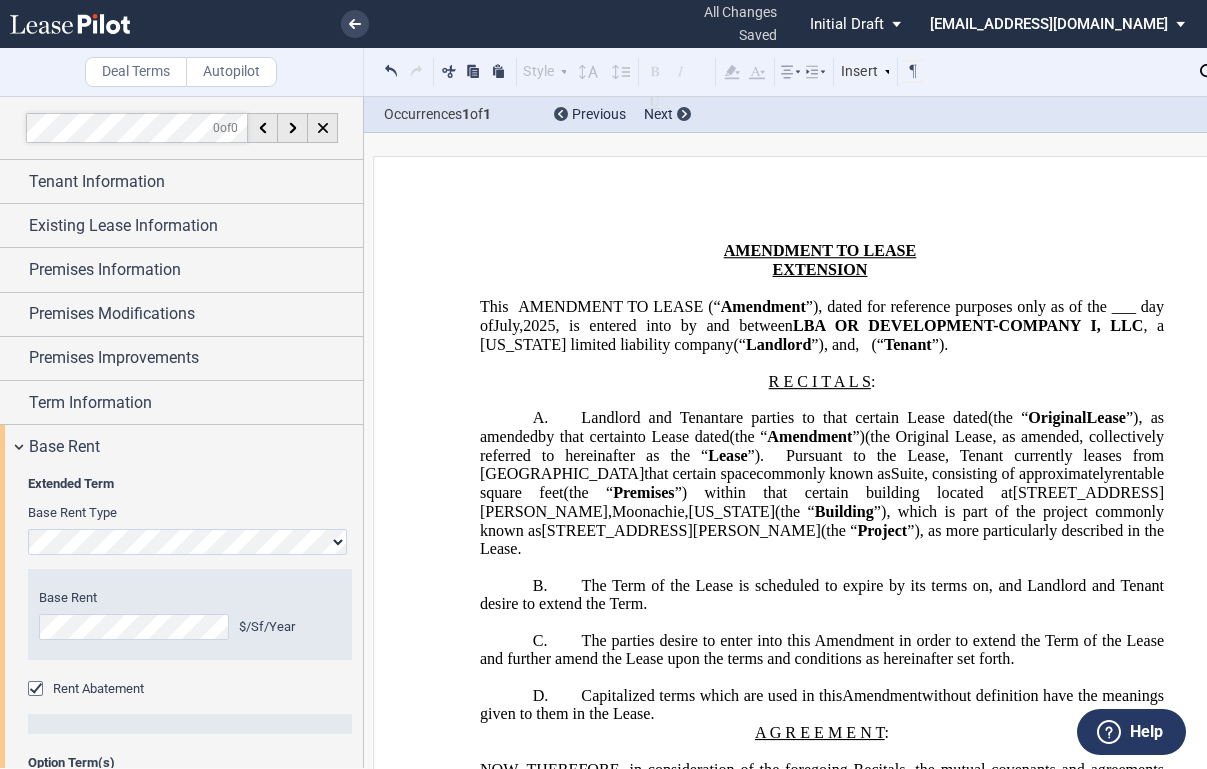 click on "Rent Abatement" 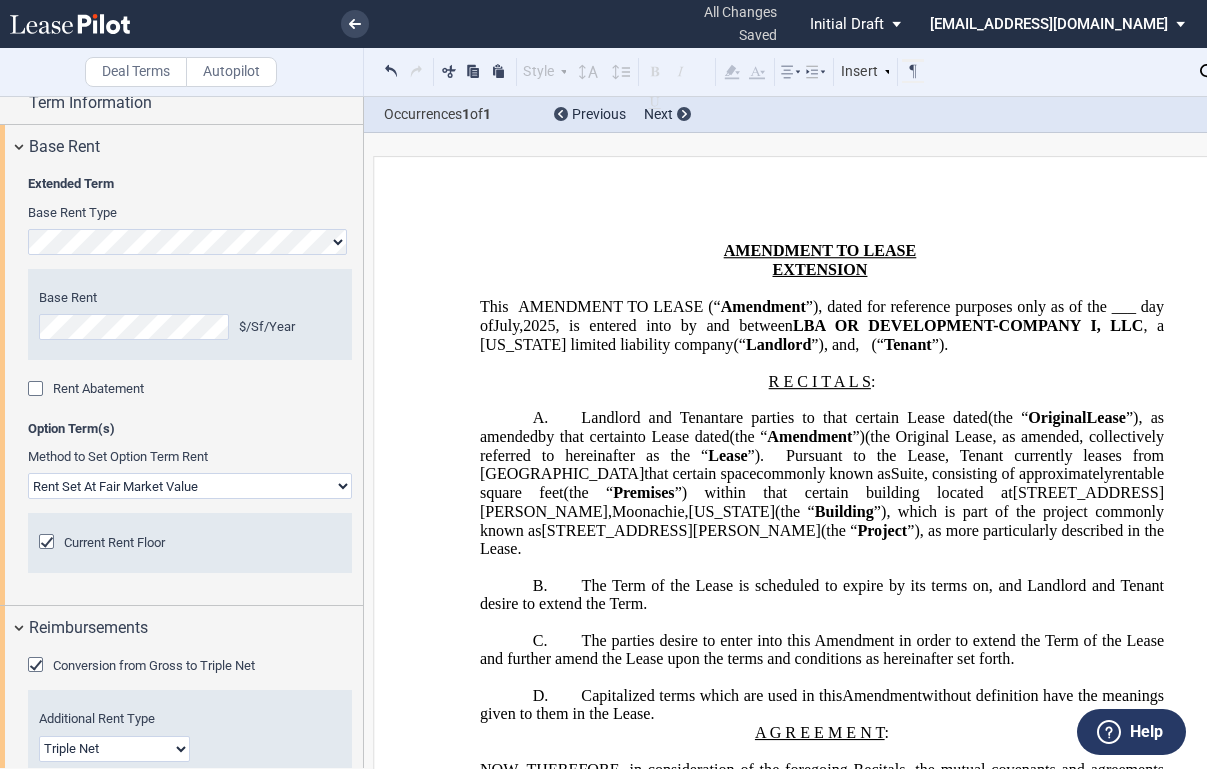 click on "Rent Abatement" 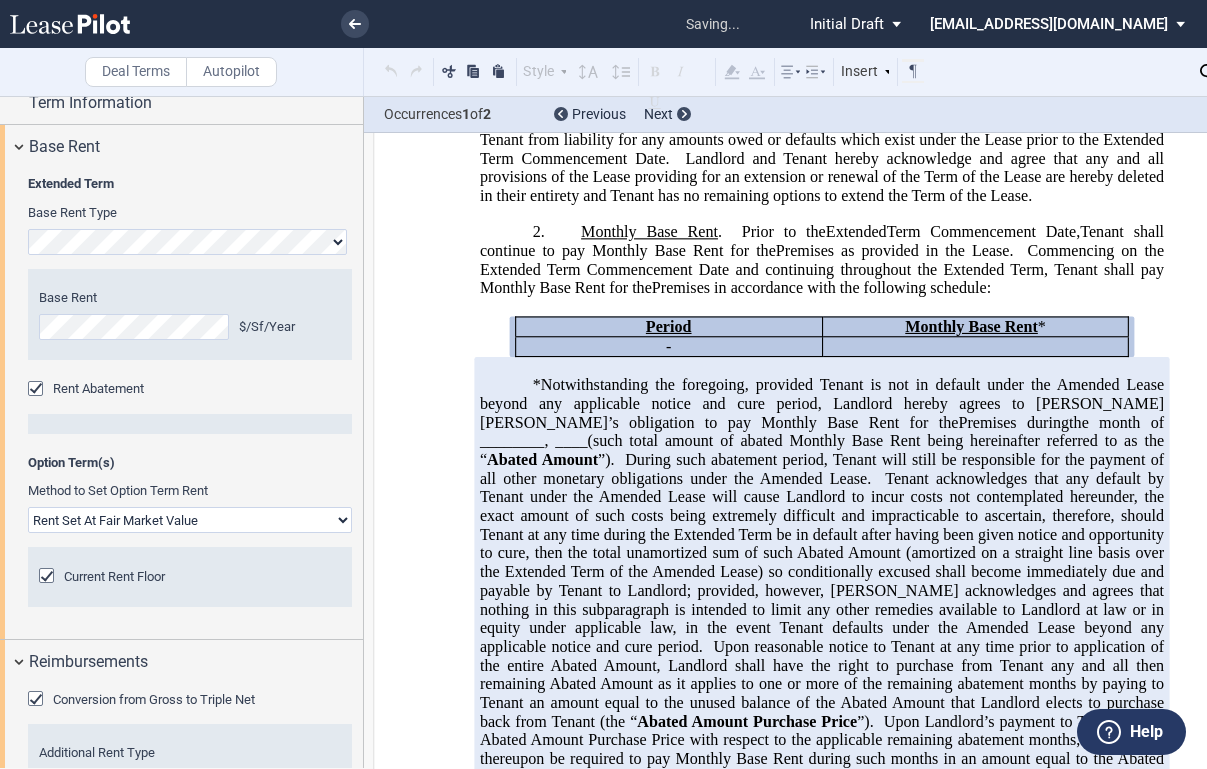 scroll, scrollTop: 979, scrollLeft: 0, axis: vertical 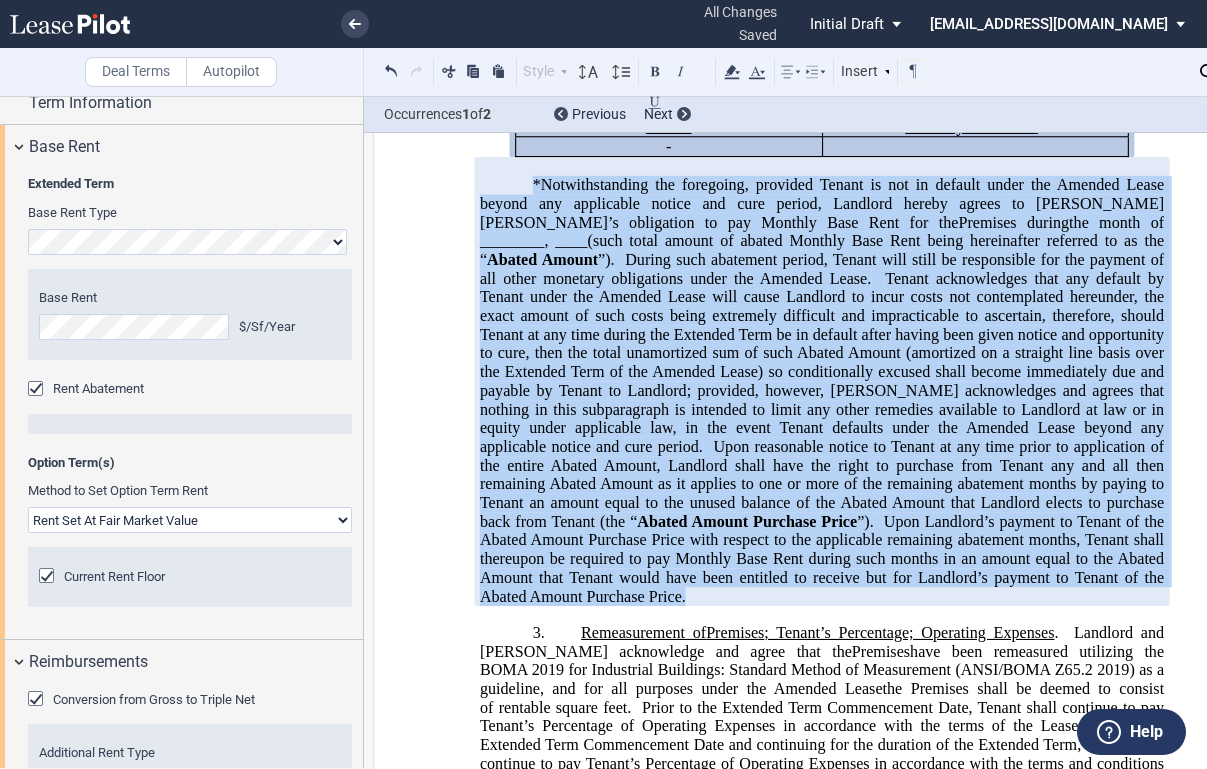 drag, startPoint x: 523, startPoint y: 222, endPoint x: 930, endPoint y: 615, distance: 565.77203 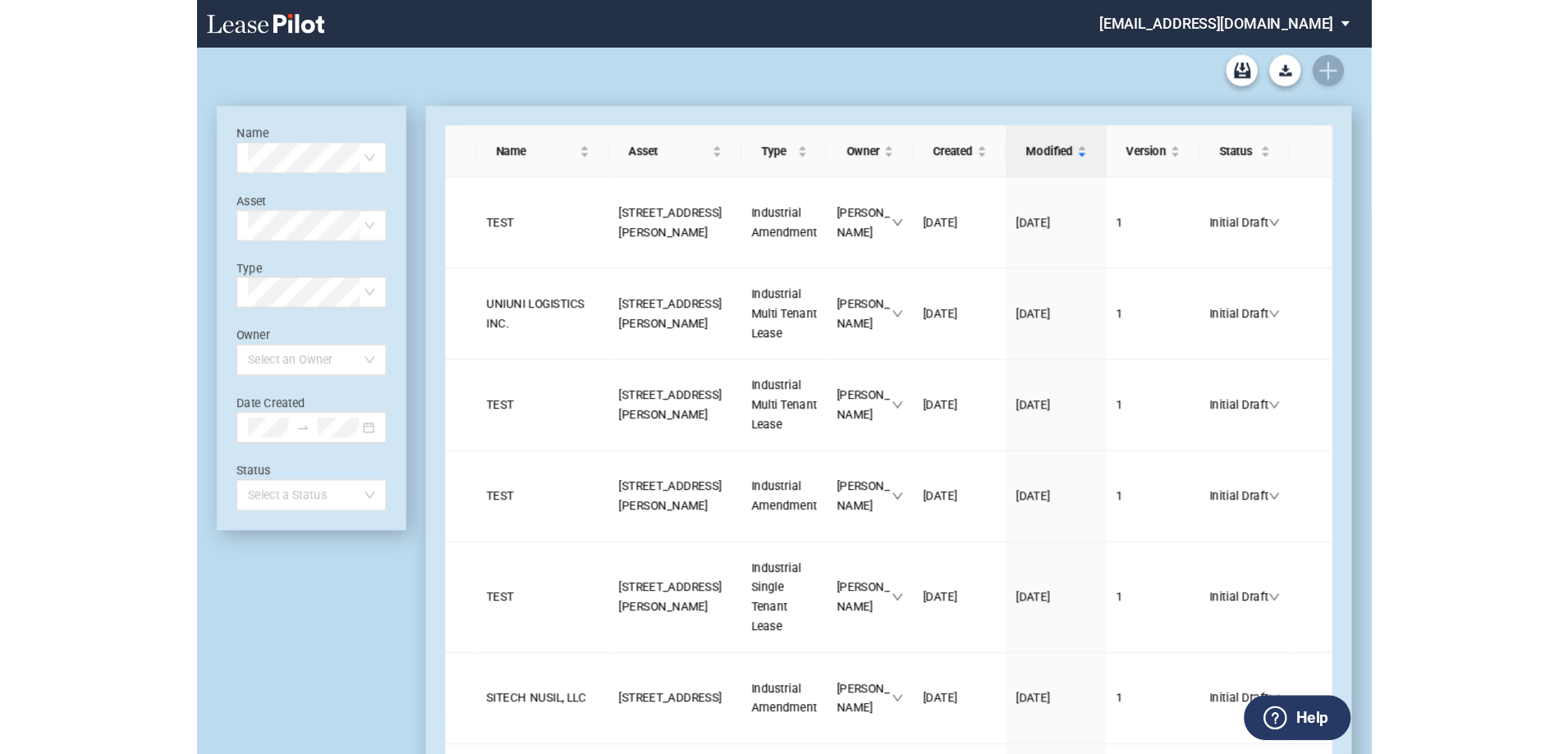scroll, scrollTop: 39, scrollLeft: 0, axis: vertical 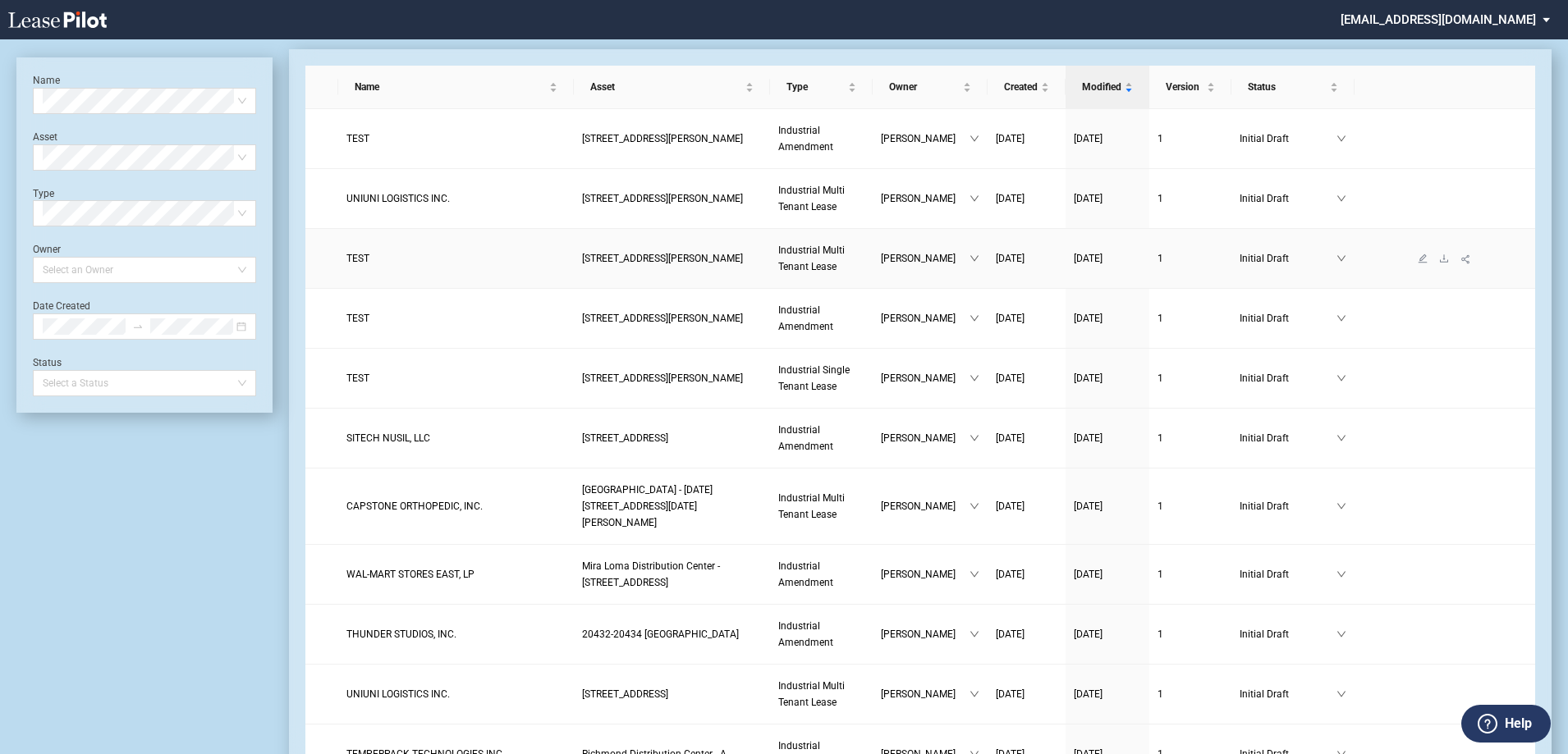 click on "TEST" at bounding box center (456, 258) 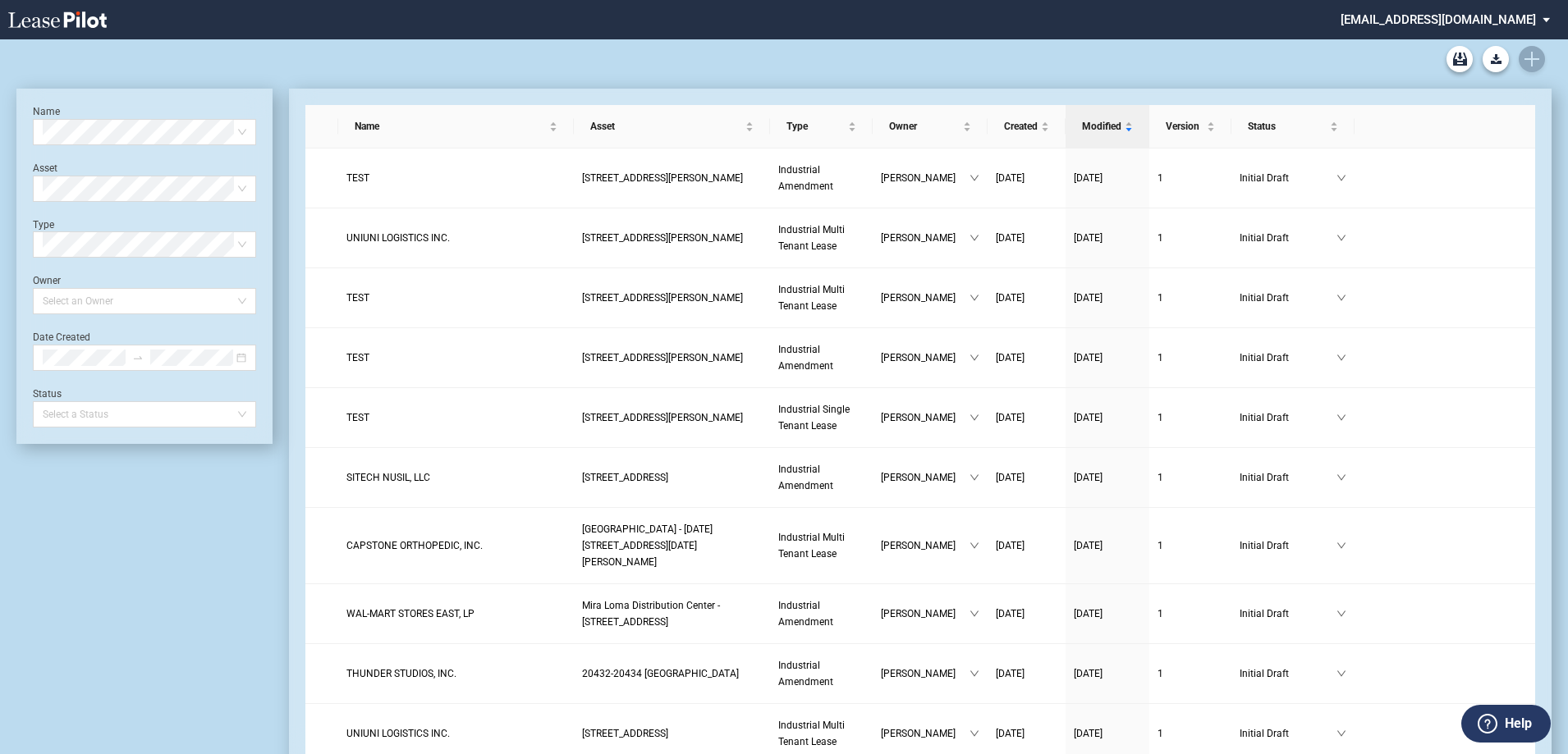 scroll, scrollTop: 0, scrollLeft: 0, axis: both 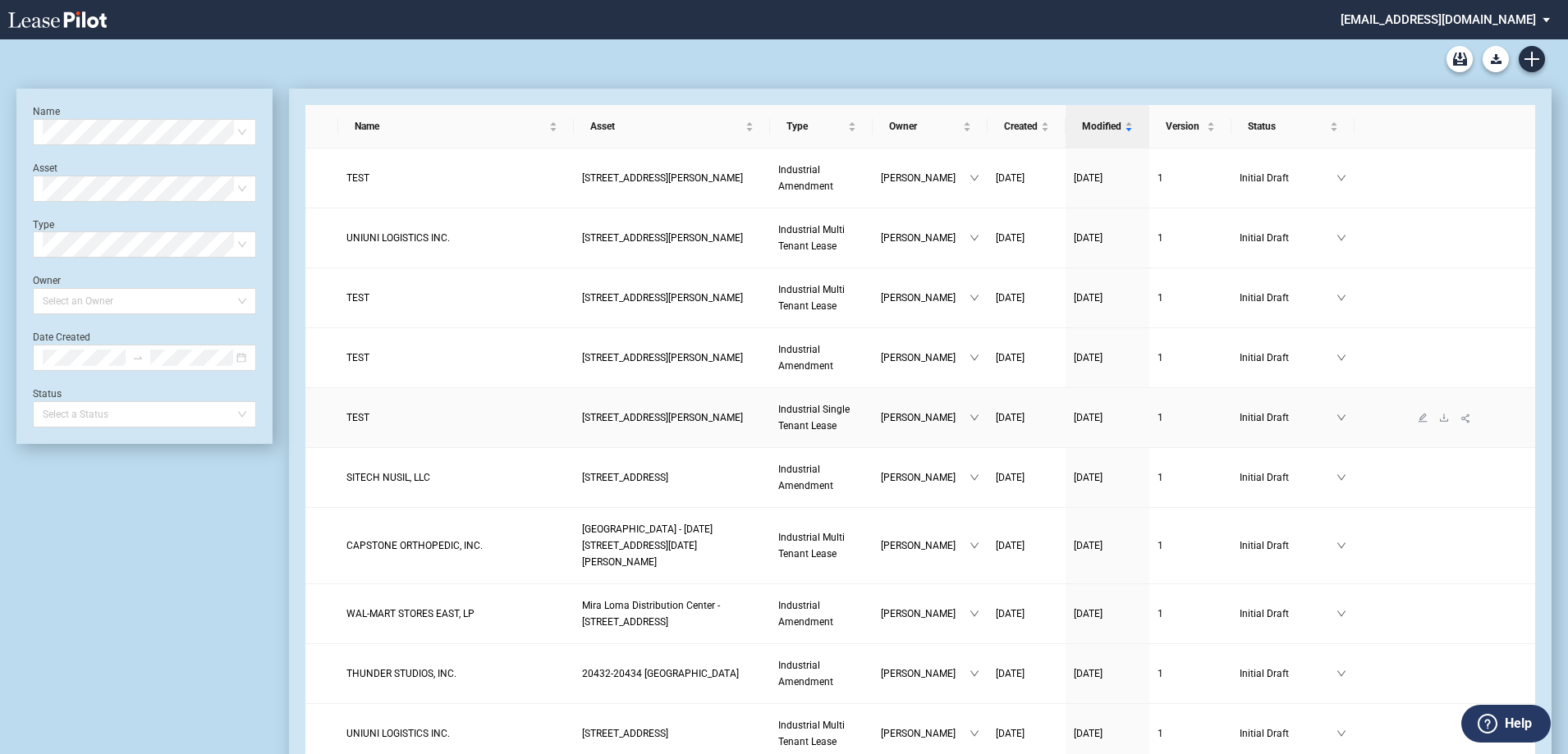 click on "[STREET_ADDRESS][PERSON_NAME]" at bounding box center [663, 418] 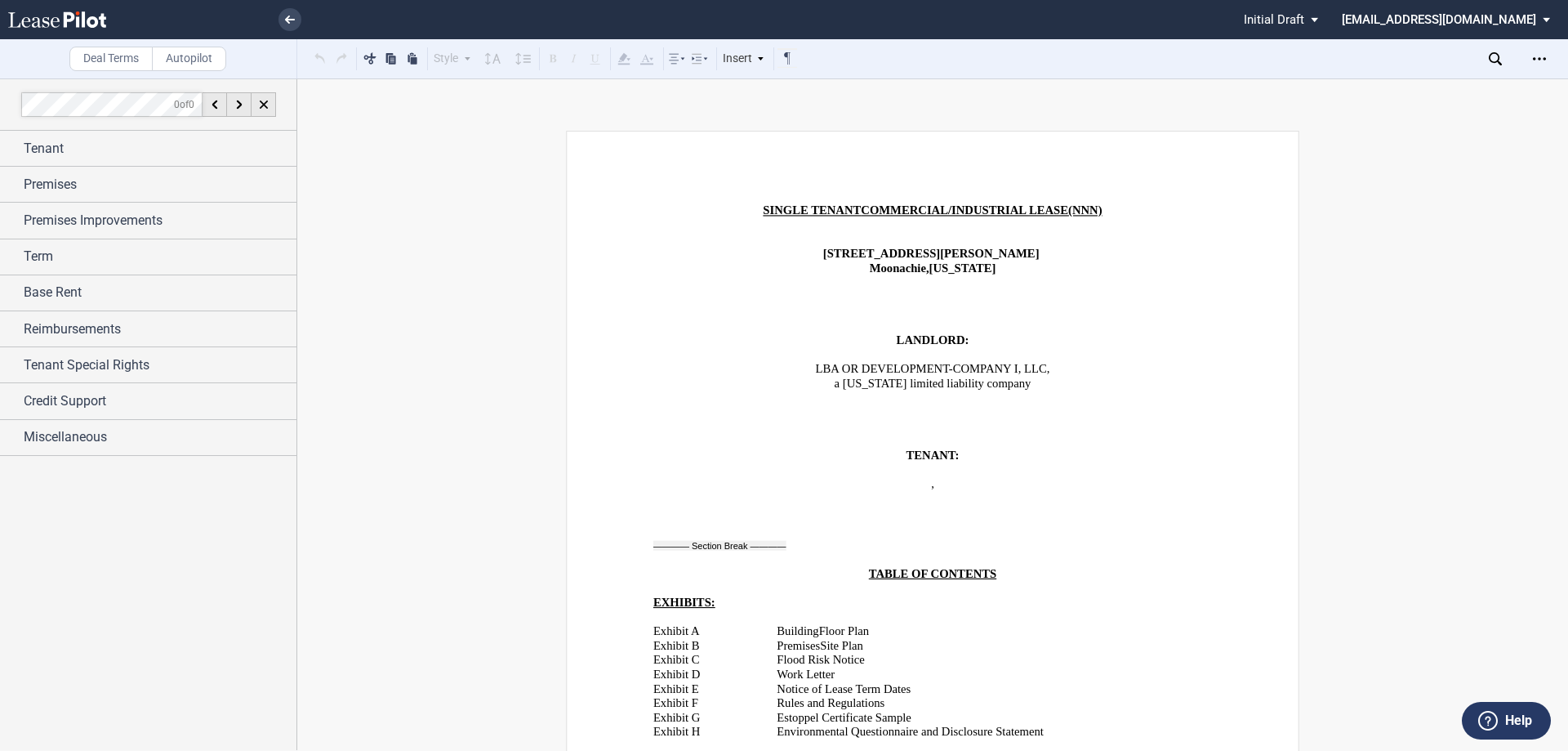 scroll, scrollTop: 0, scrollLeft: 0, axis: both 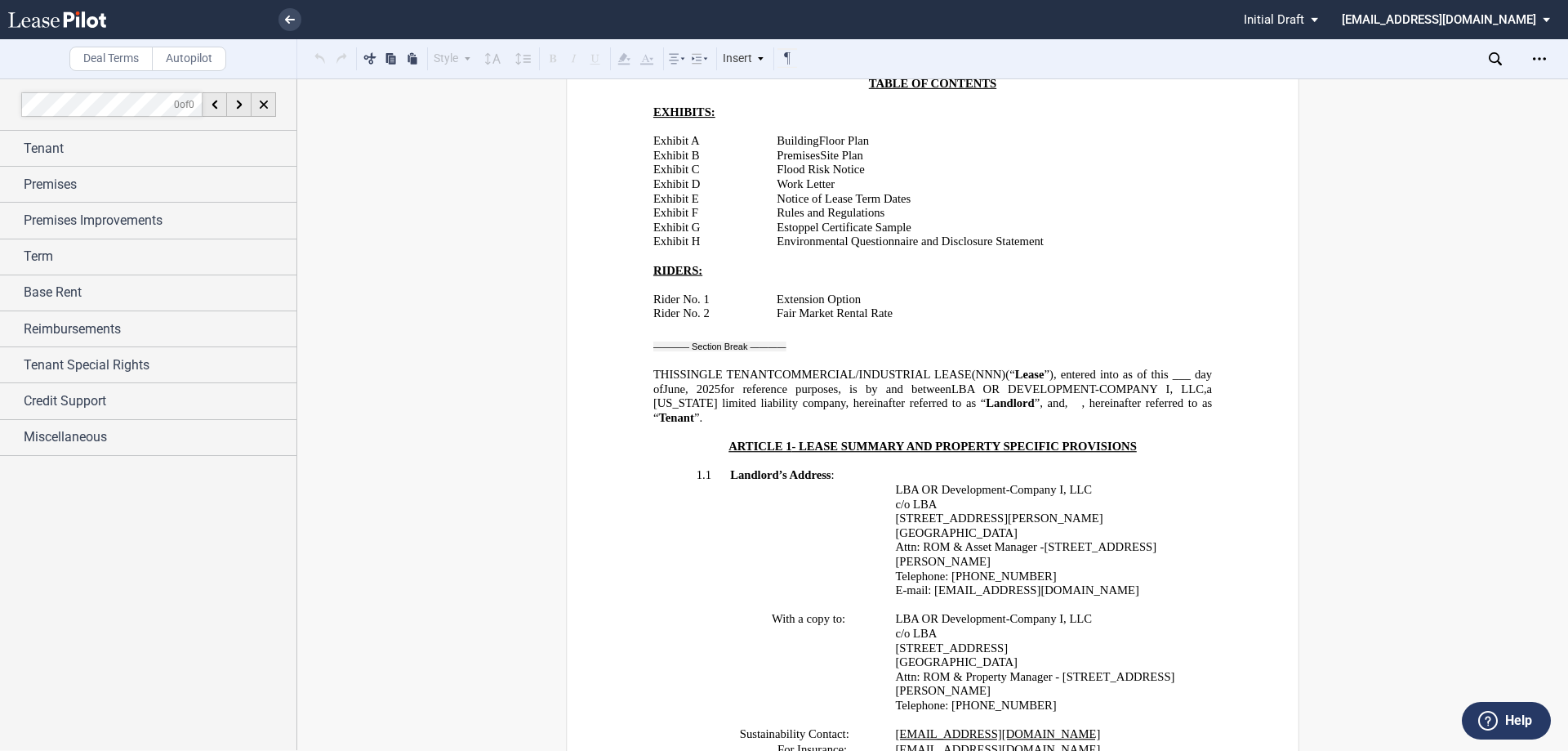 click 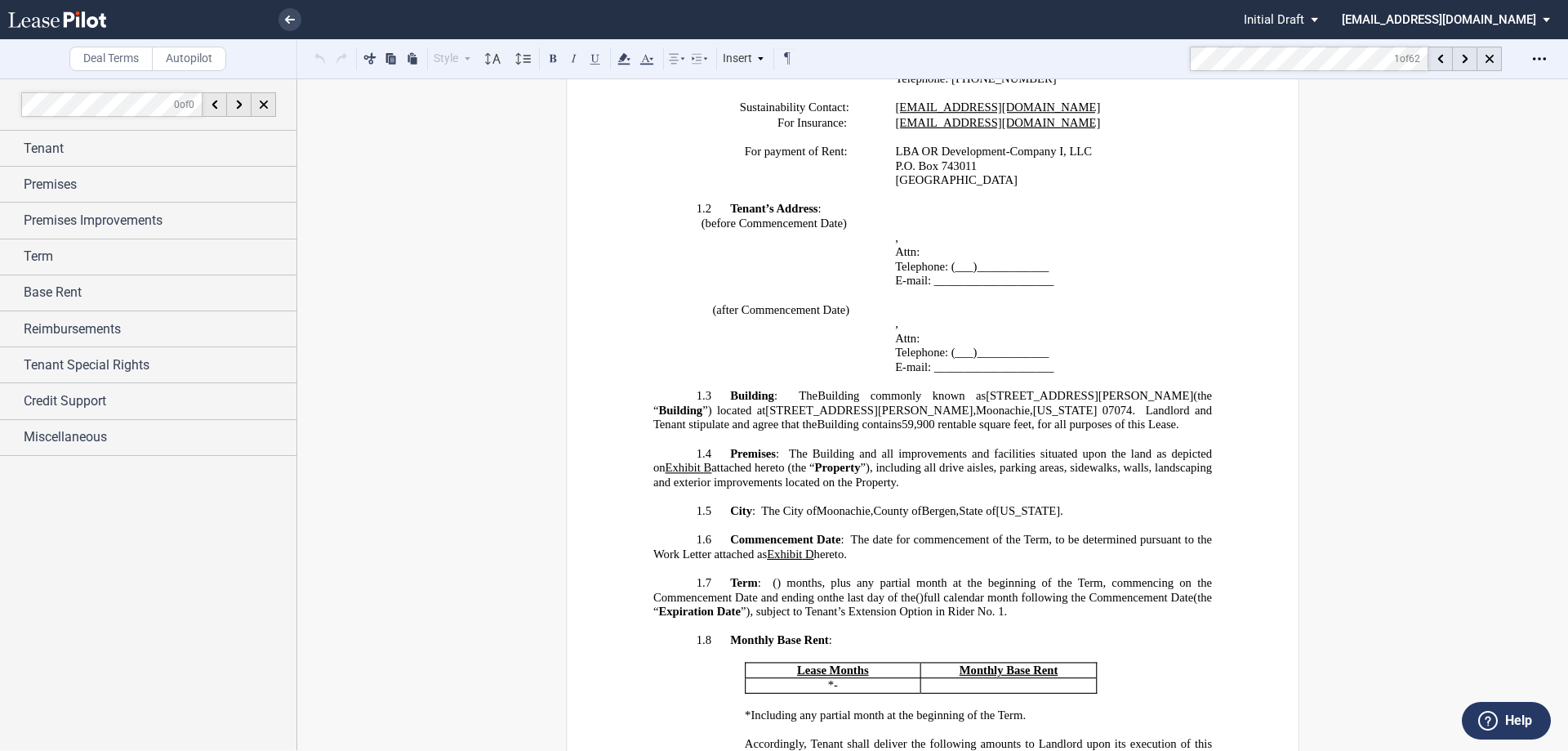 scroll, scrollTop: 1559, scrollLeft: 0, axis: vertical 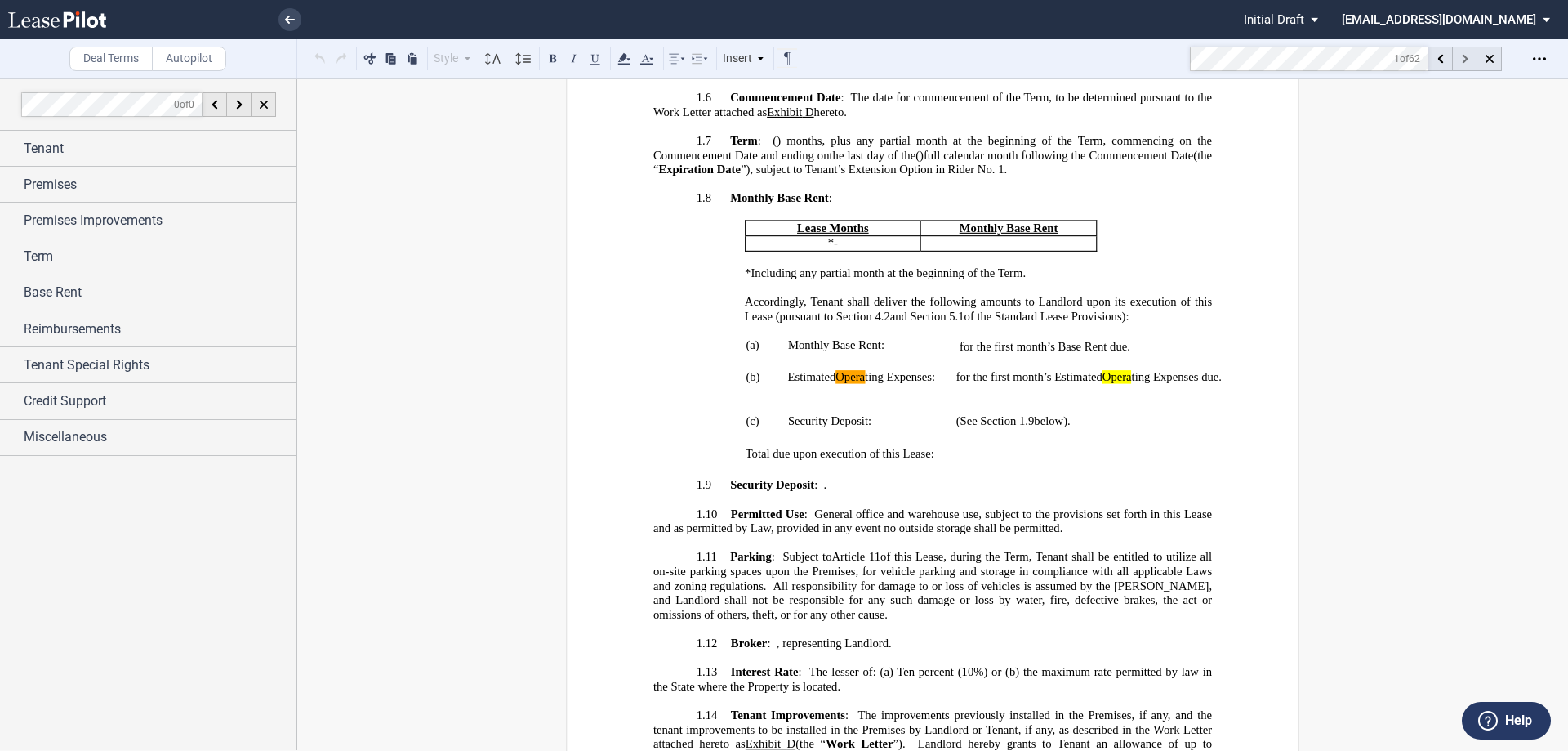 click at bounding box center [1465, 59] 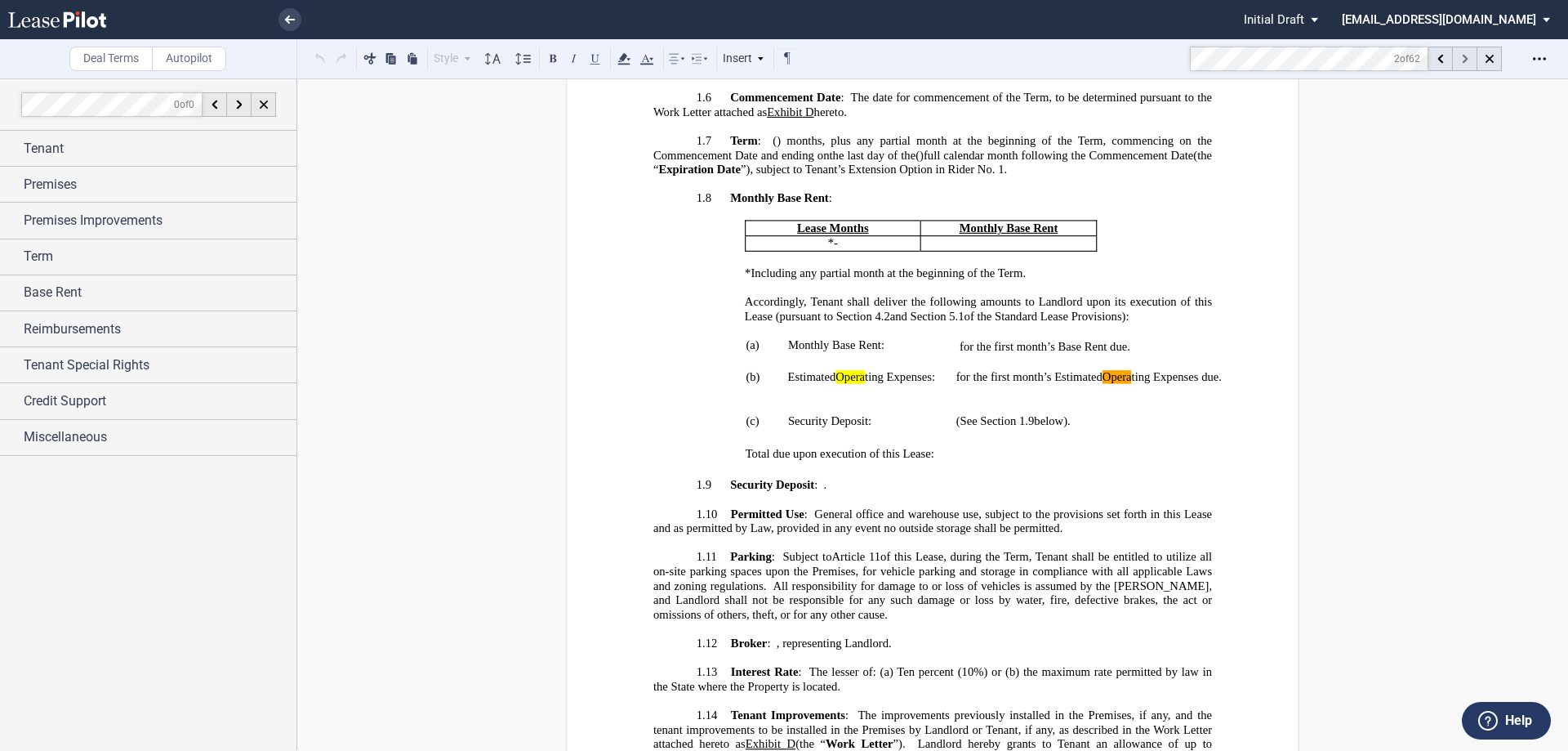 click at bounding box center (1465, 59) 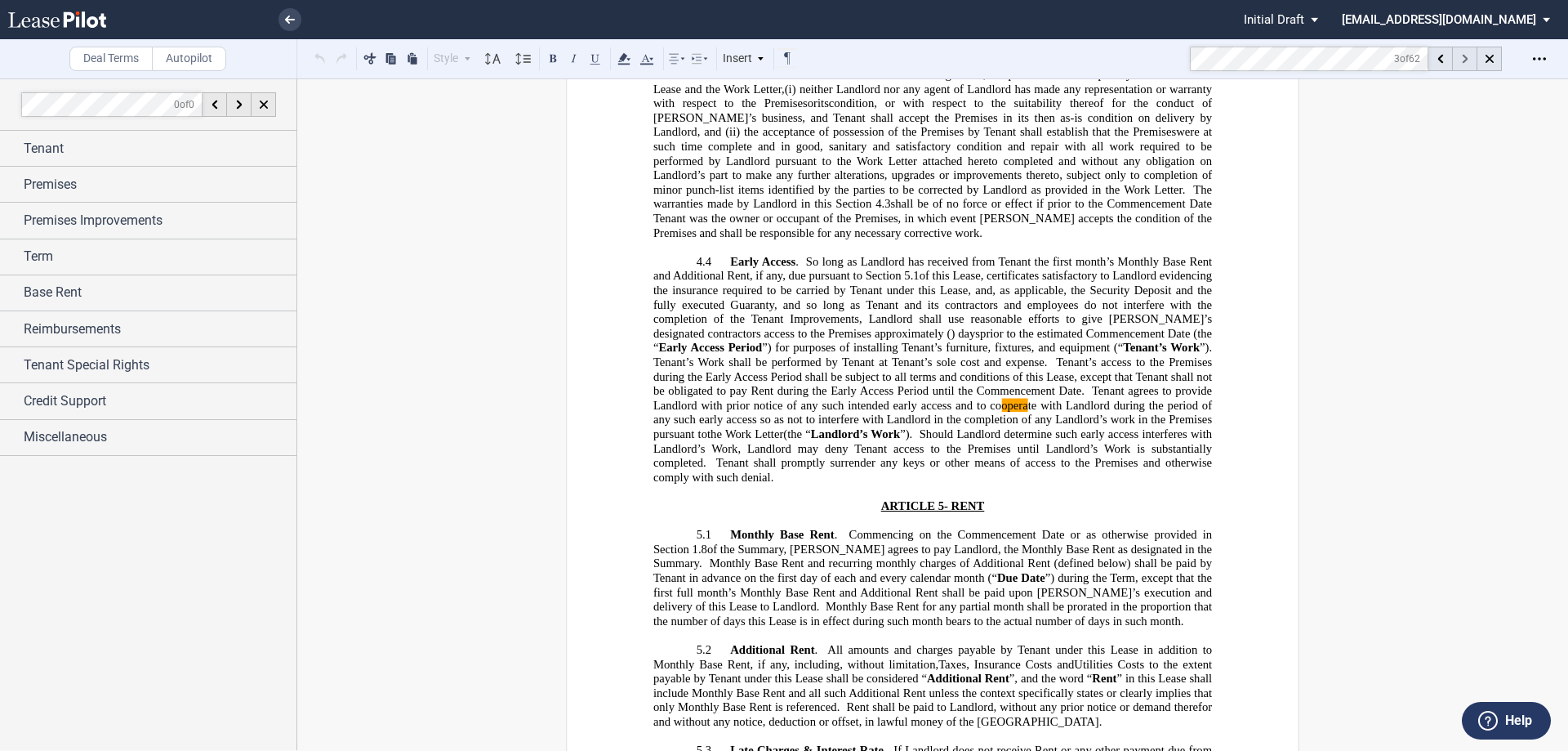 click at bounding box center [1465, 59] 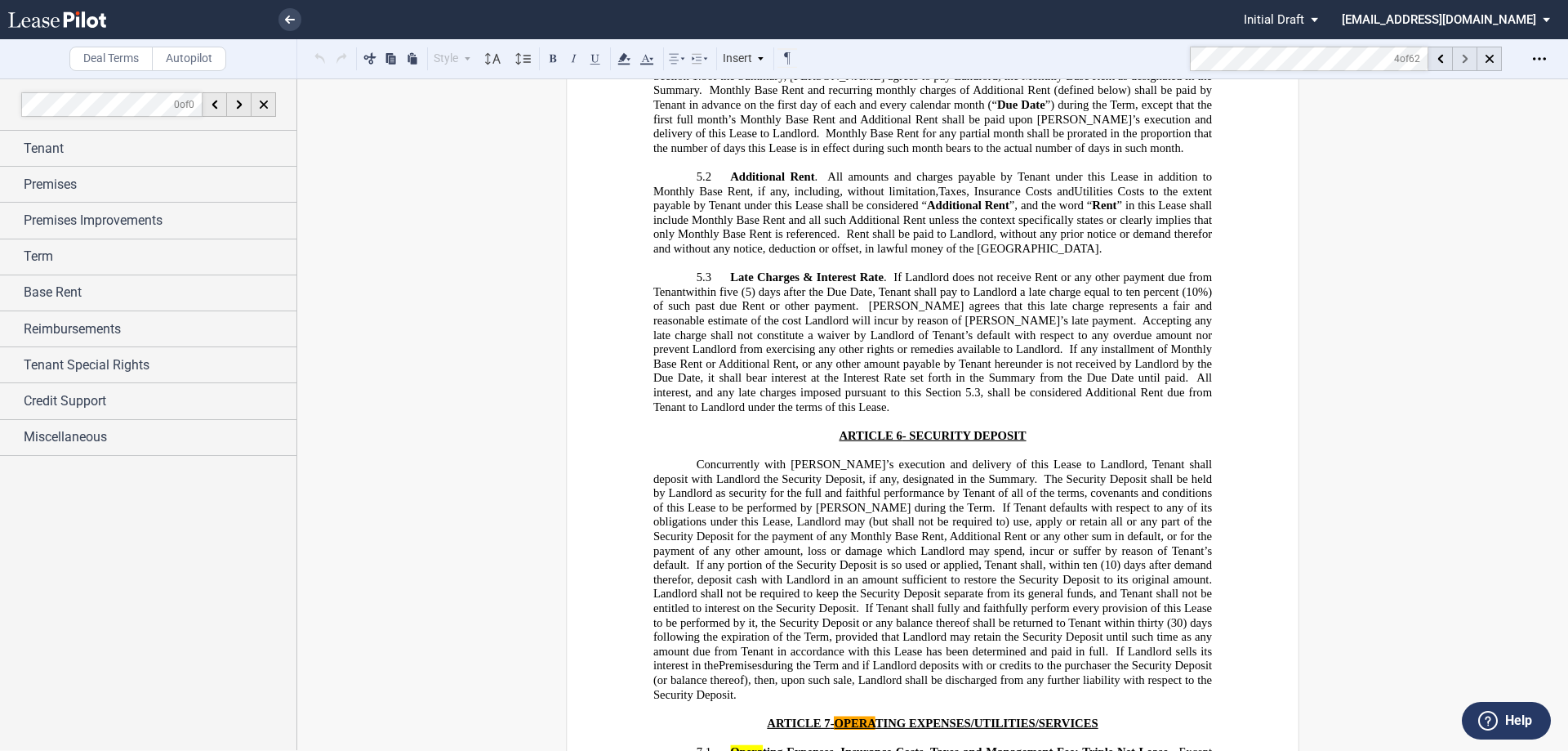 scroll, scrollTop: 4160, scrollLeft: 0, axis: vertical 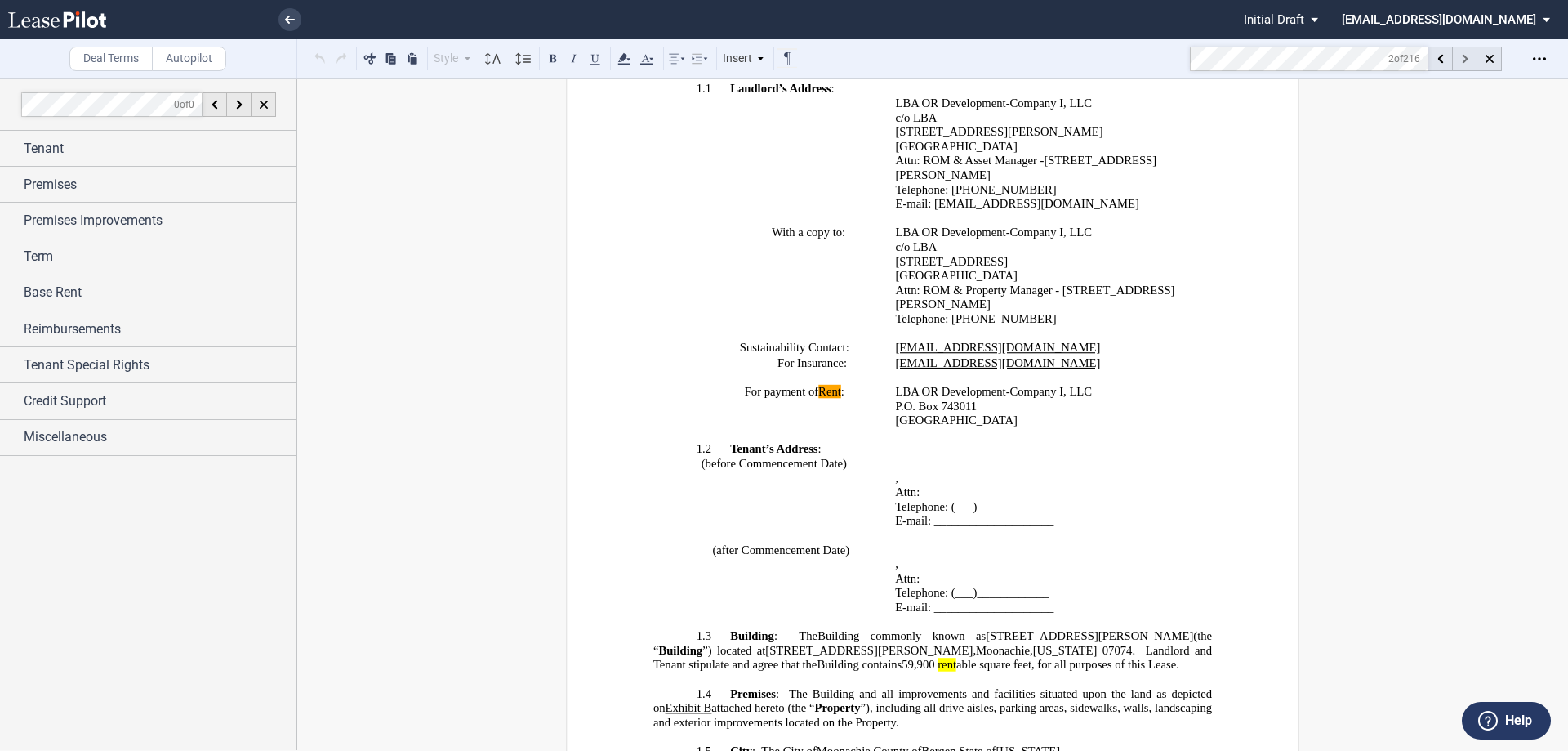 click at bounding box center (1465, 59) 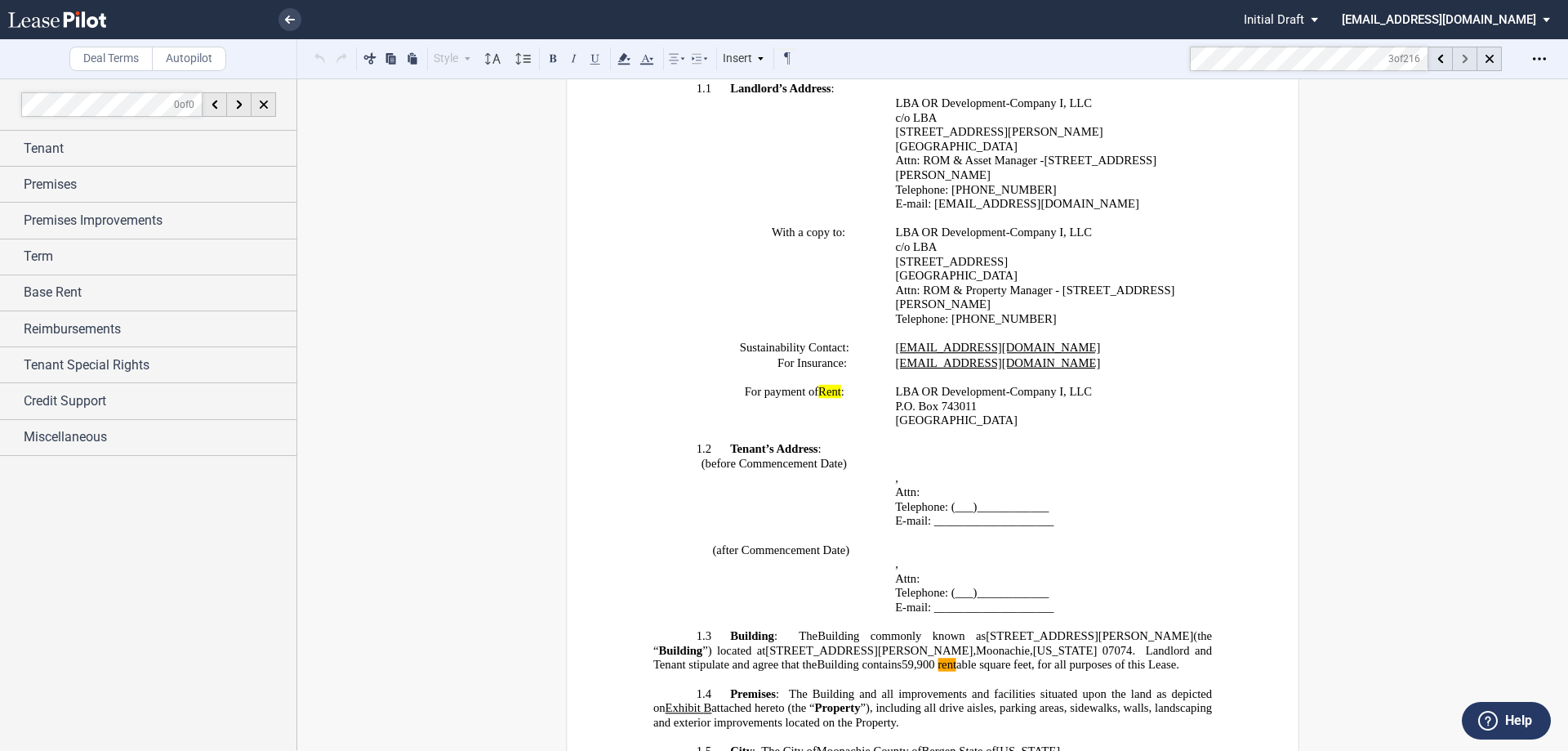 click at bounding box center (1465, 59) 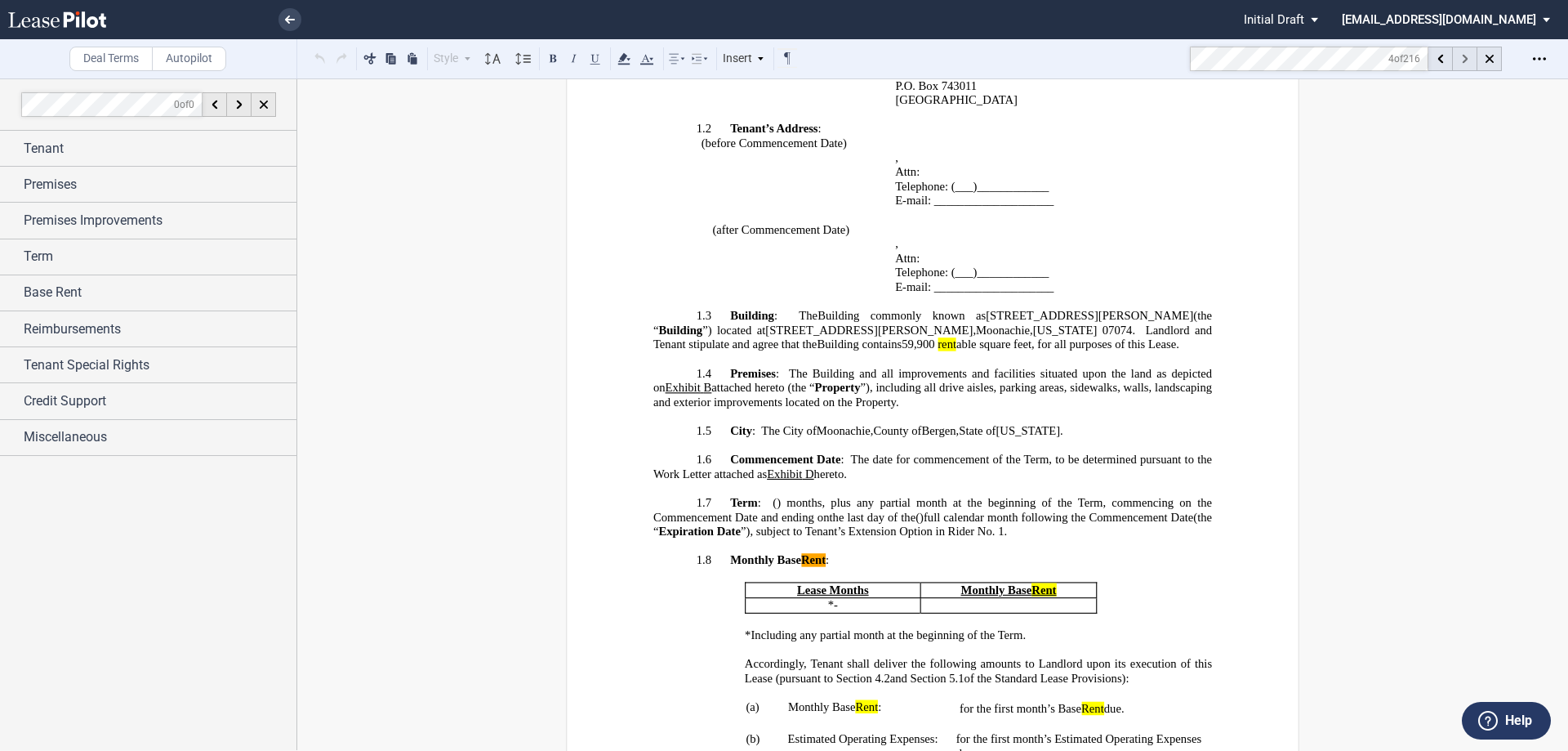 scroll, scrollTop: 1380, scrollLeft: 0, axis: vertical 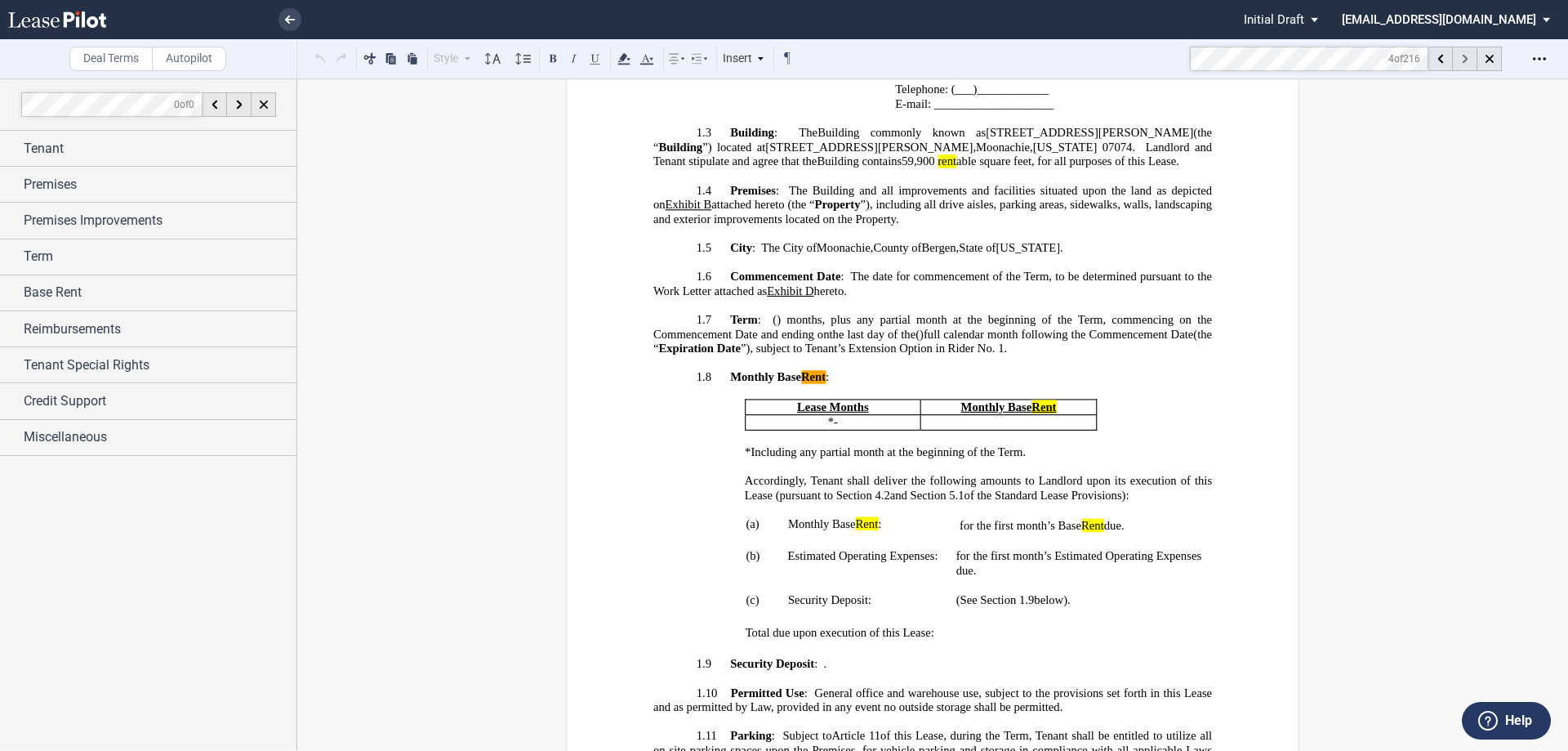 click at bounding box center (1465, 59) 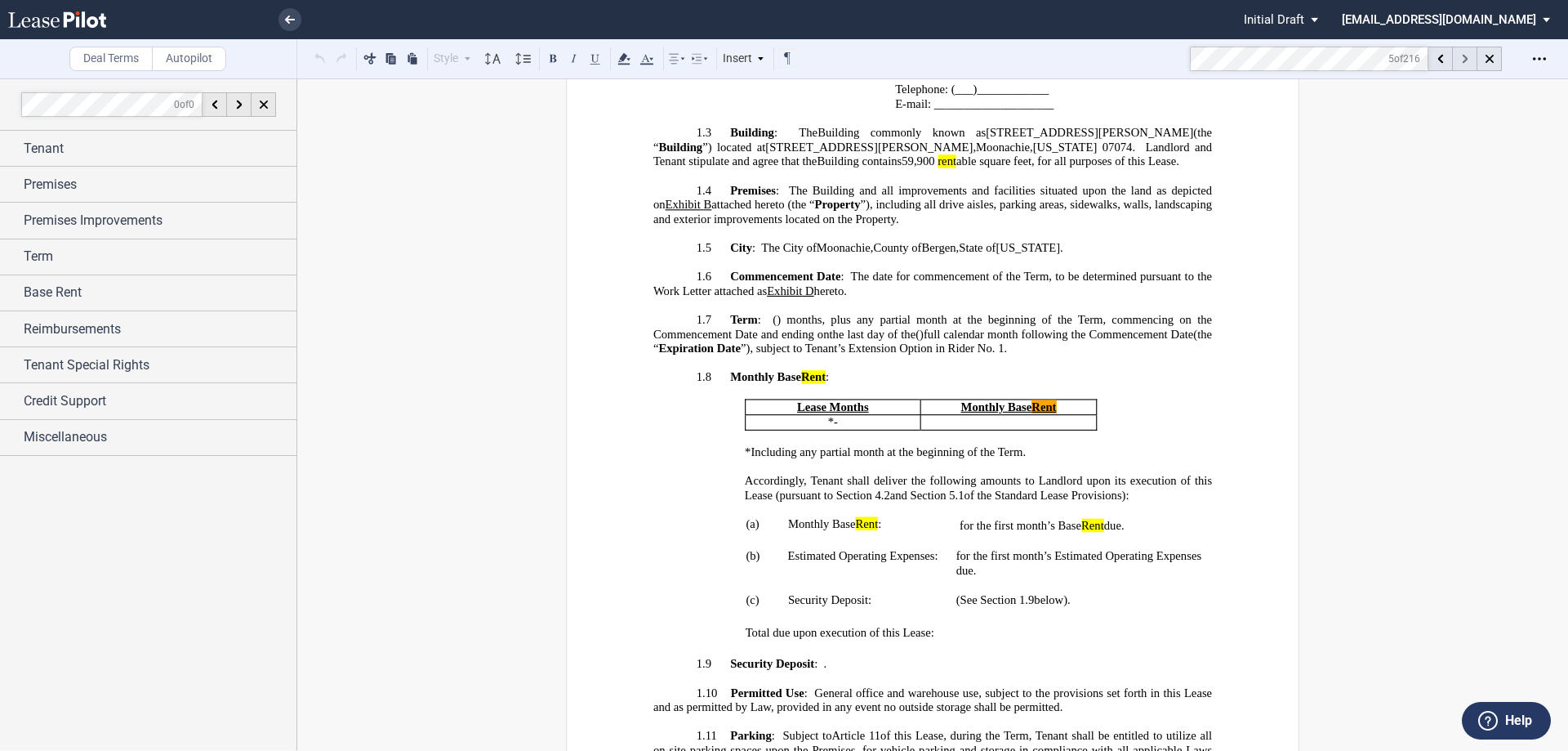 click at bounding box center [1465, 59] 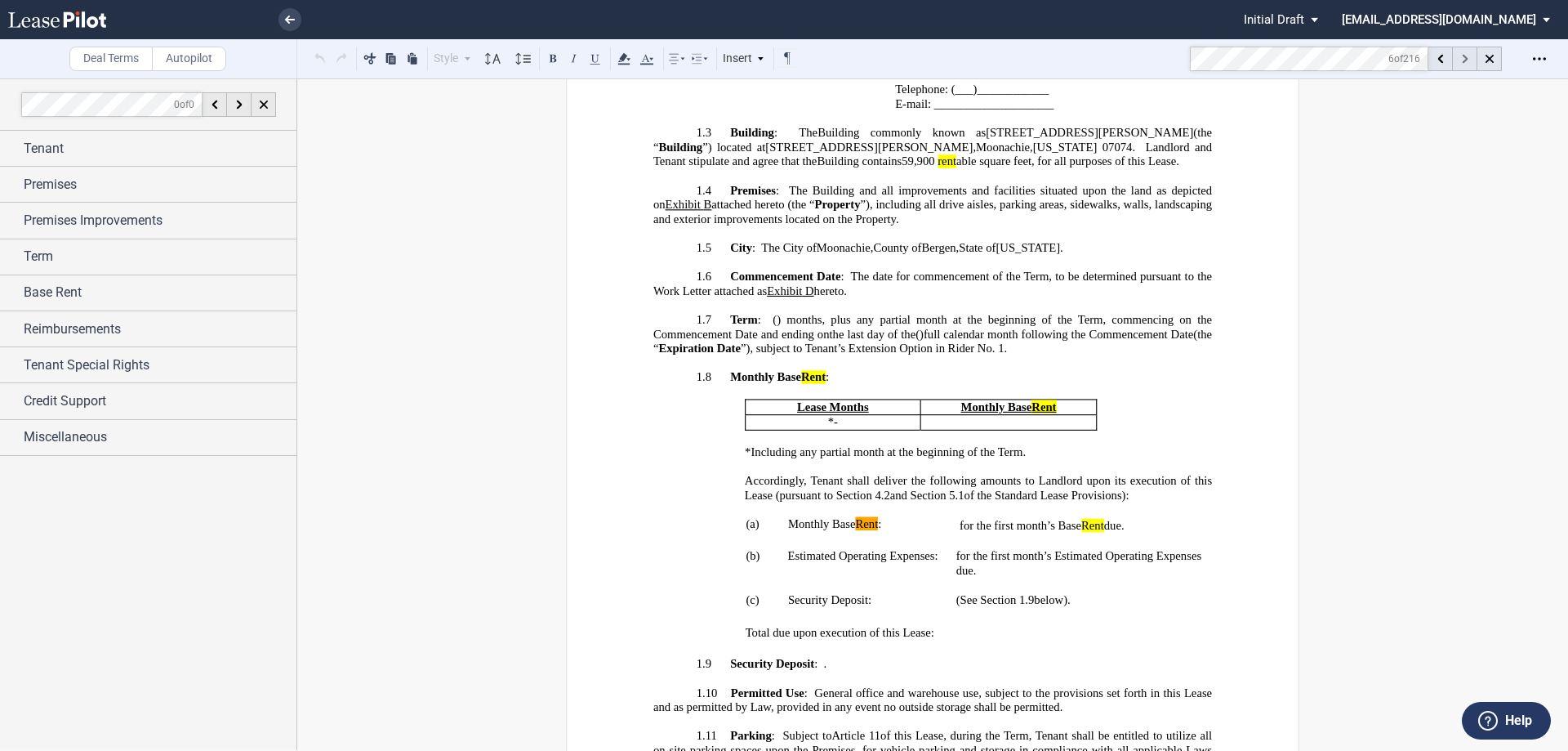 click at bounding box center (1465, 59) 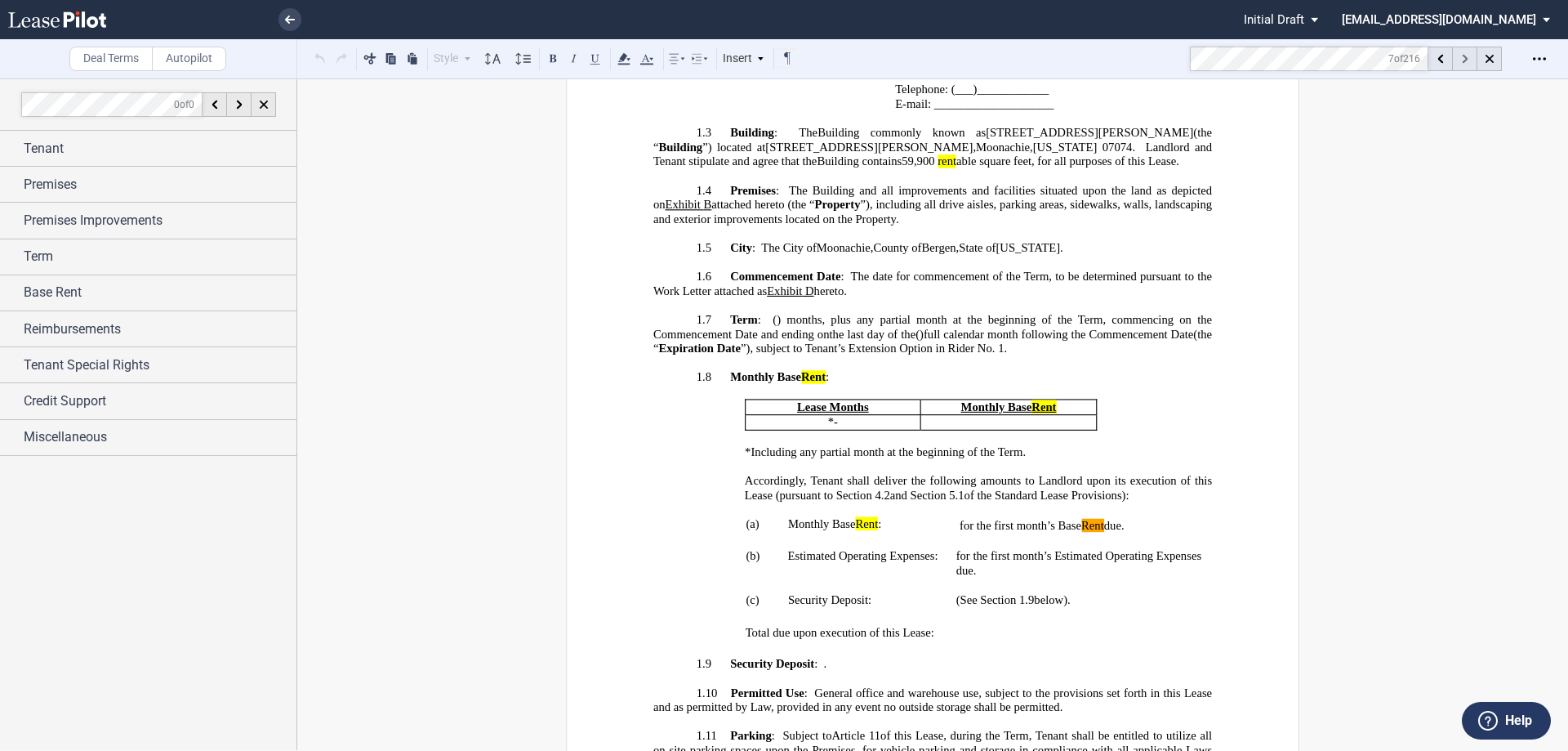 click at bounding box center [1465, 59] 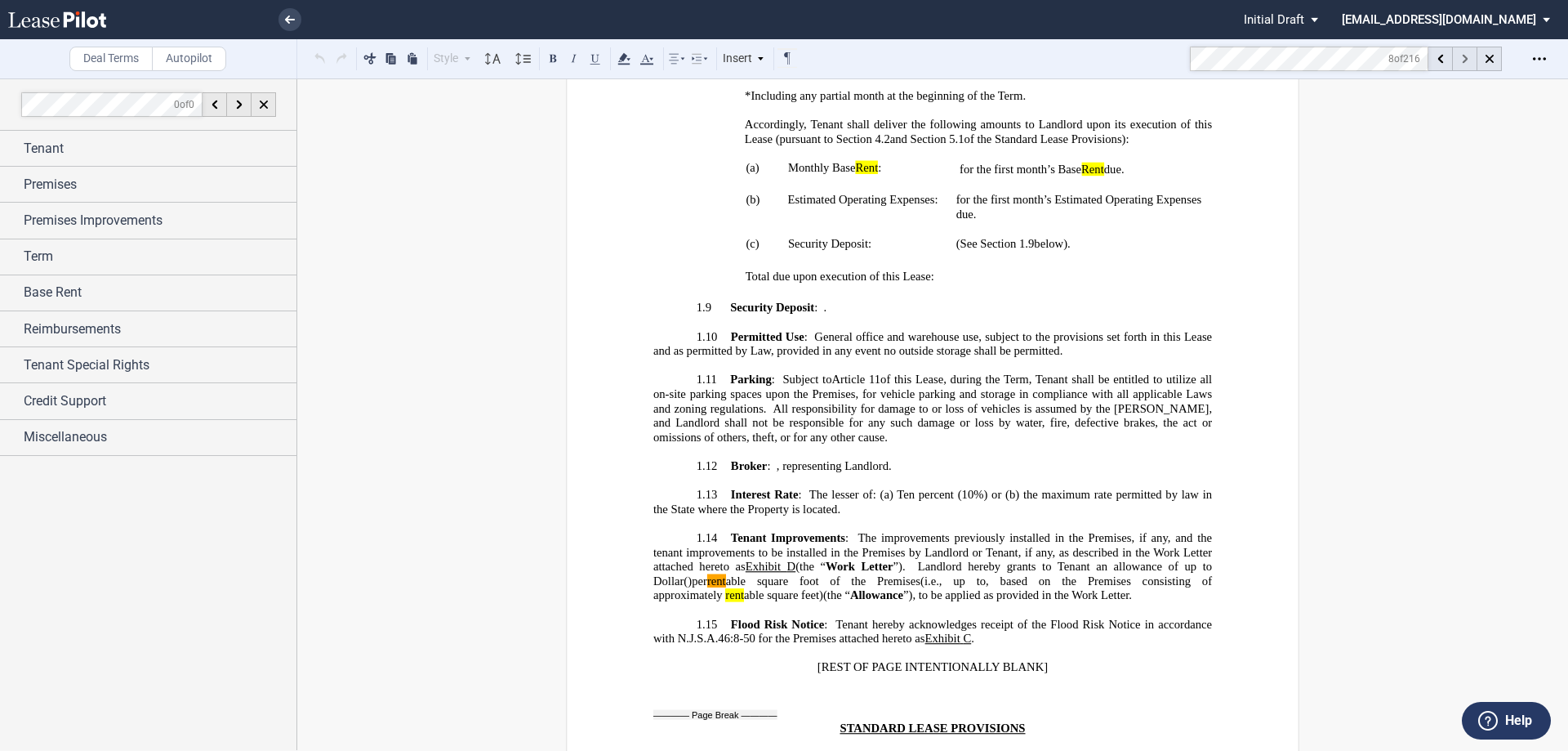 scroll, scrollTop: 1941, scrollLeft: 0, axis: vertical 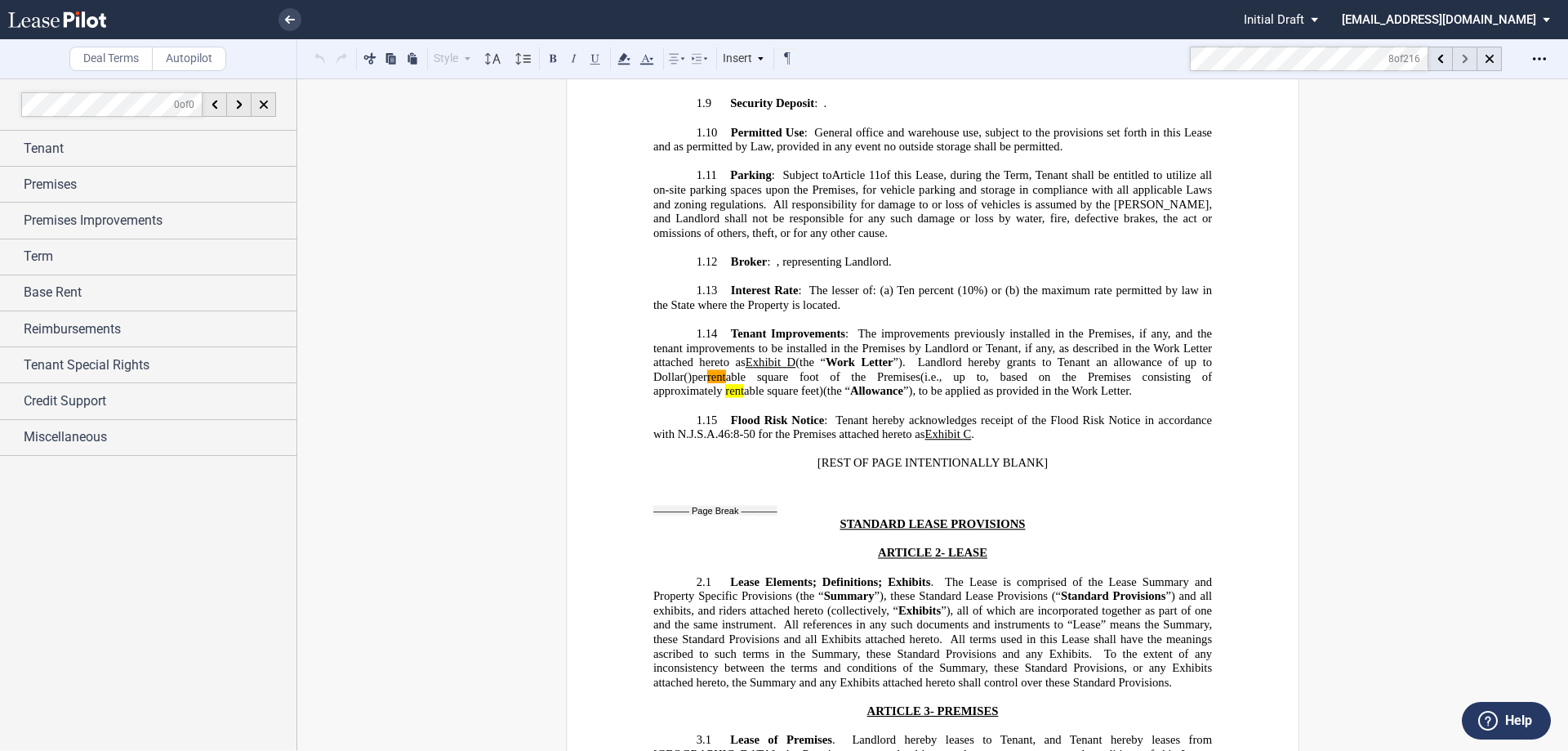 click at bounding box center [1465, 59] 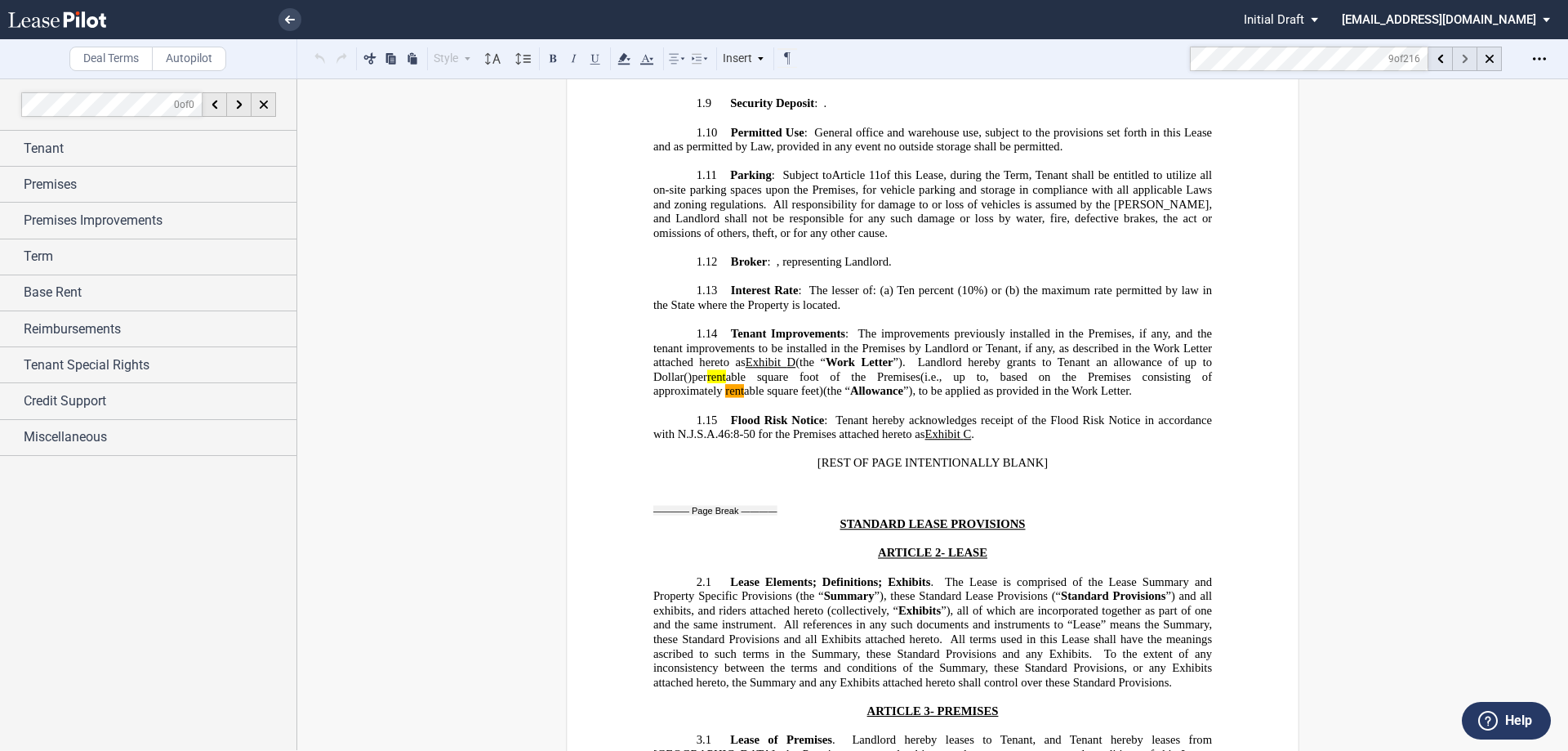 click at bounding box center [1465, 59] 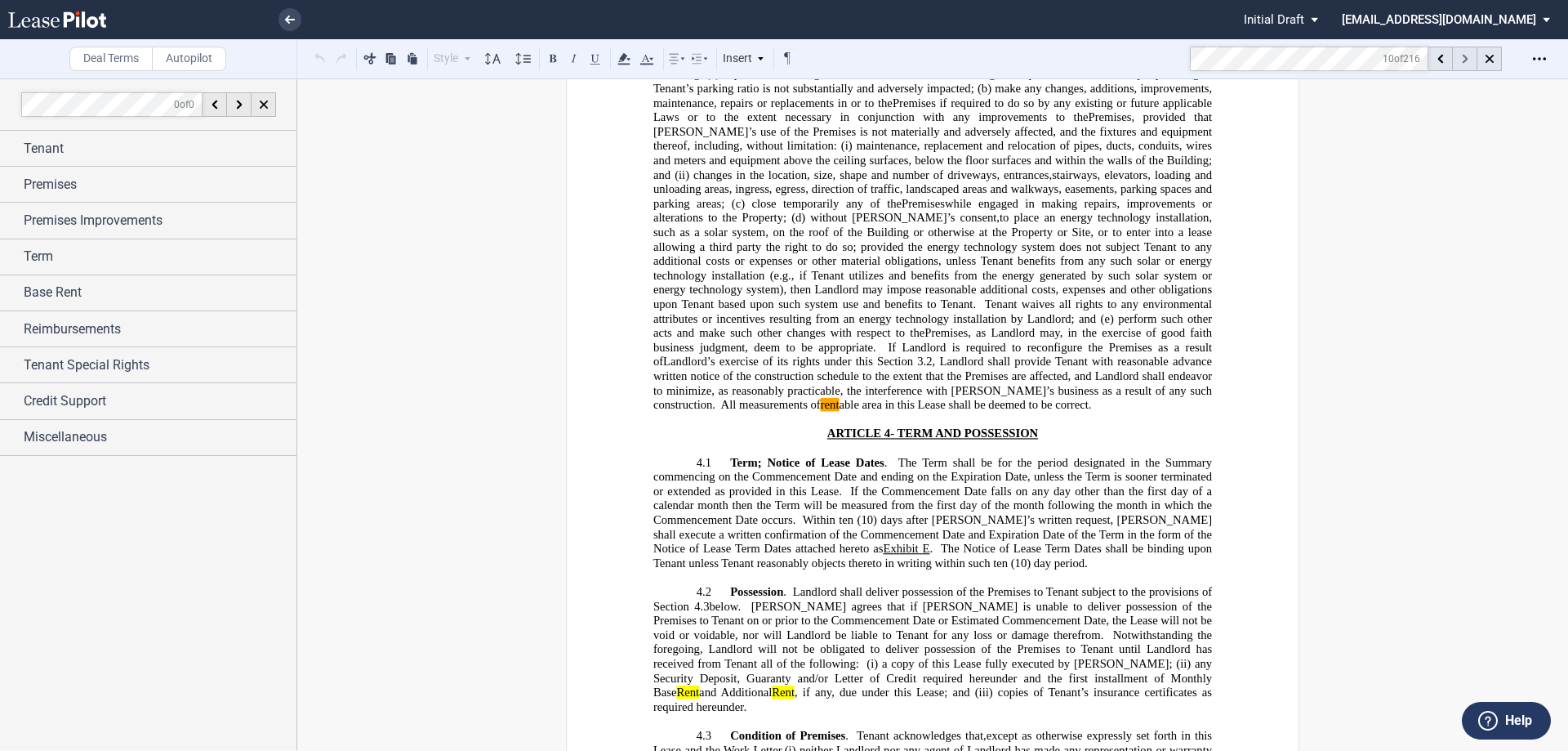 click at bounding box center (1465, 59) 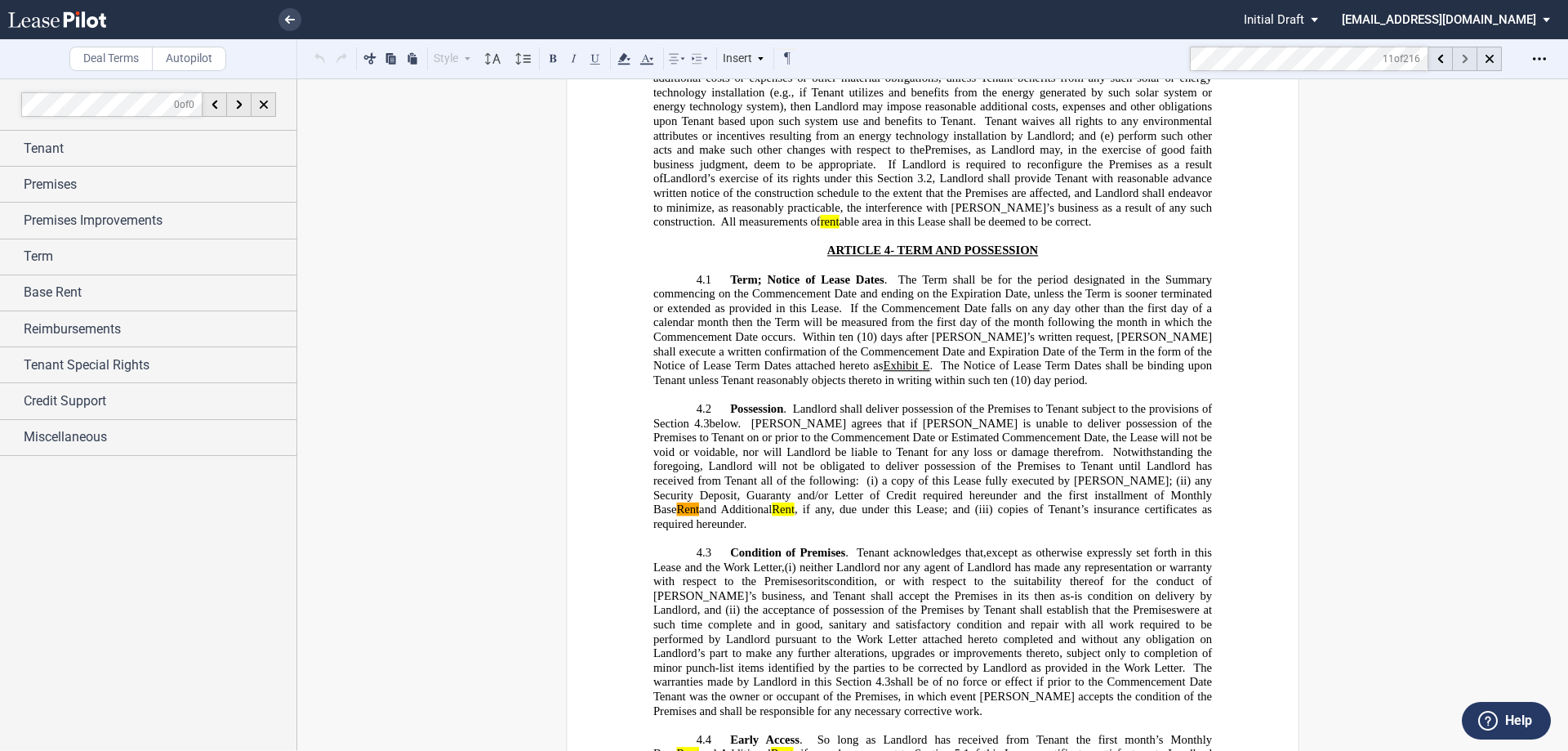 scroll, scrollTop: 2995, scrollLeft: 0, axis: vertical 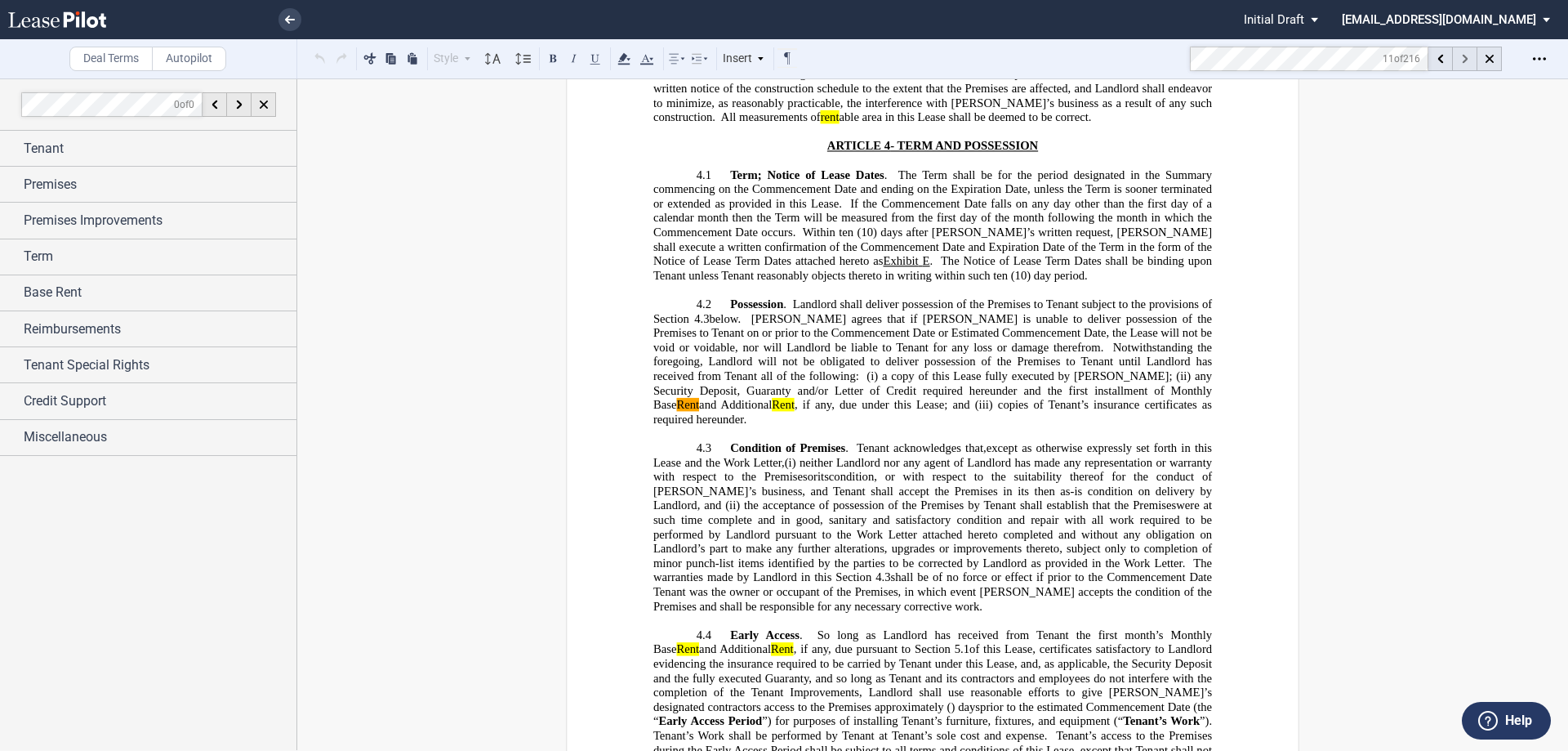 click at bounding box center [1465, 59] 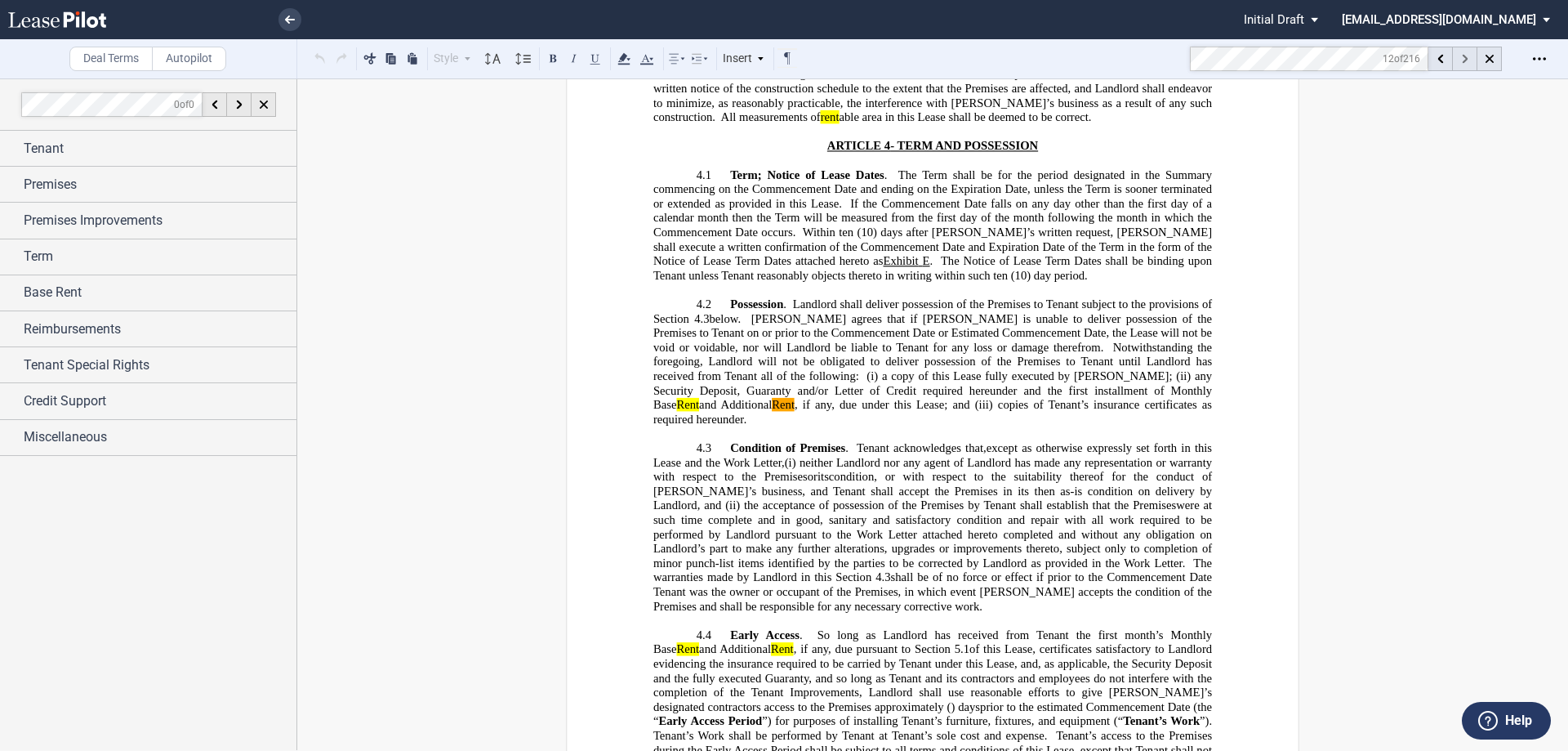 click at bounding box center [1465, 59] 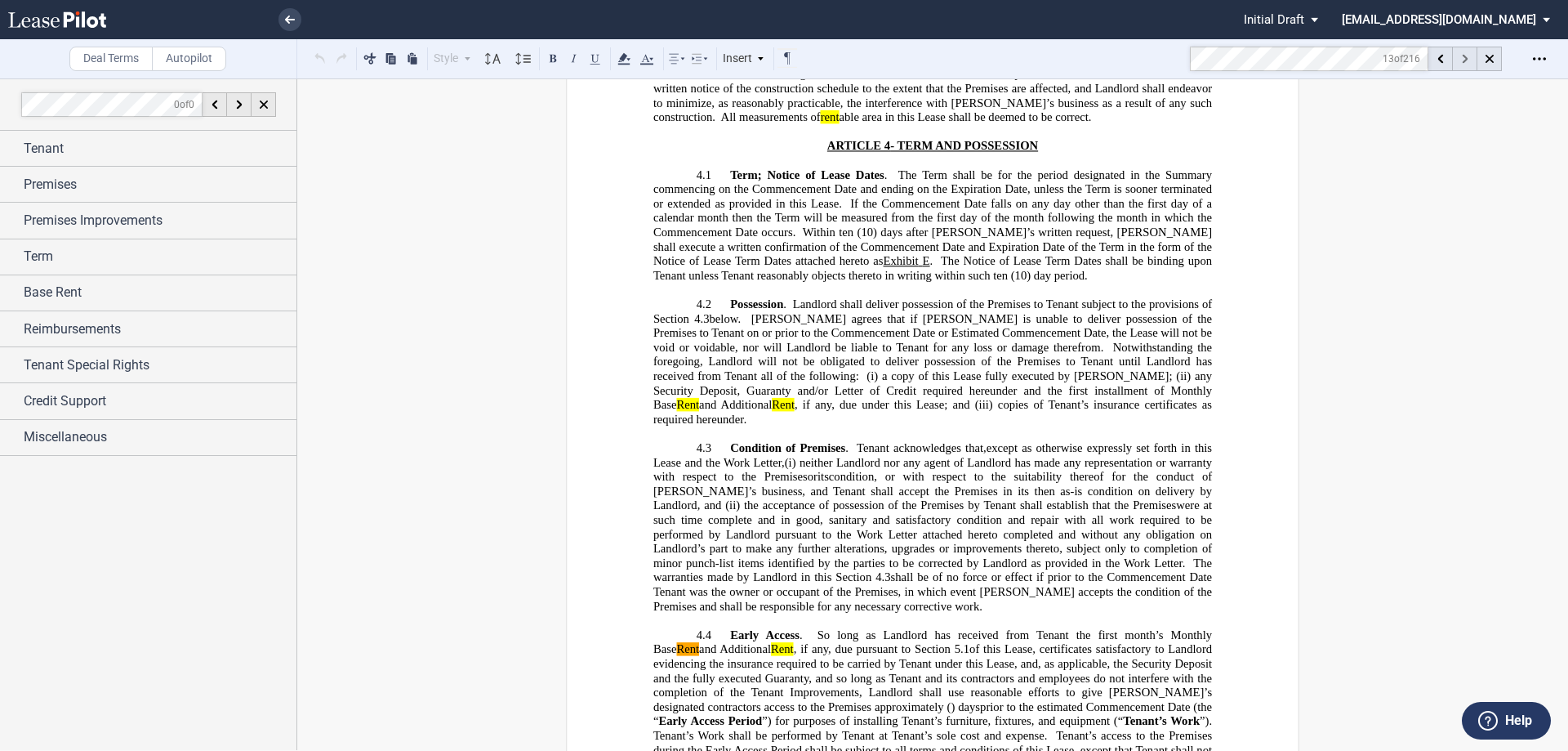 click at bounding box center (1465, 59) 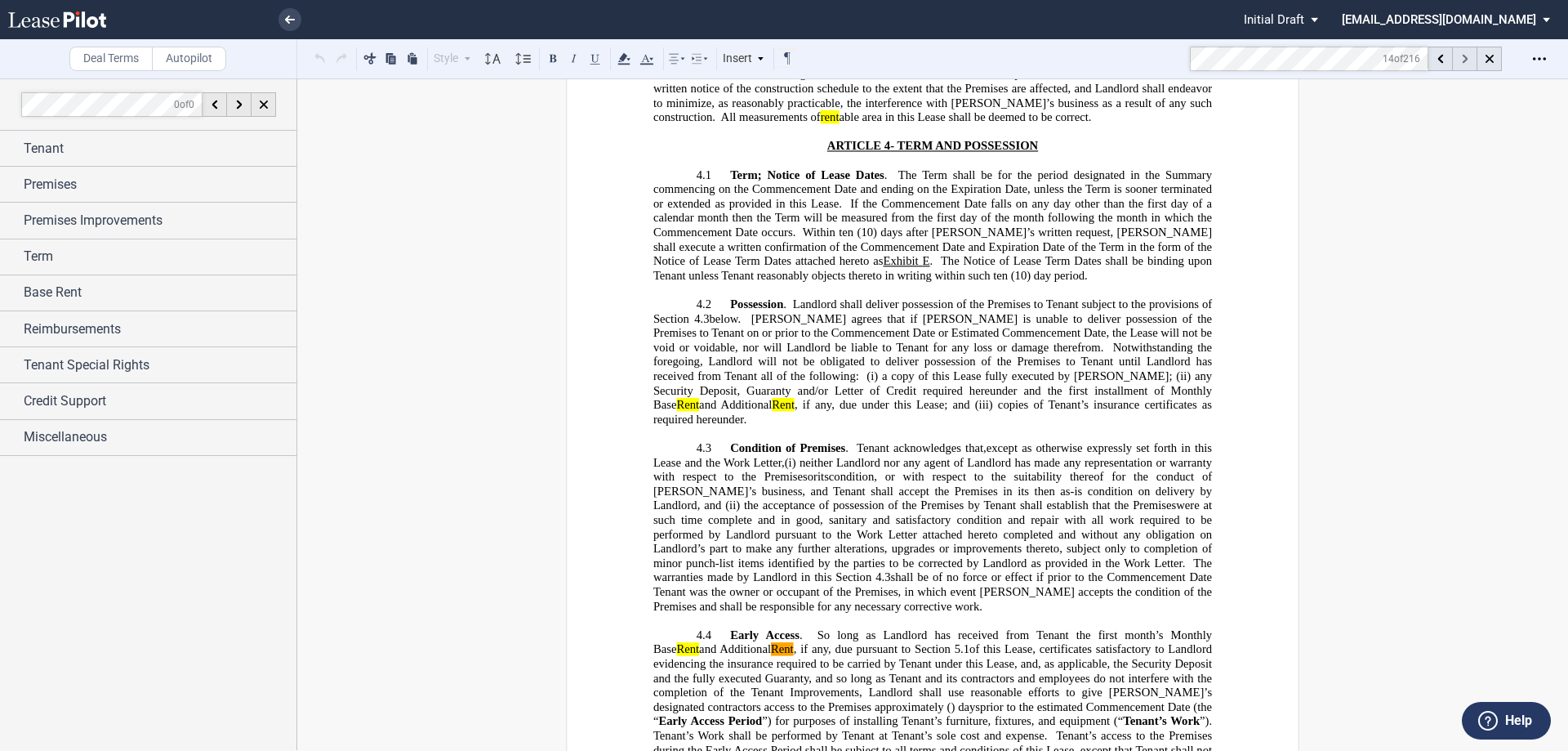 click at bounding box center (1465, 59) 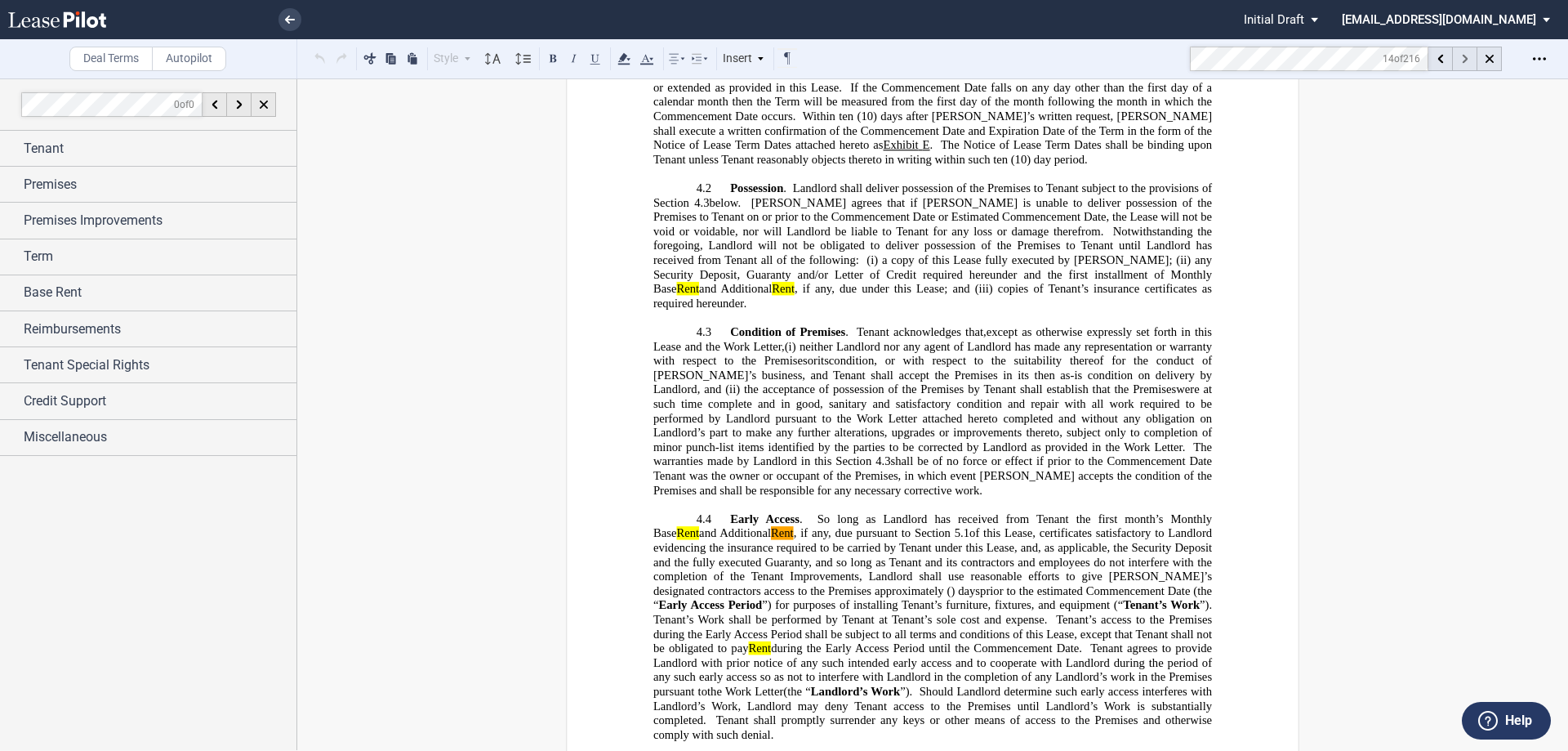 click at bounding box center (1465, 59) 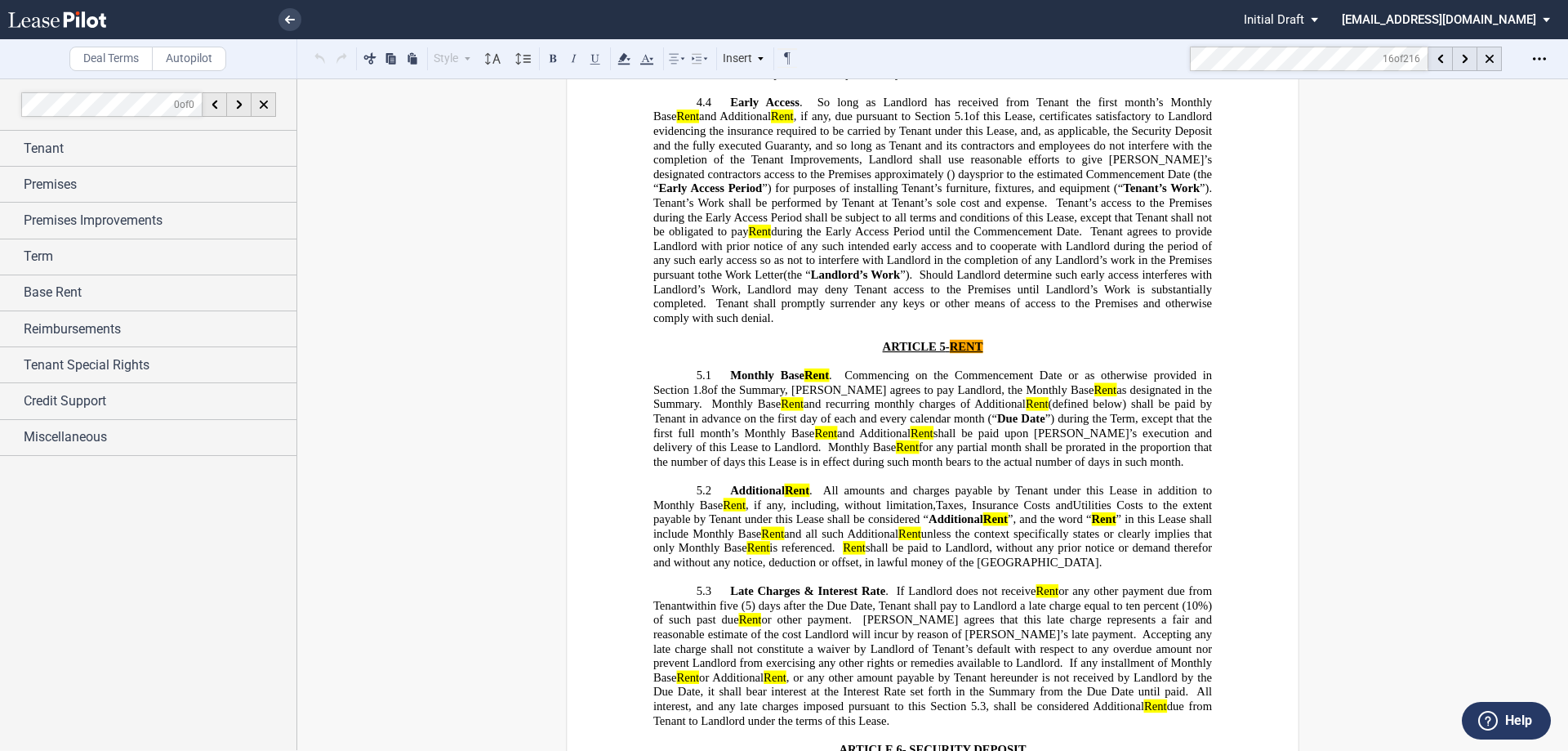 scroll, scrollTop: 3551, scrollLeft: 0, axis: vertical 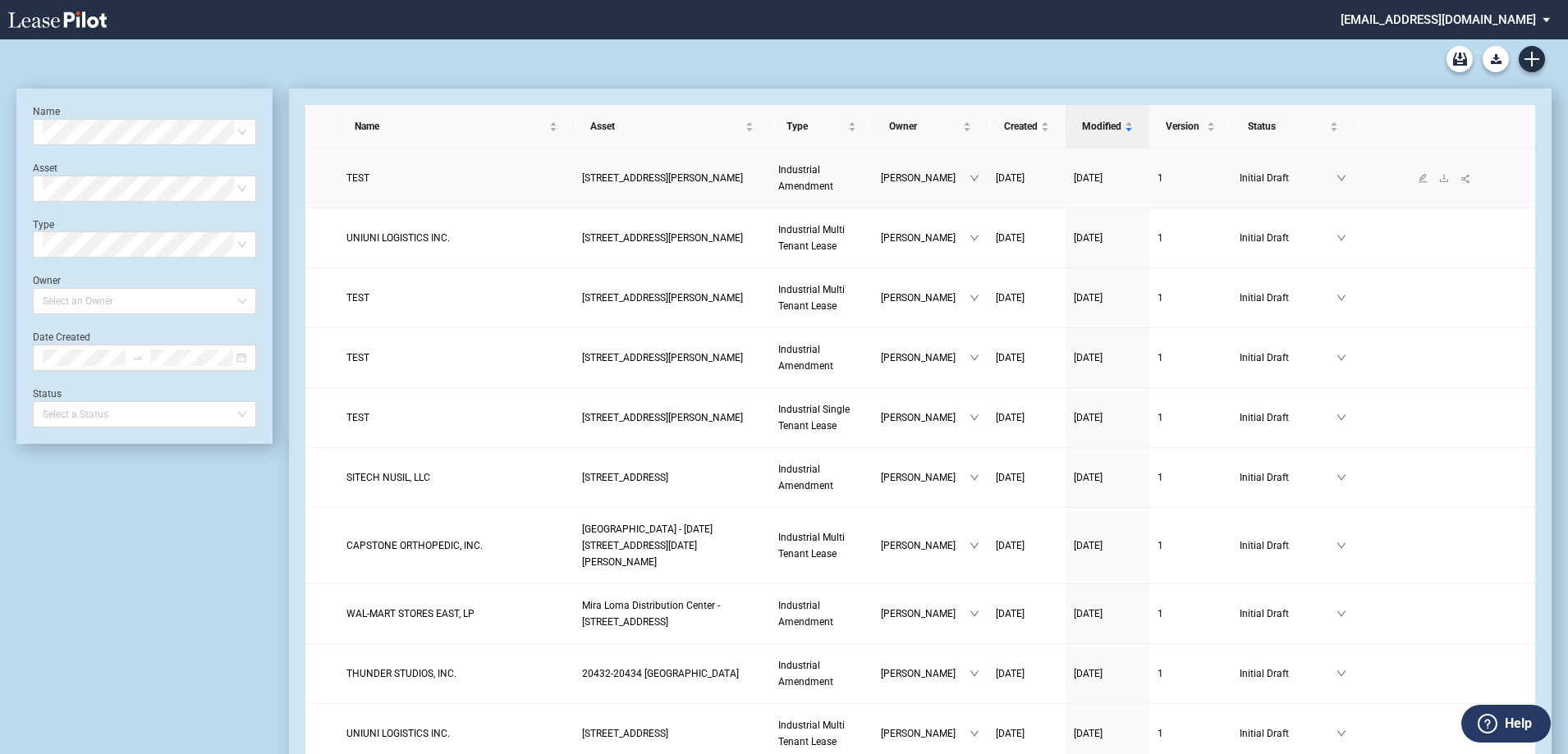 click on "TEST" at bounding box center (358, 178) 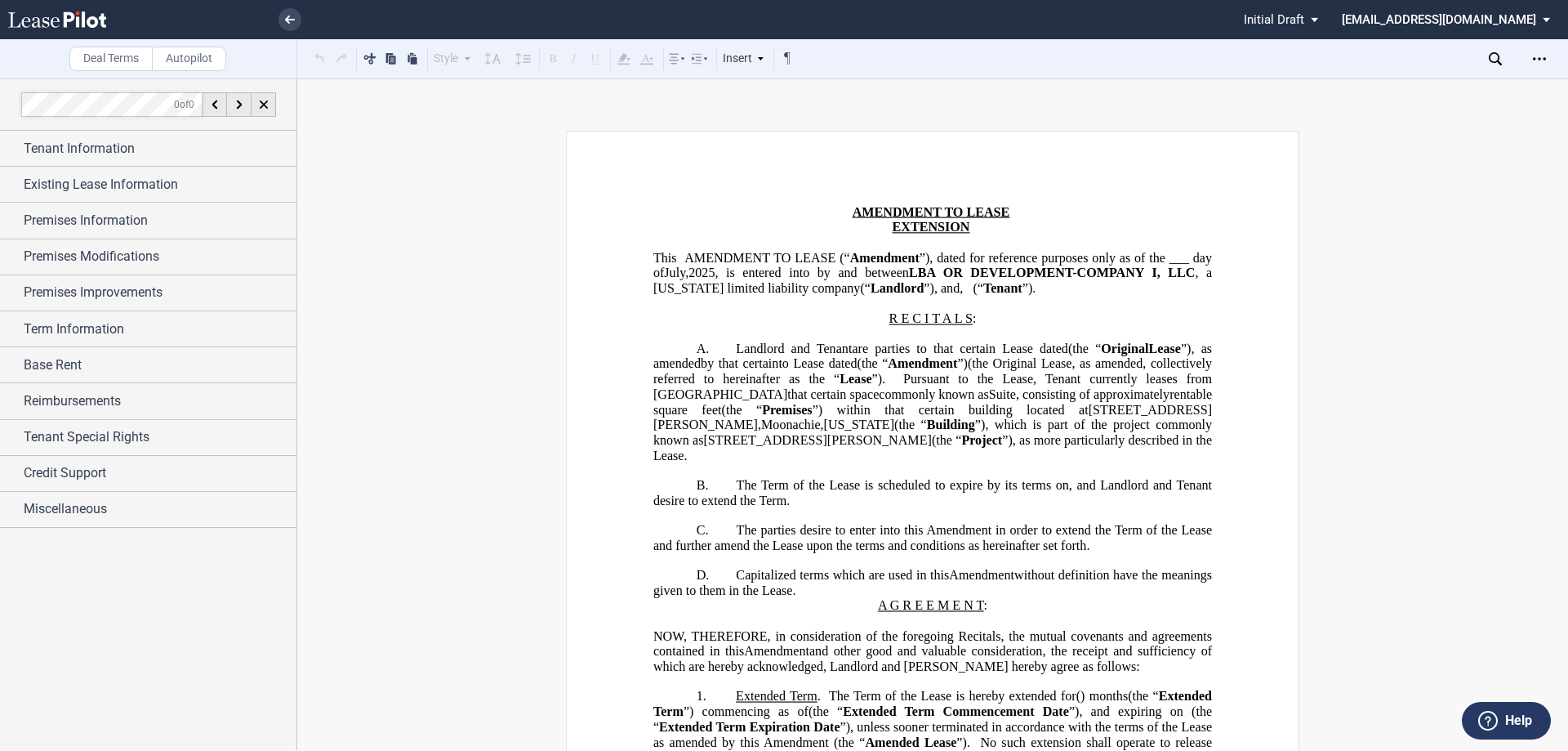 scroll, scrollTop: 0, scrollLeft: 0, axis: both 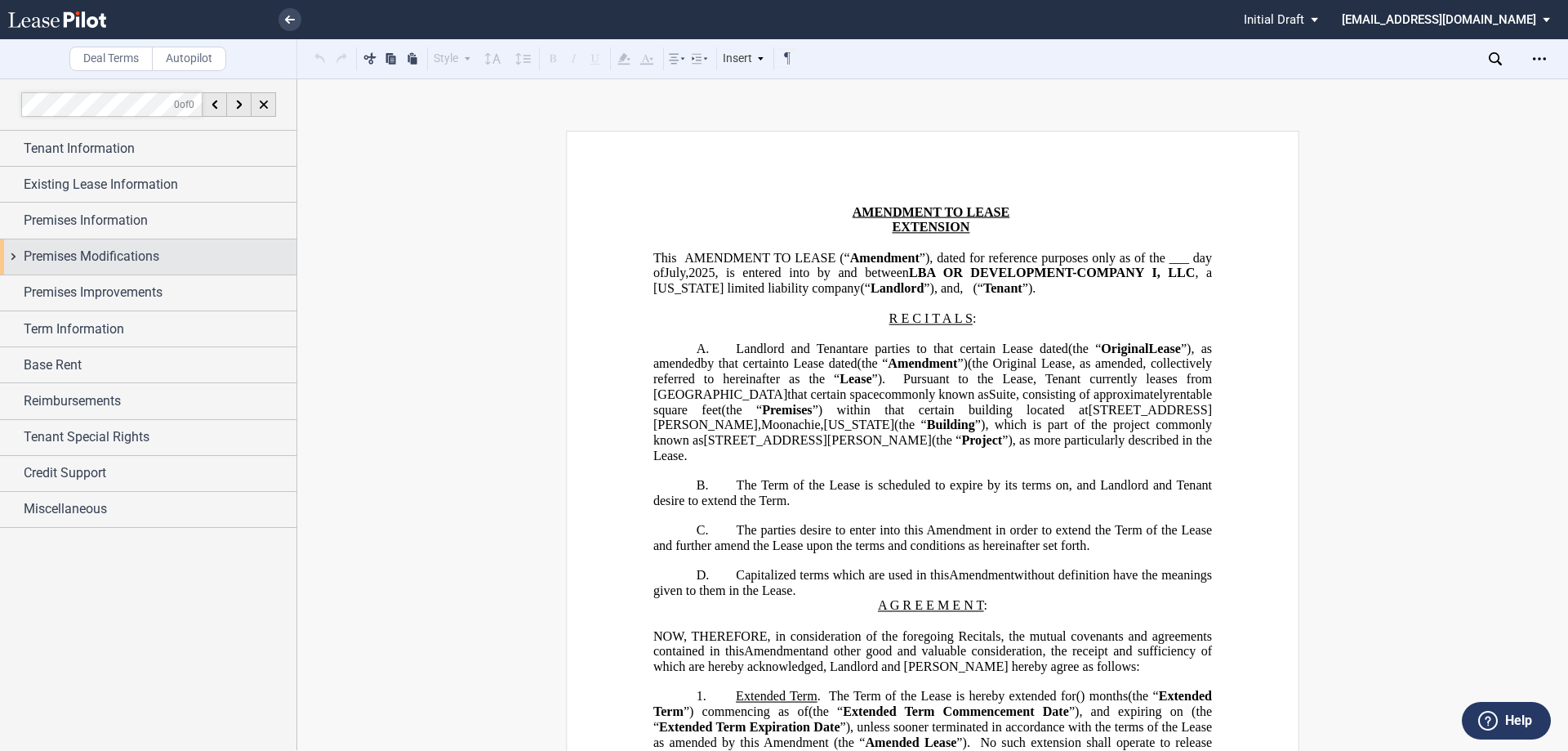 click on "Premises Modifications" at bounding box center (91, 257) 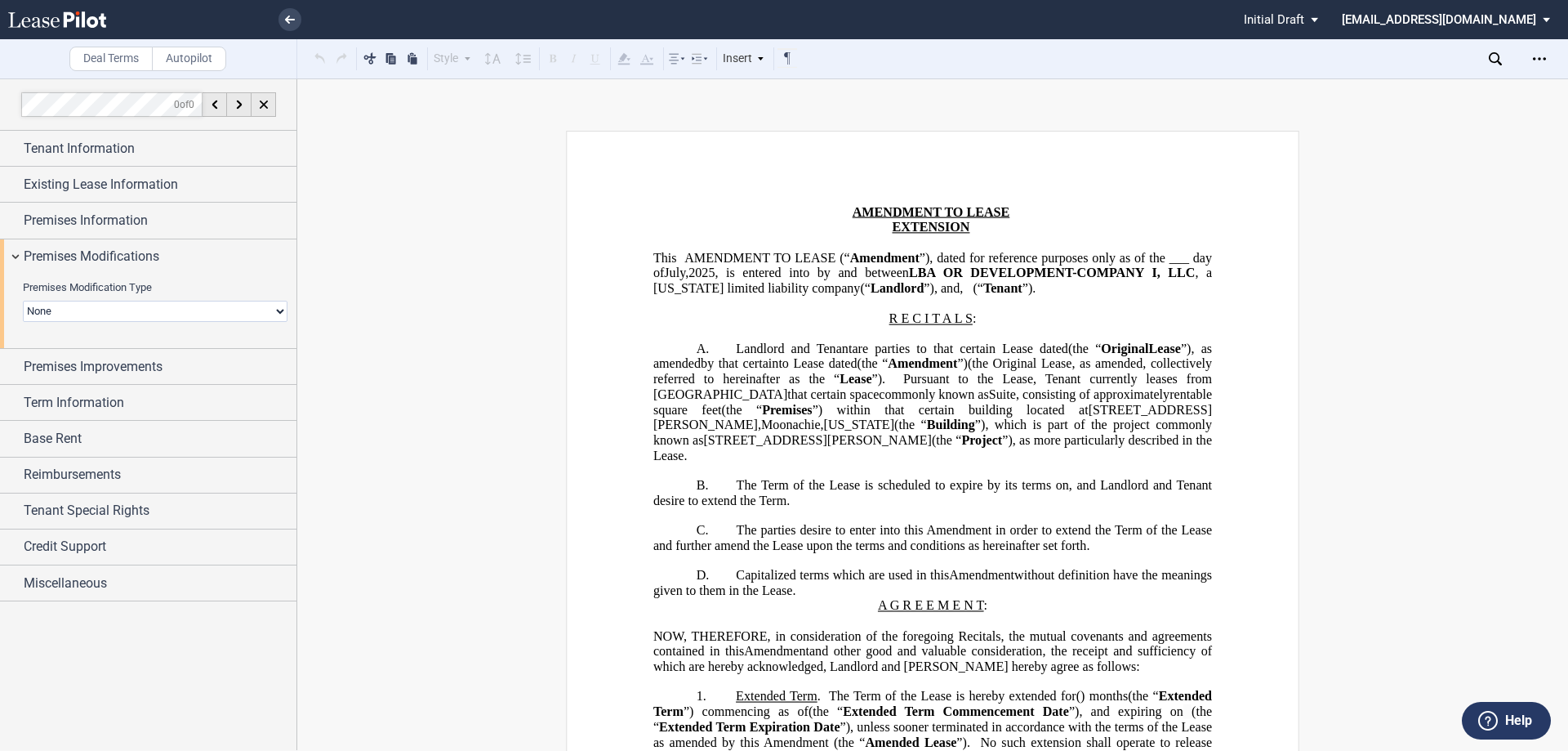 click on "None
Expansion
Relocation
Reduction
Termination" at bounding box center (155, 311) 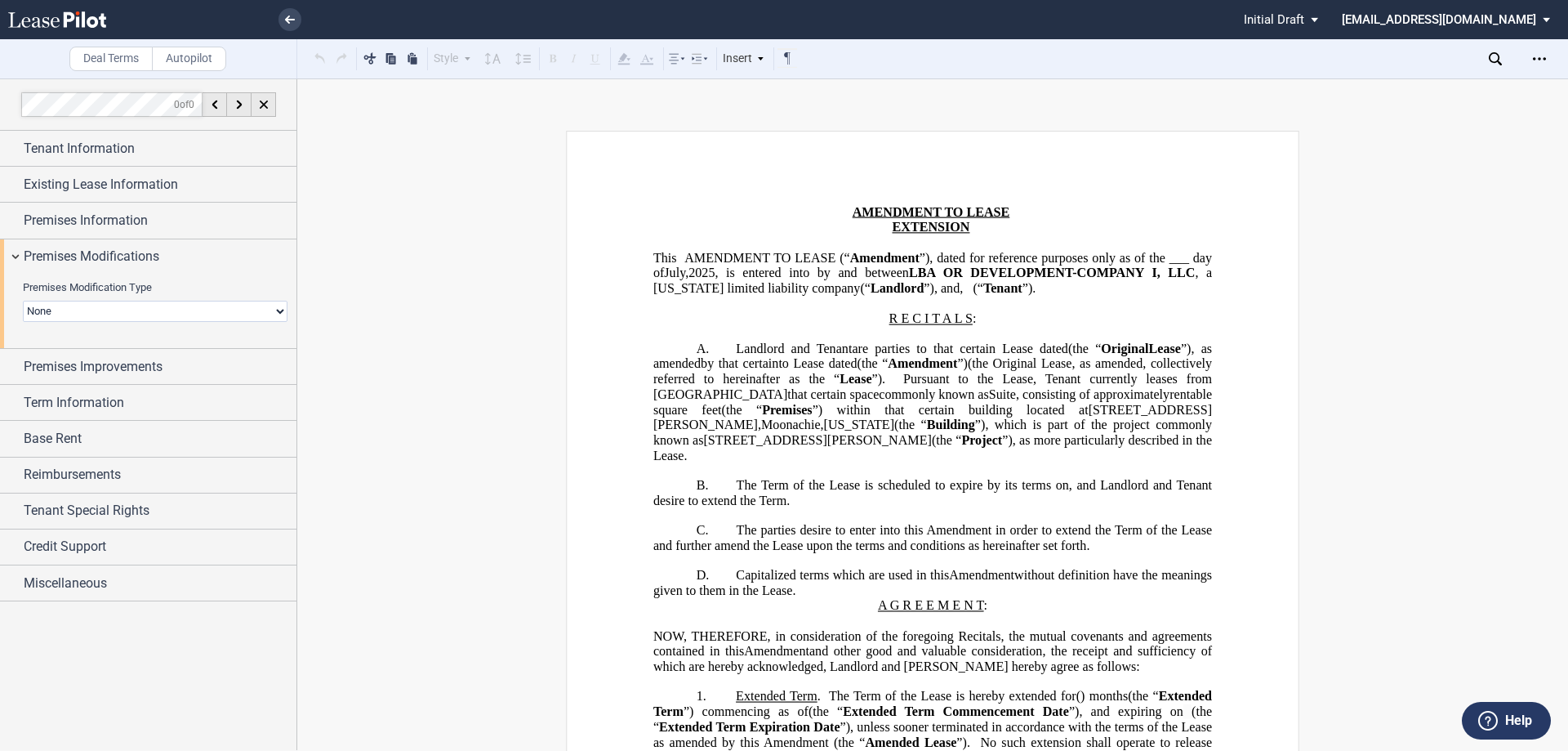 drag, startPoint x: 122, startPoint y: 313, endPoint x: 109, endPoint y: 321, distance: 15.264338 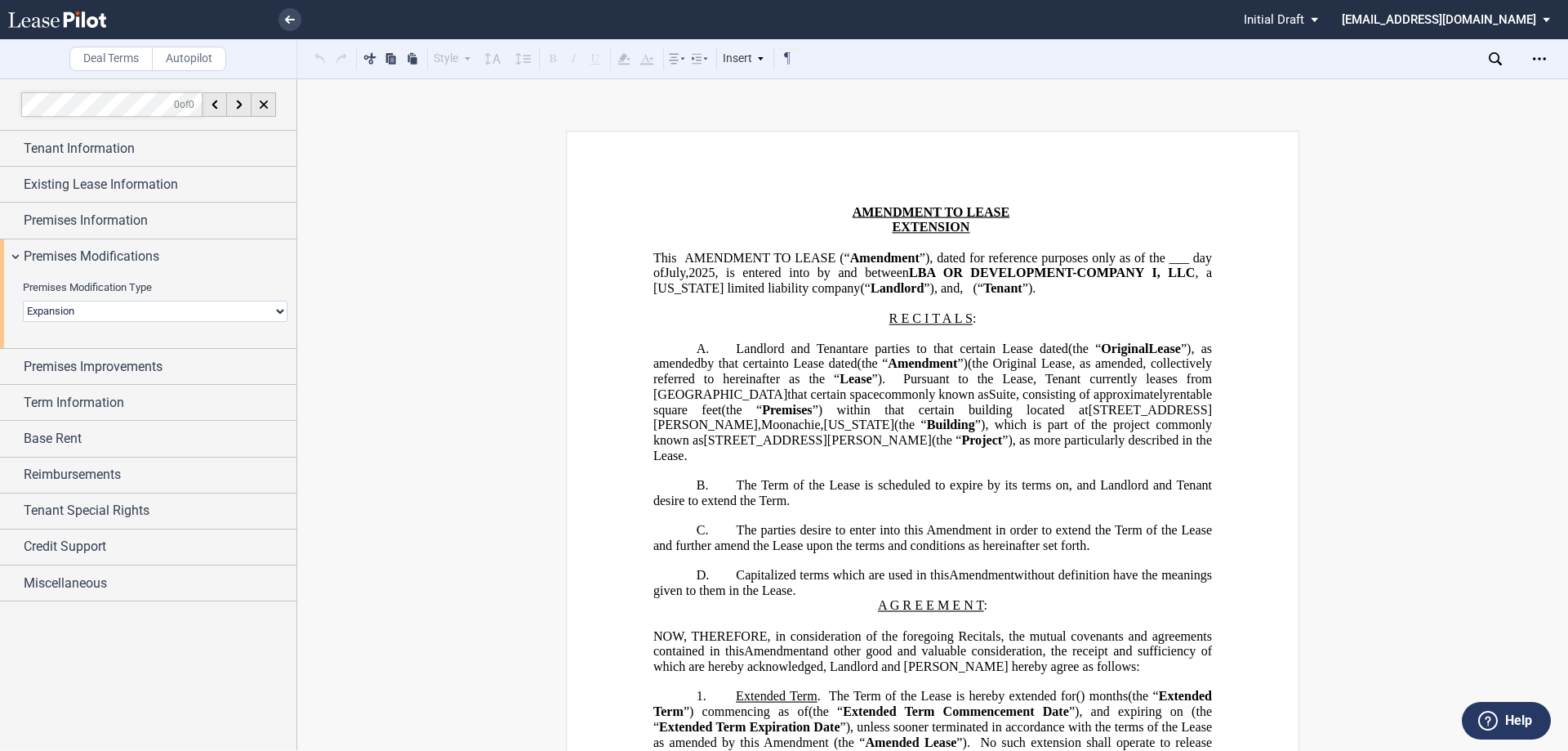 click on "None
Expansion
Relocation
Reduction
Termination" at bounding box center [155, 311] 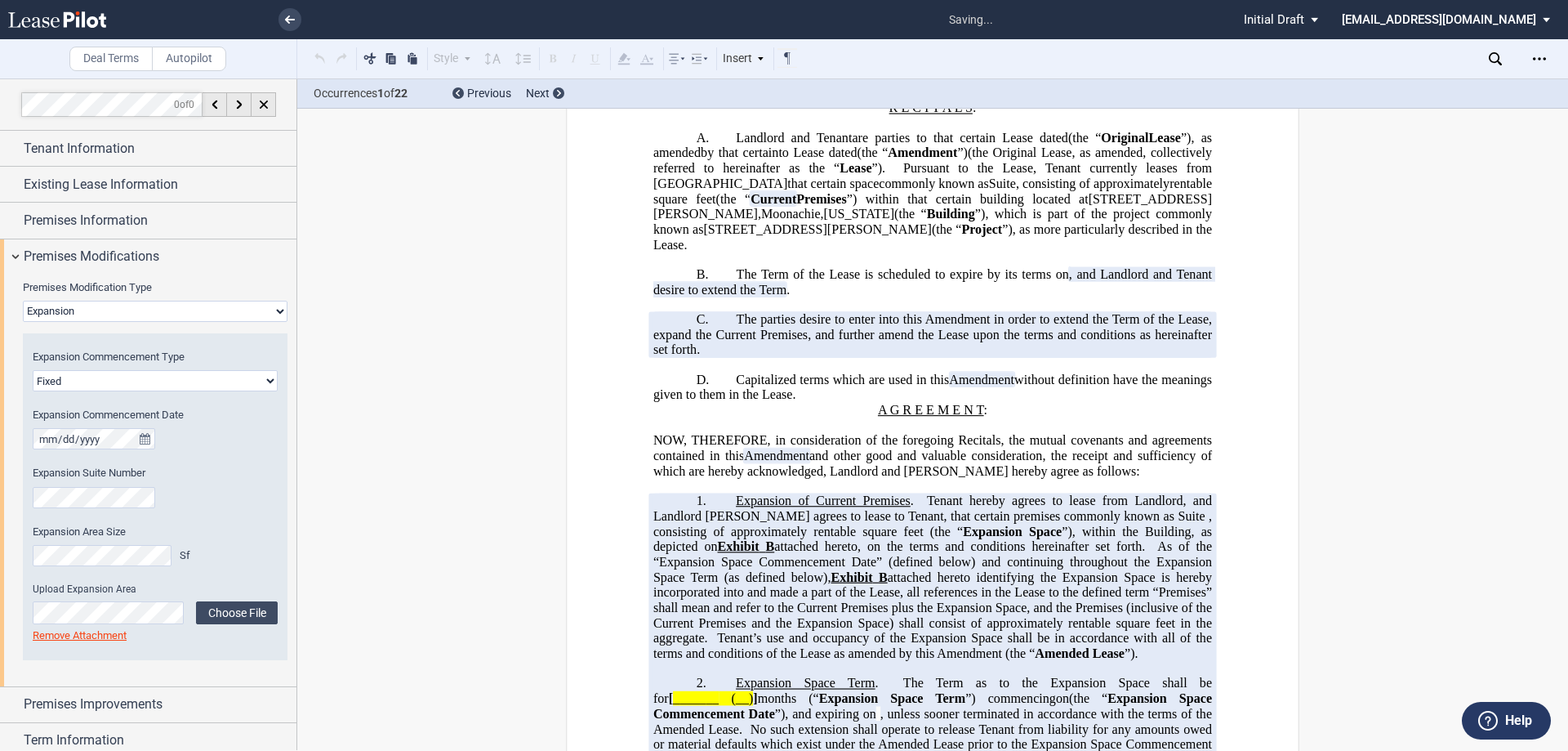 scroll, scrollTop: 245, scrollLeft: 0, axis: vertical 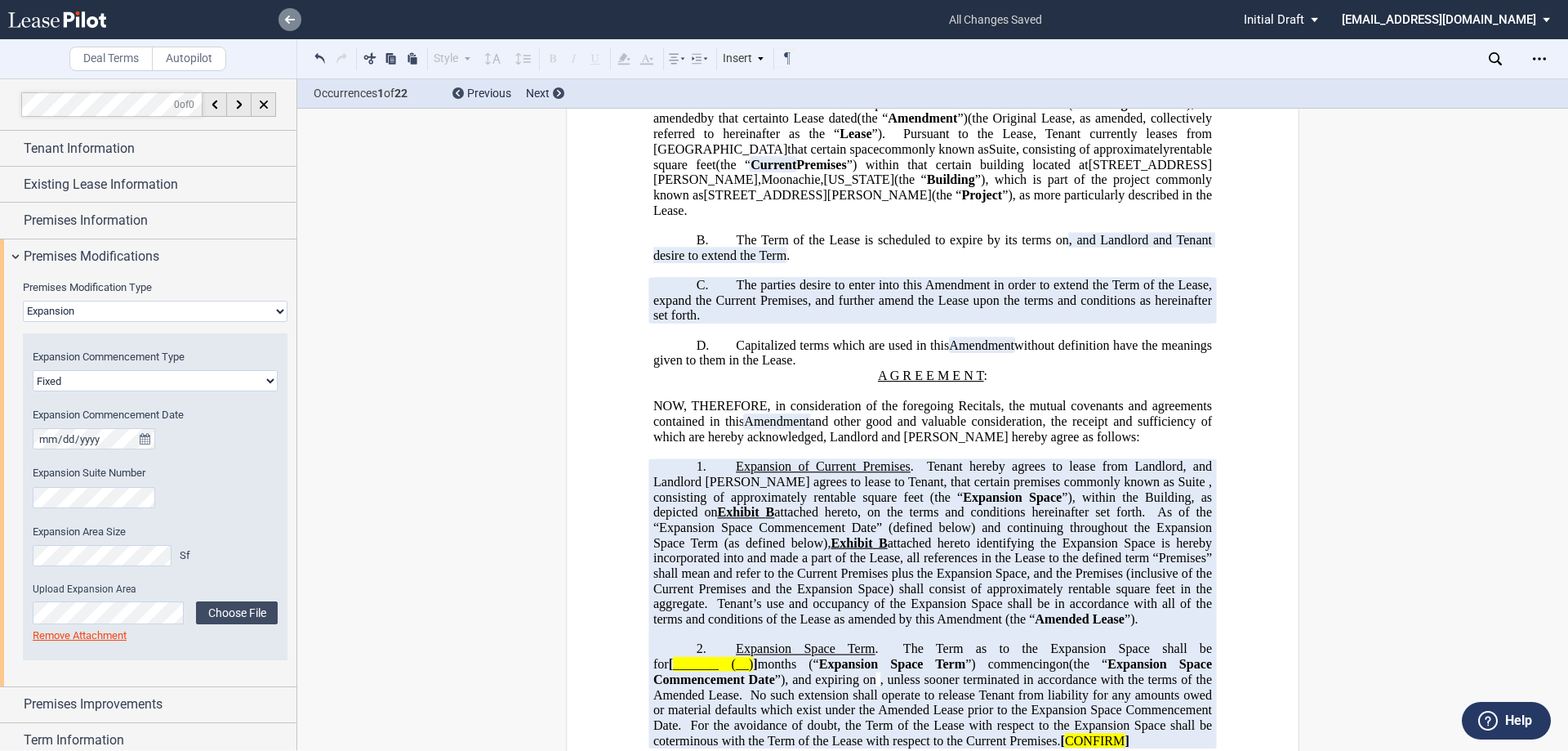 click 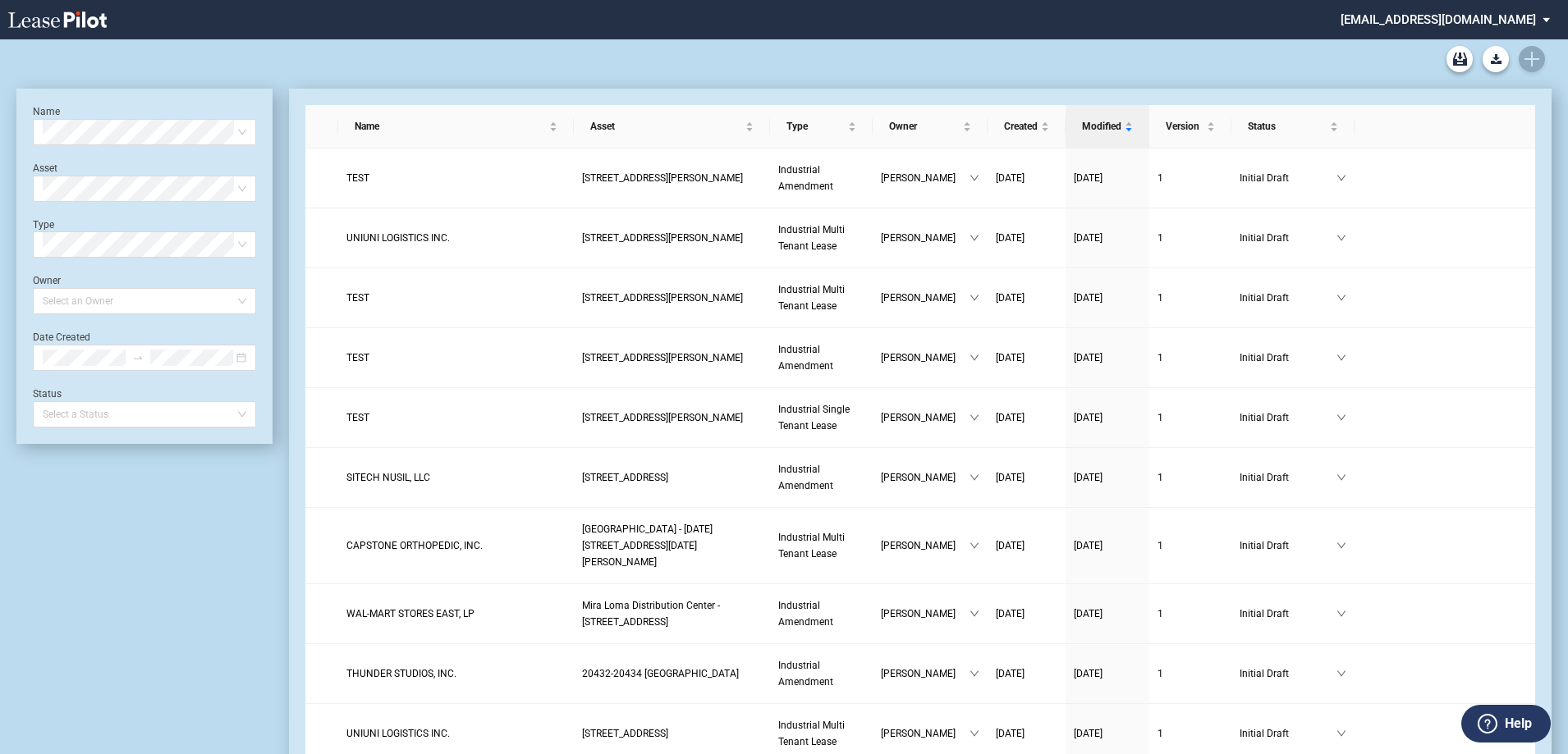 scroll, scrollTop: 0, scrollLeft: 0, axis: both 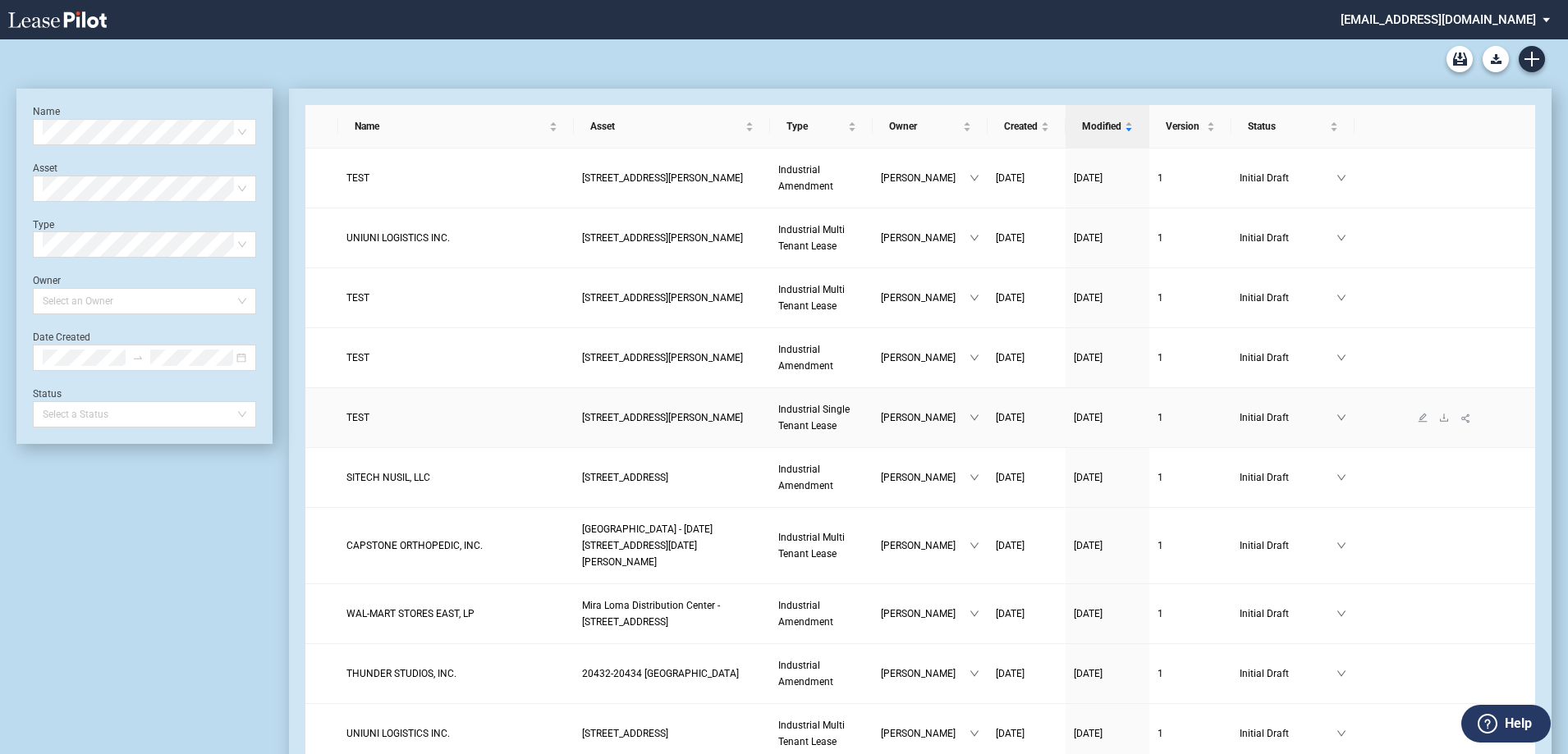 click on "TEST" at bounding box center (358, 418) 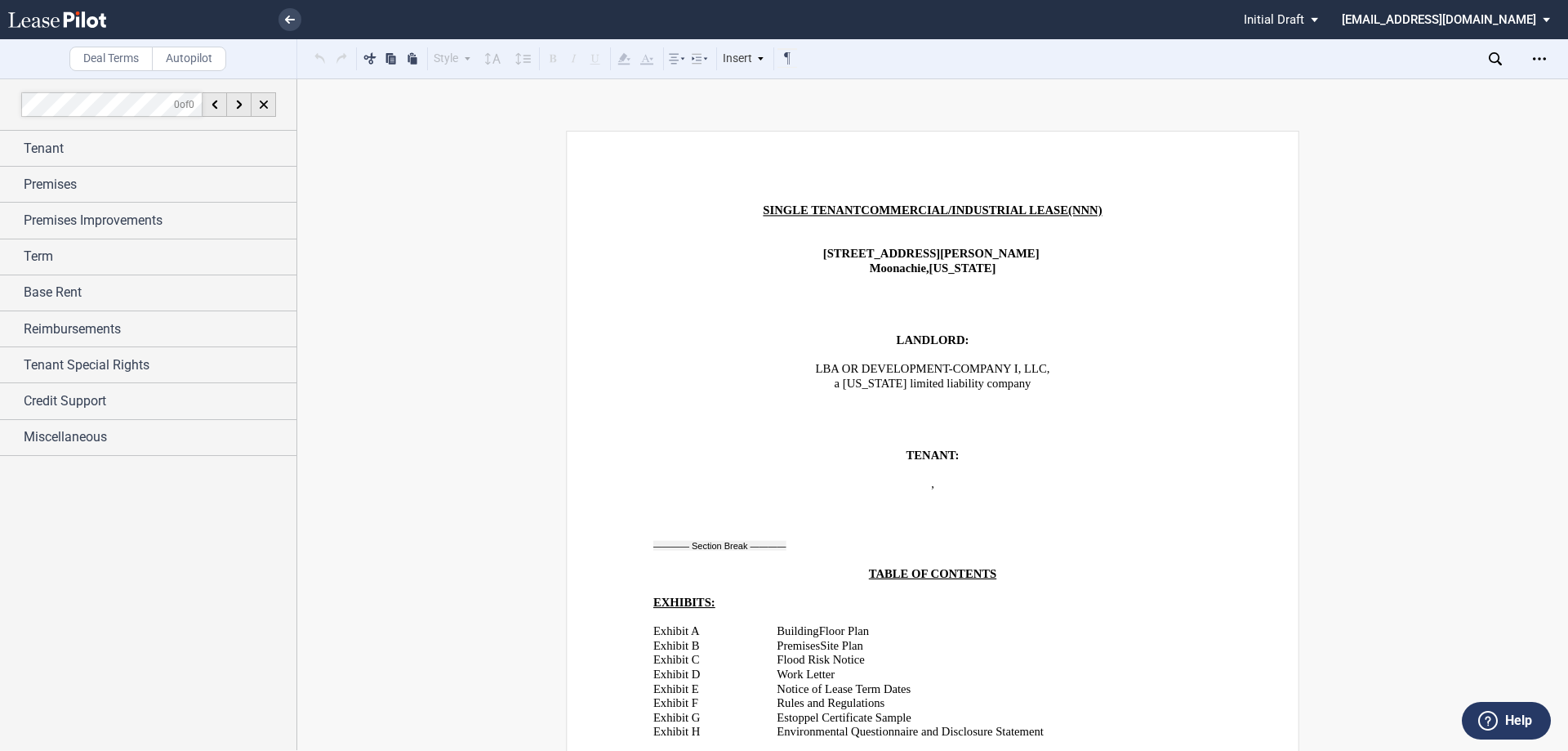 scroll, scrollTop: 0, scrollLeft: 0, axis: both 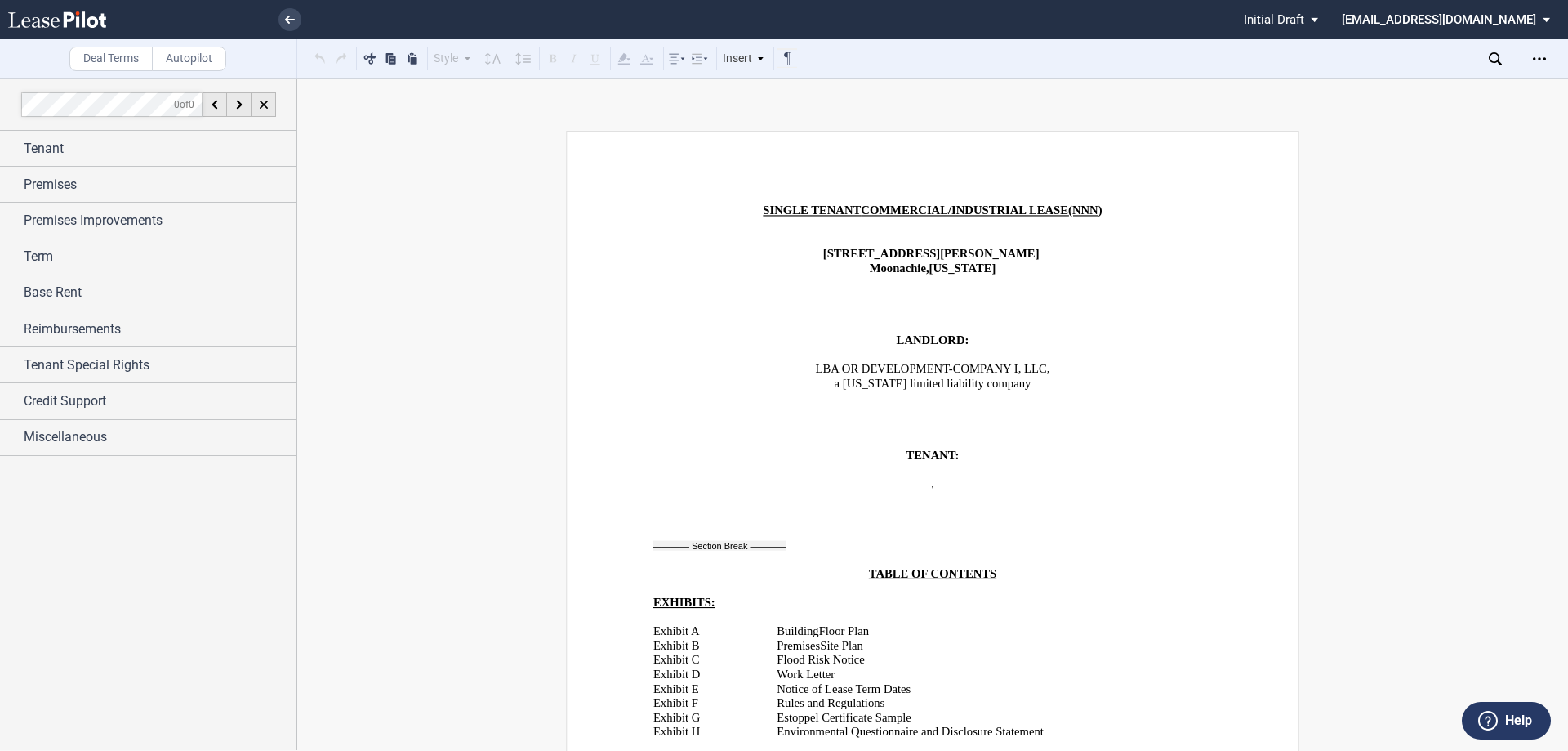 click 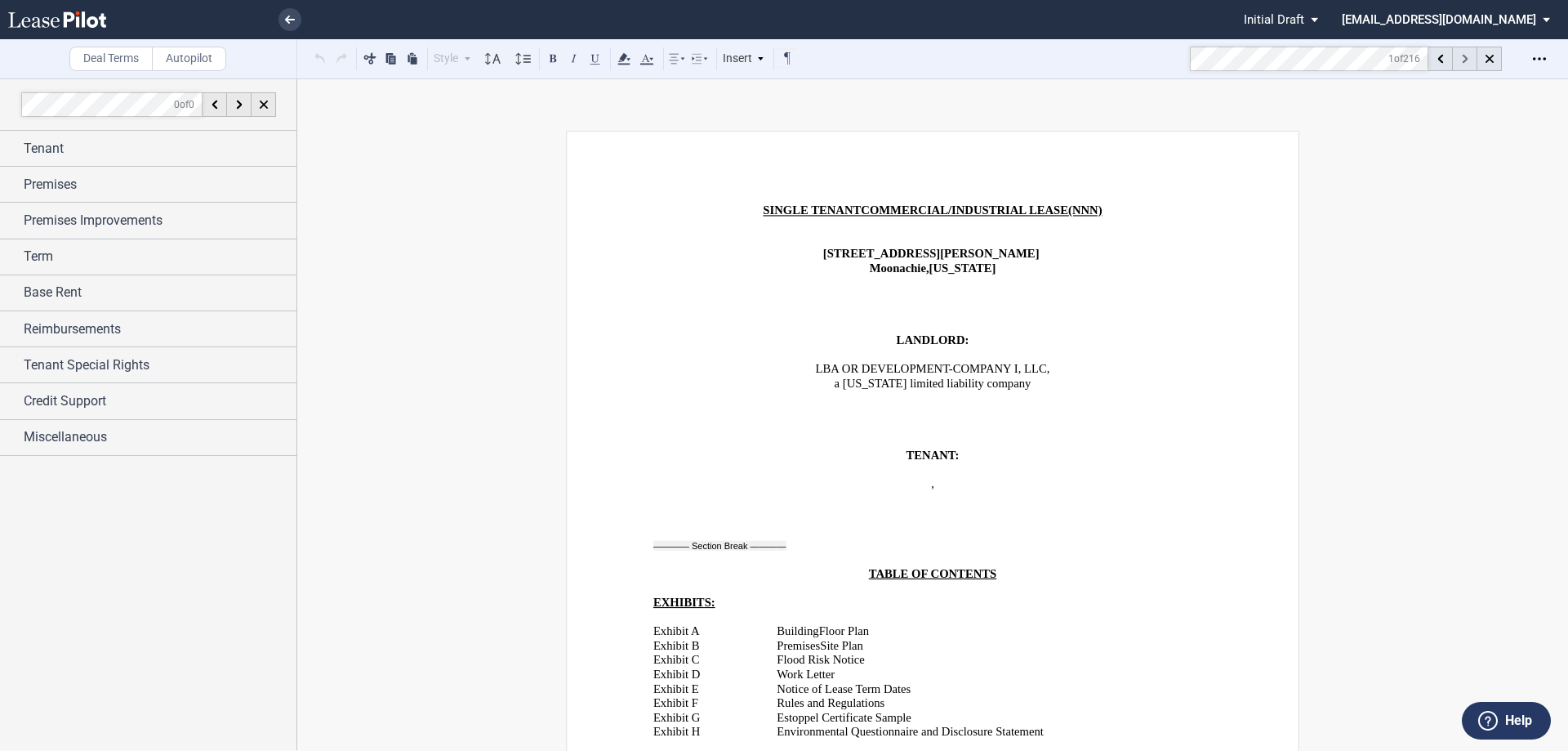 click 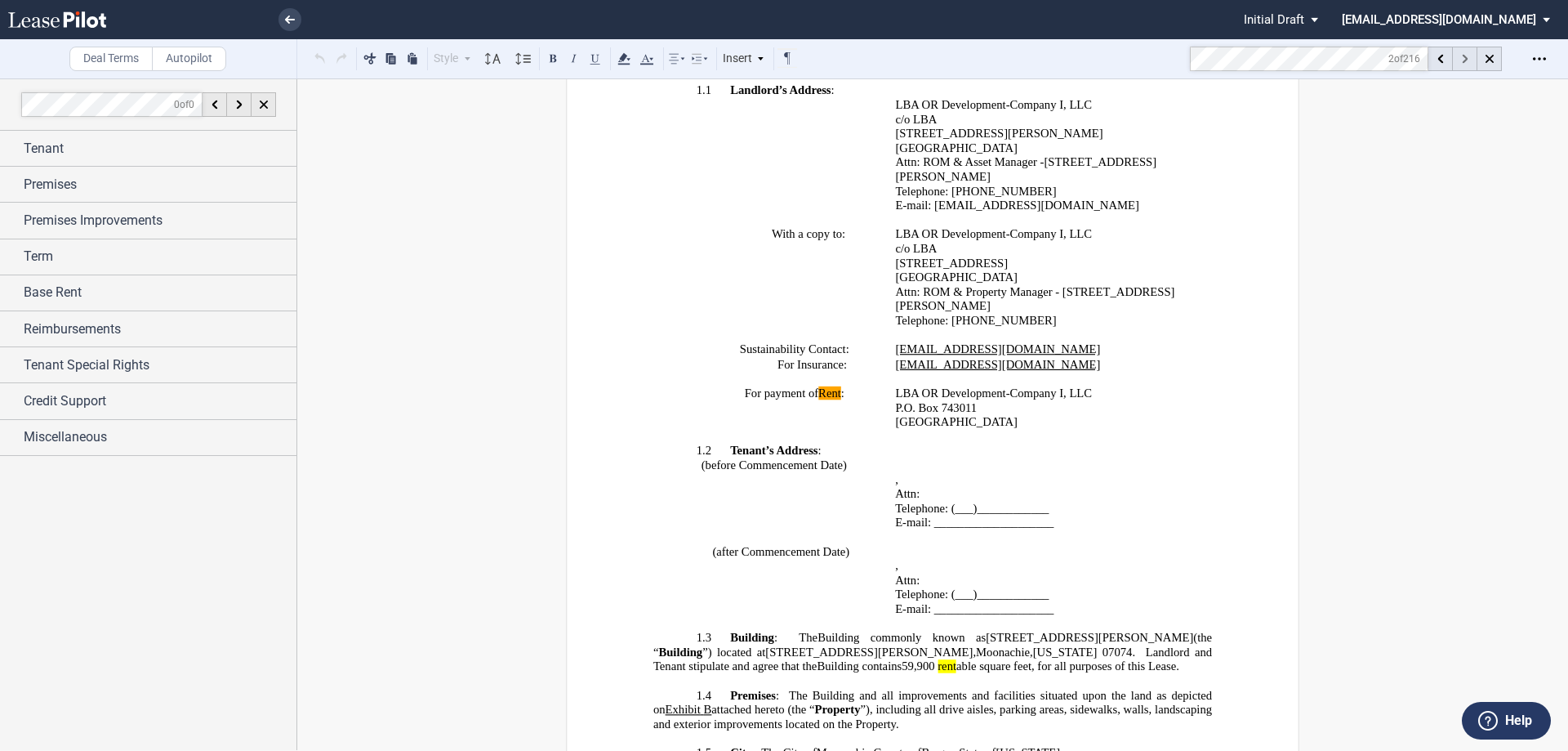 click 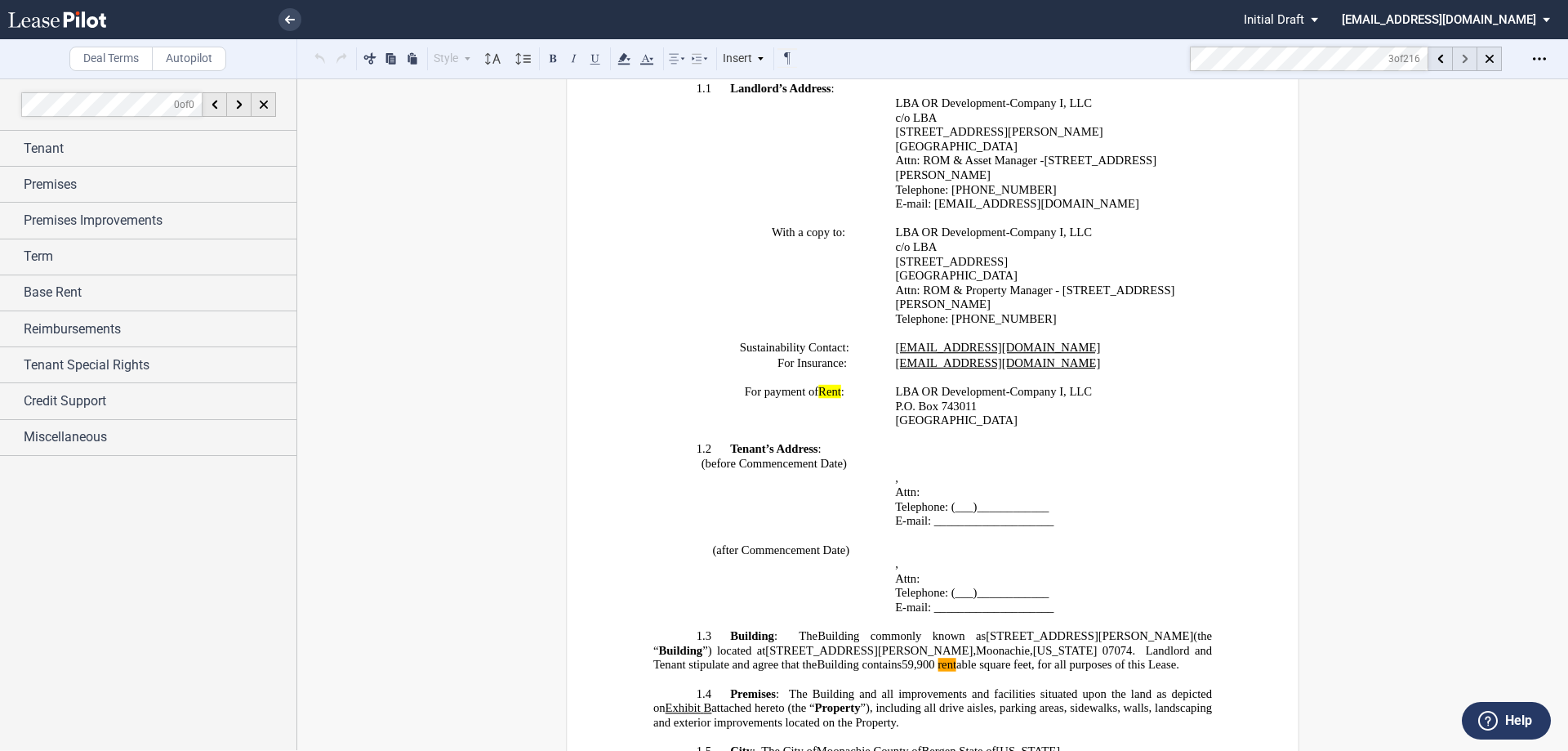click 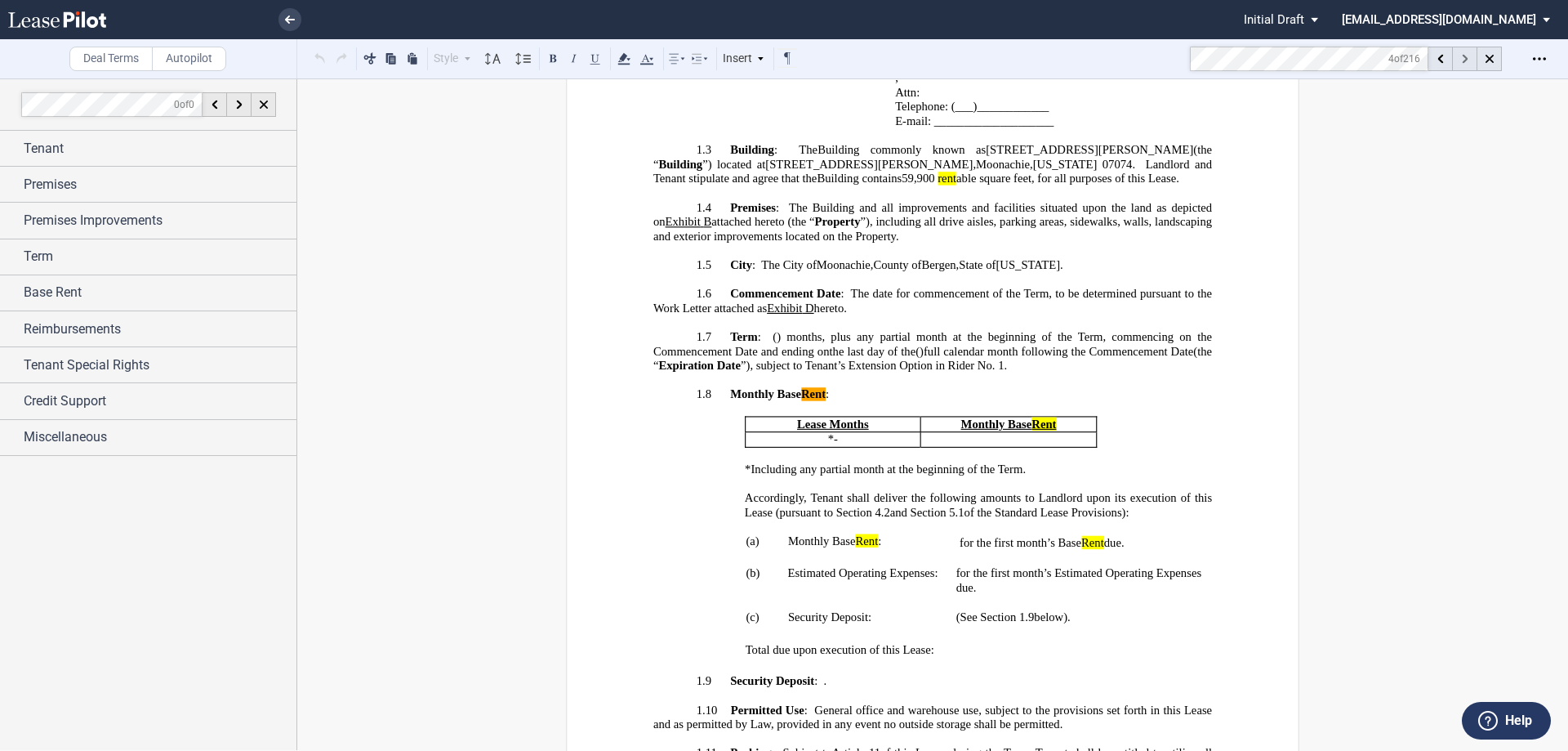 scroll, scrollTop: 1380, scrollLeft: 0, axis: vertical 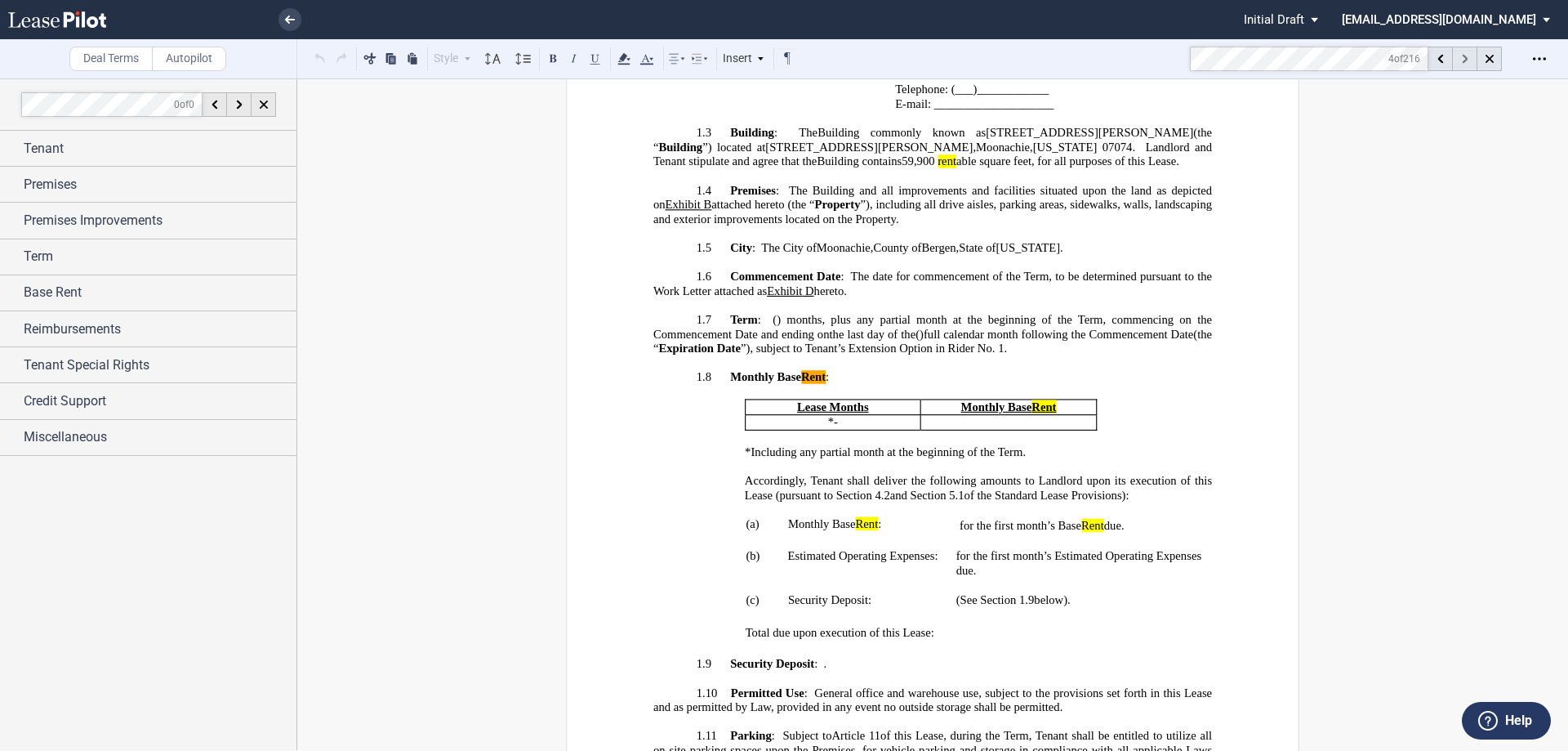 click 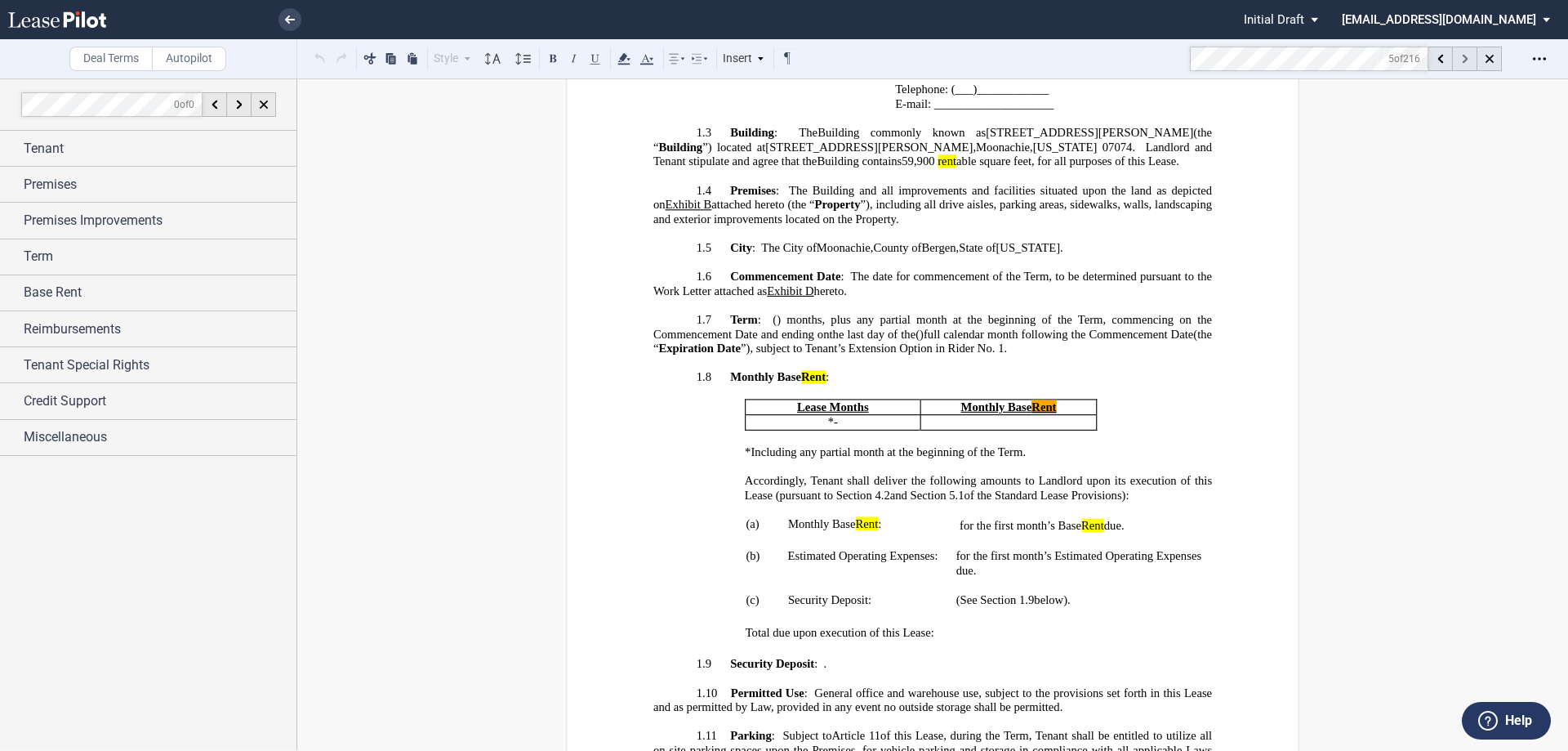 click 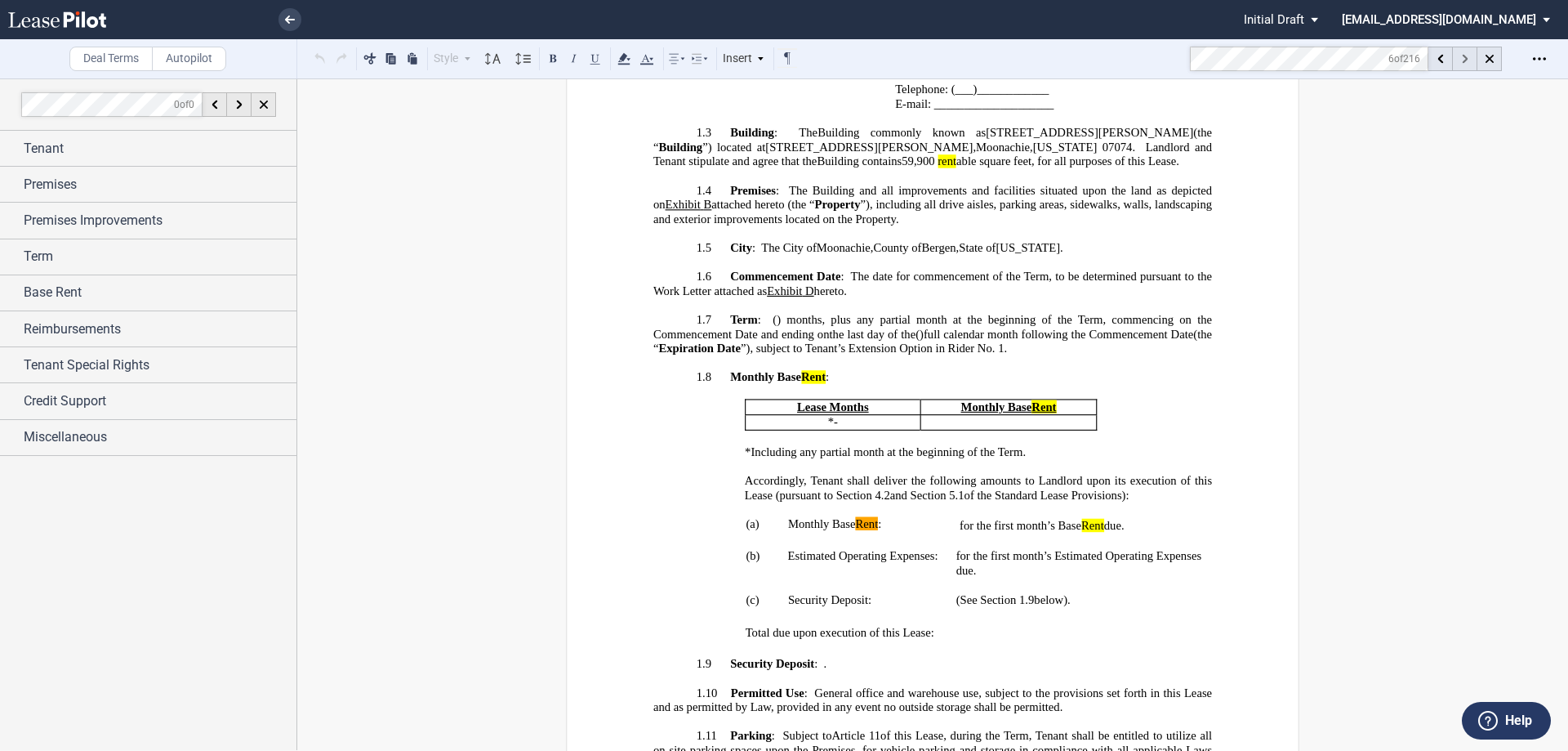 click 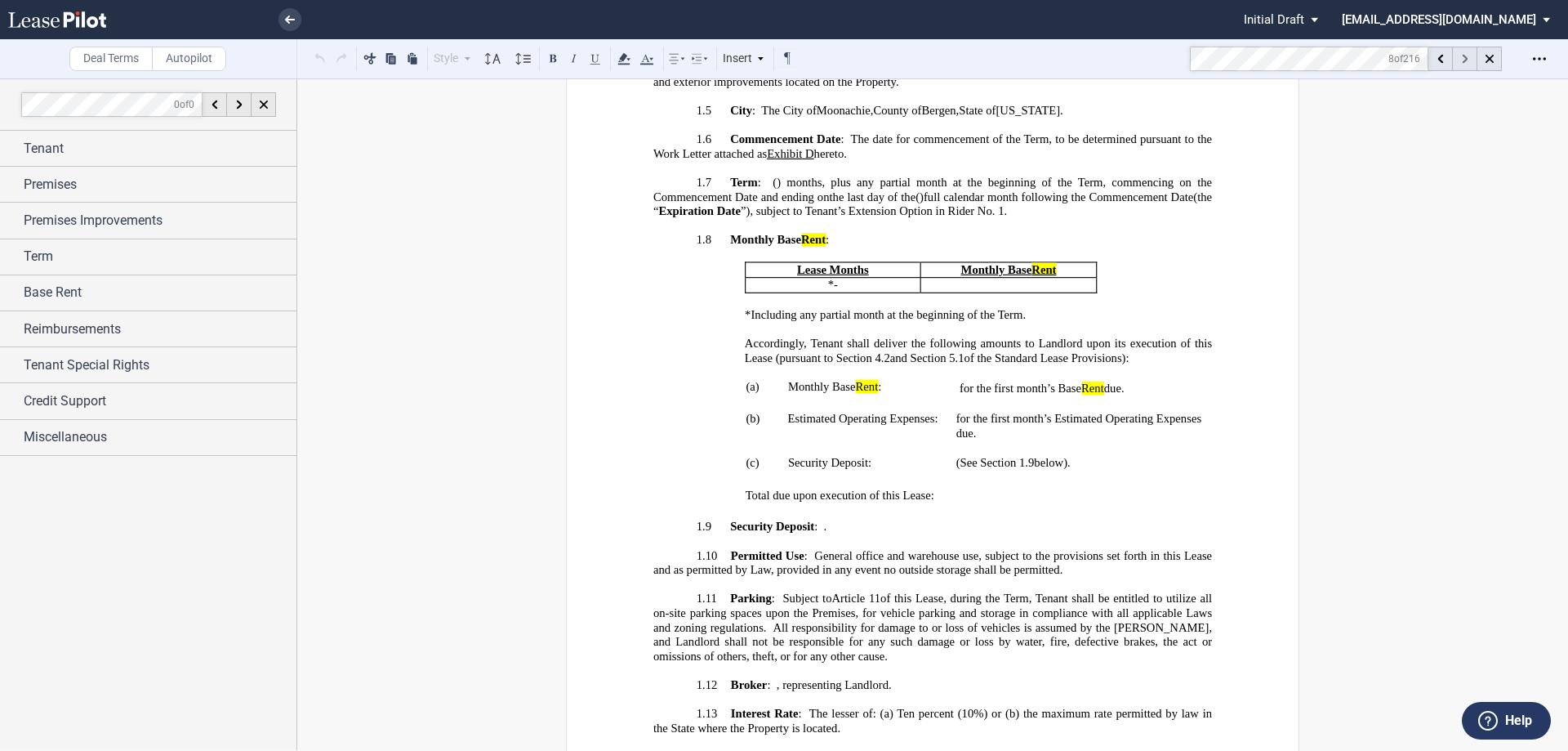 click 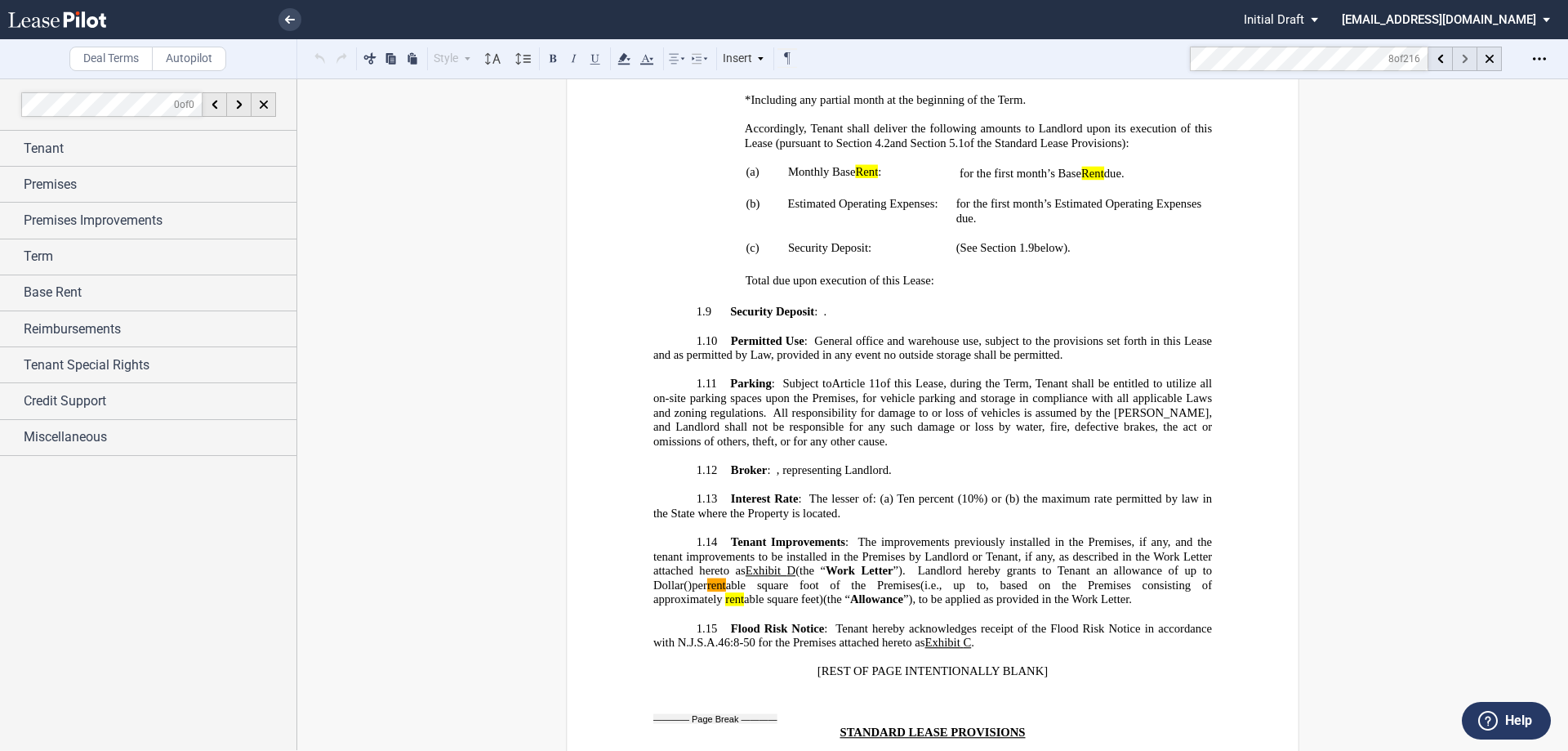 click 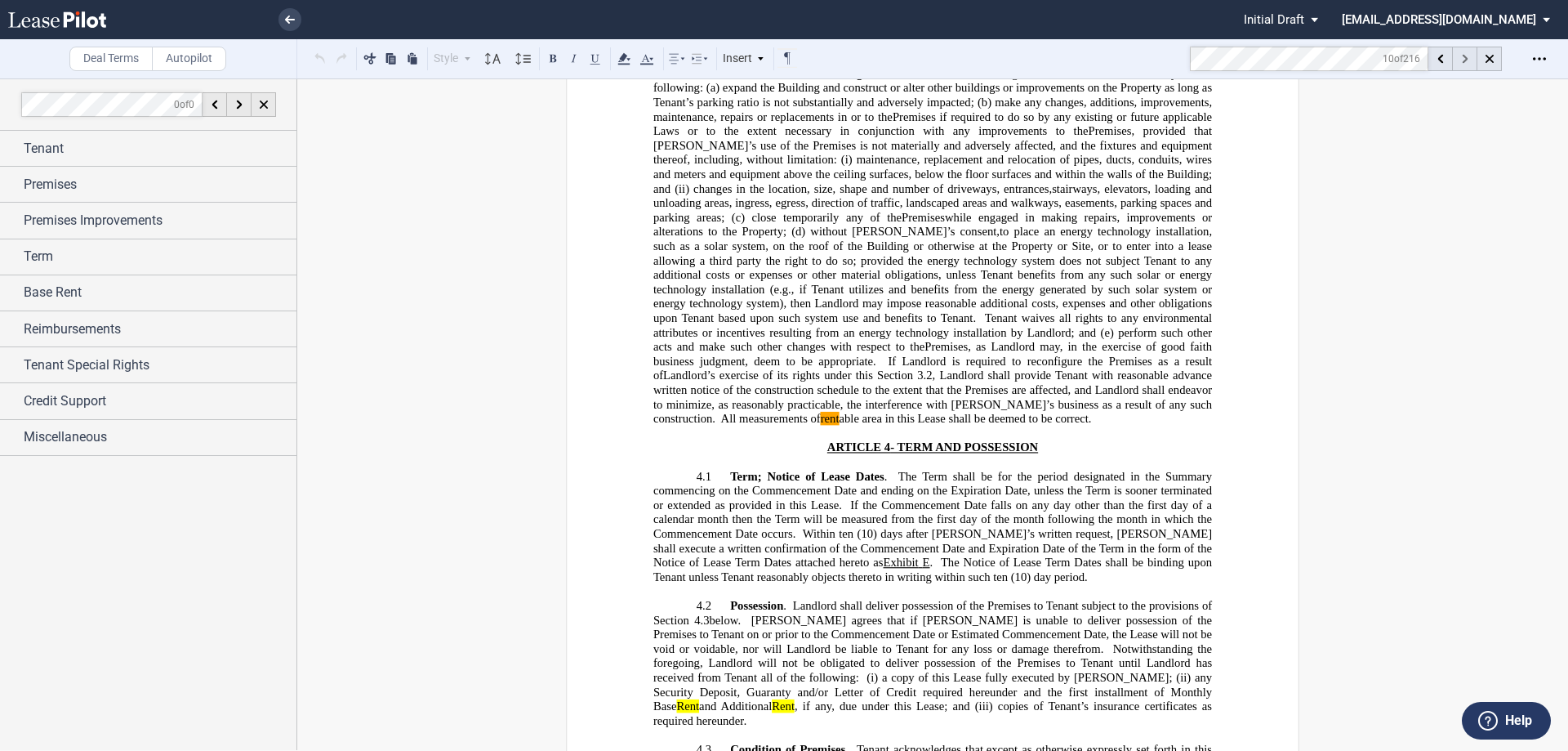 click 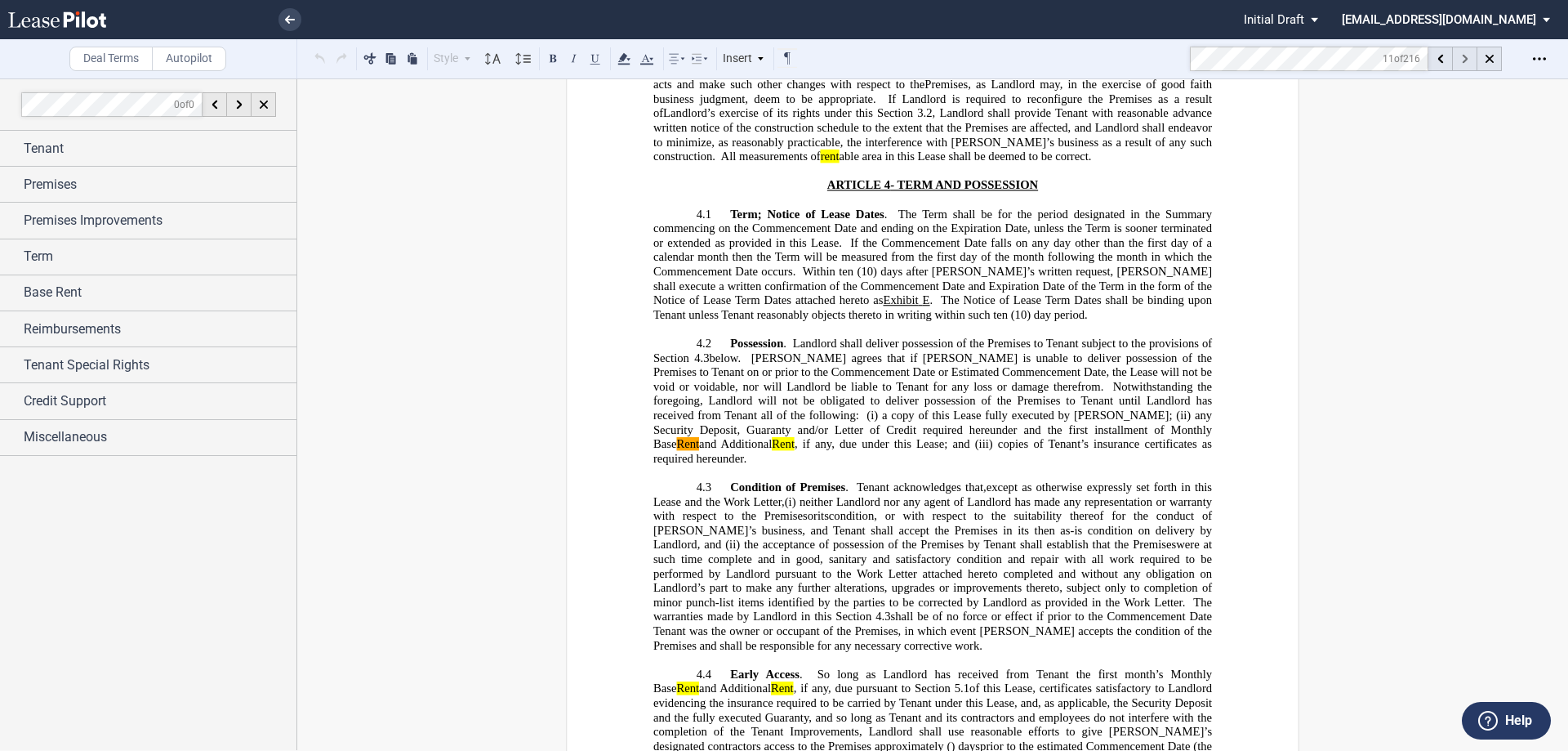 scroll, scrollTop: 2995, scrollLeft: 0, axis: vertical 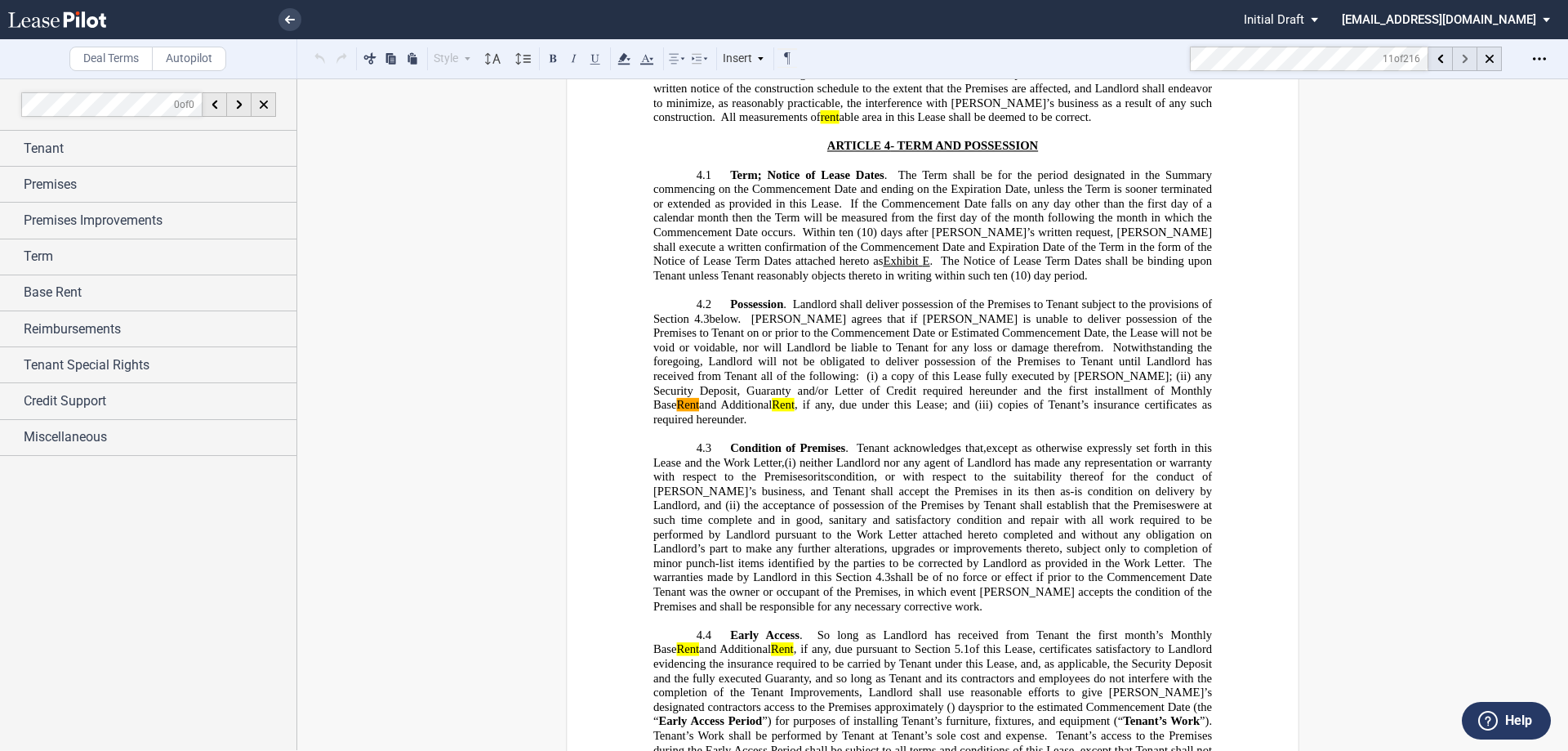 click 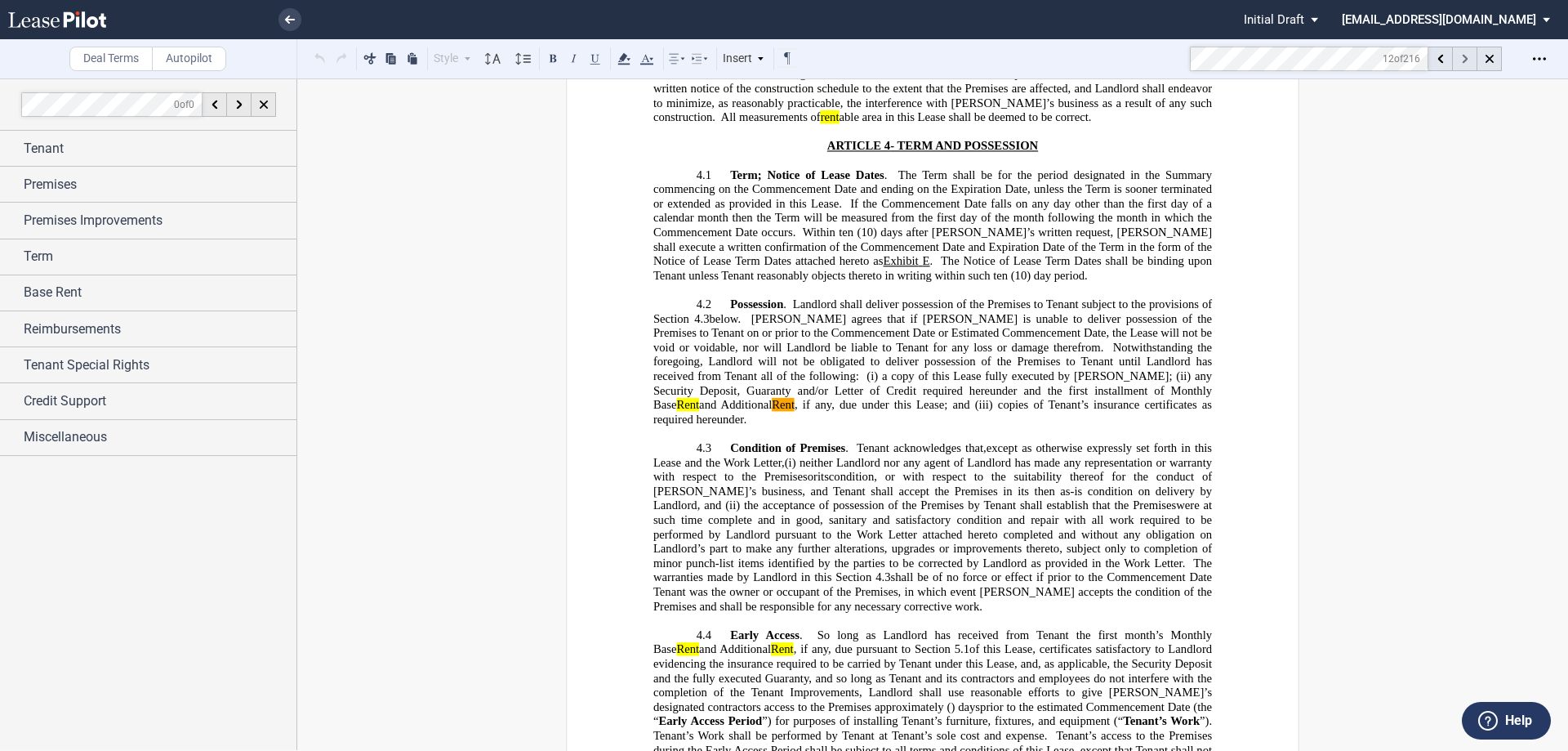 click 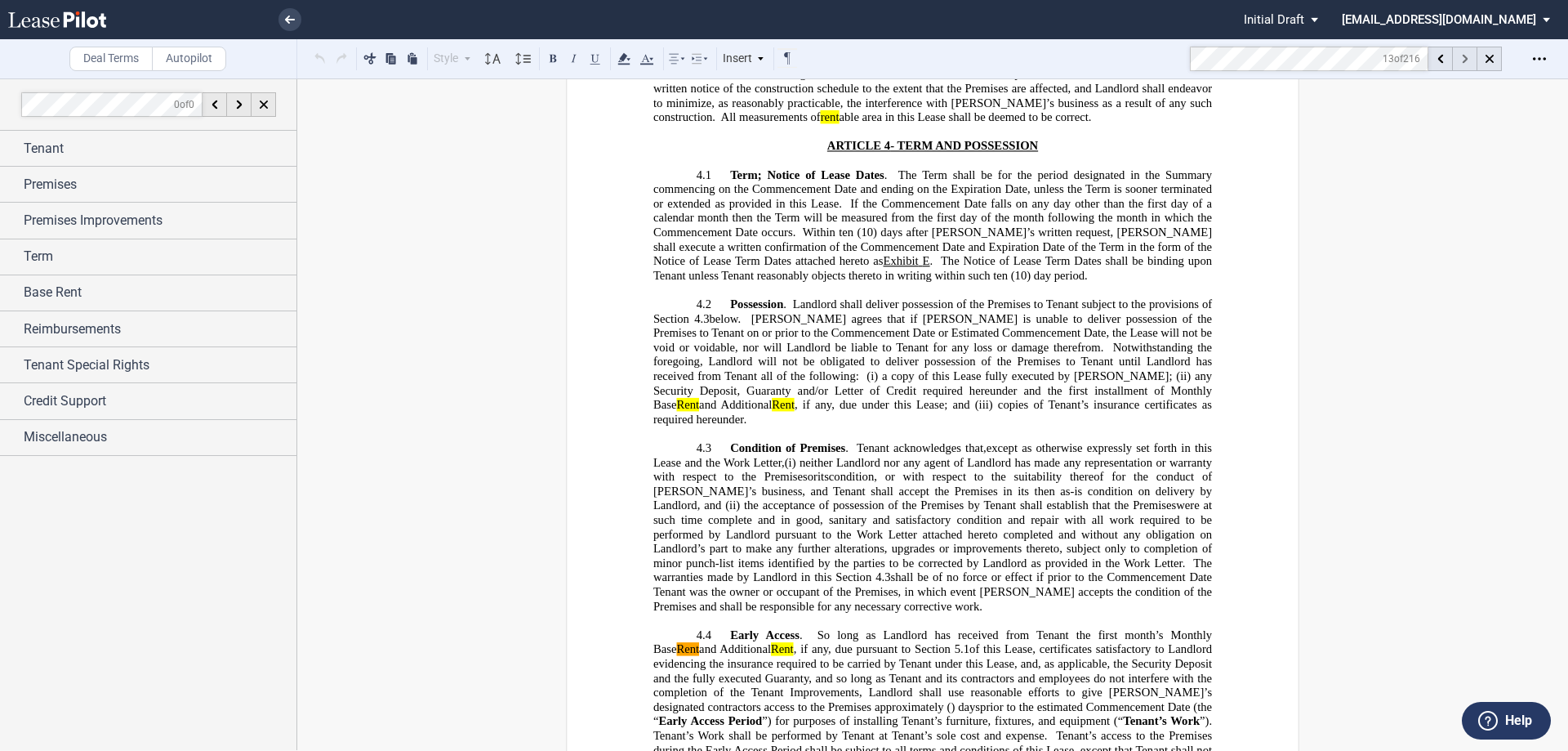 click 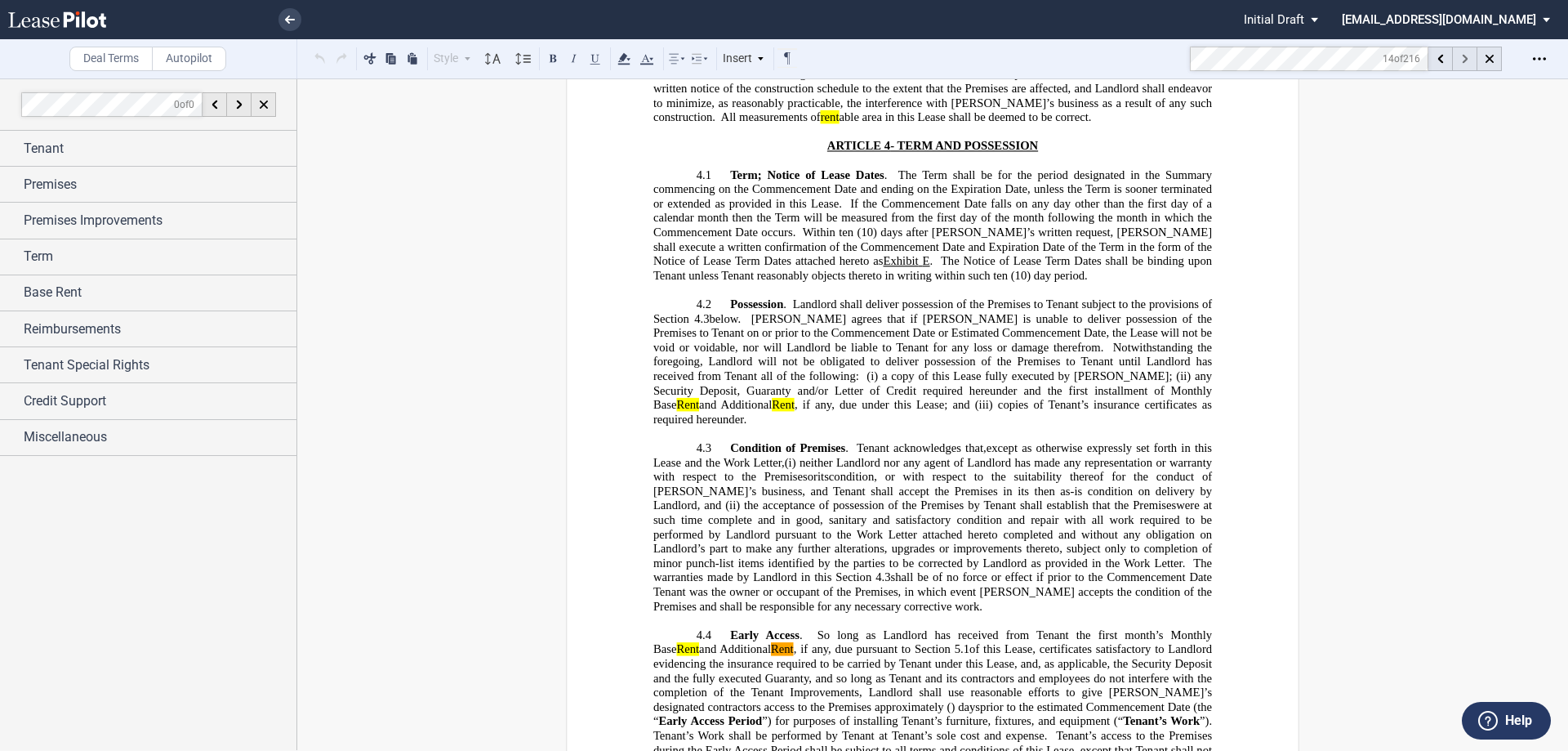 click 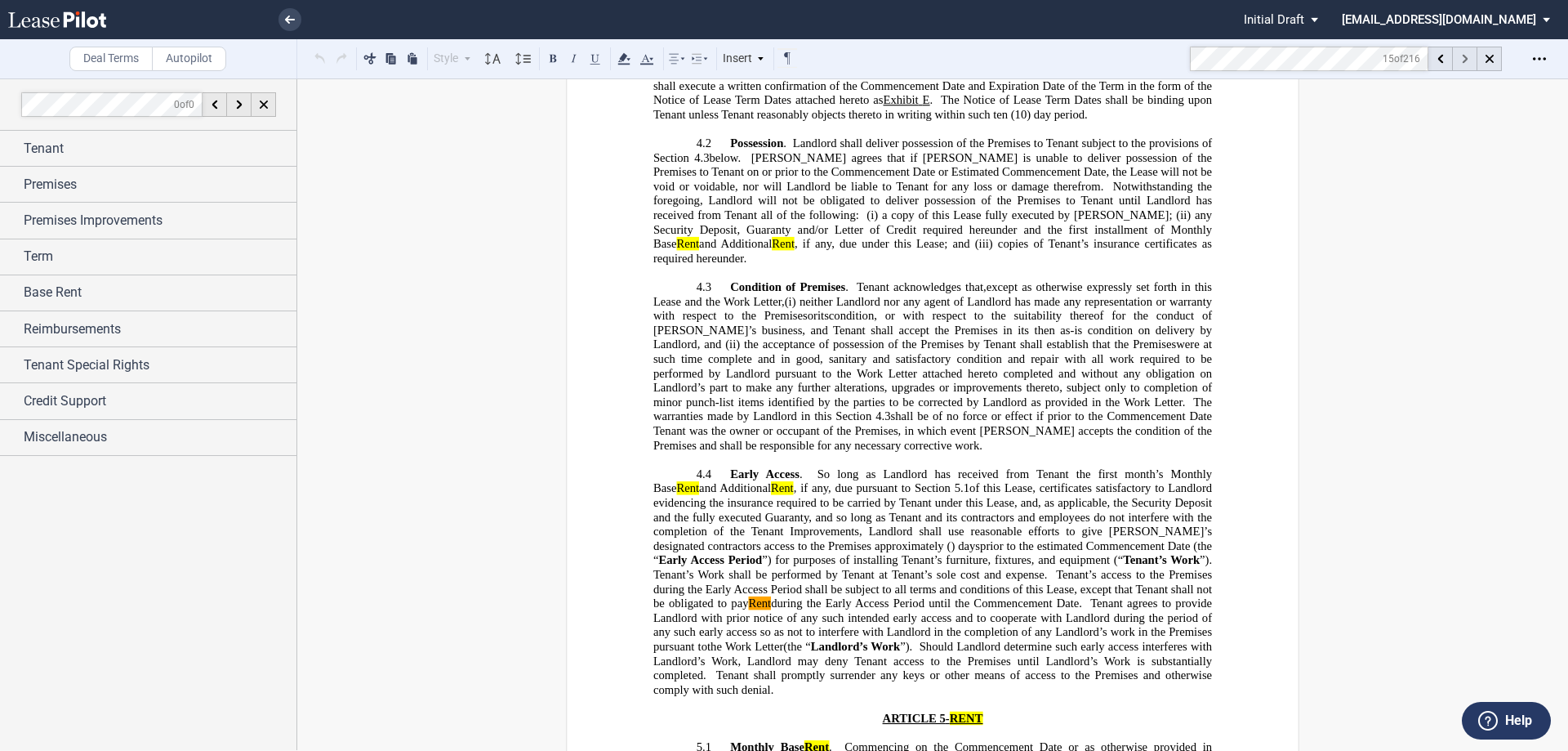 click 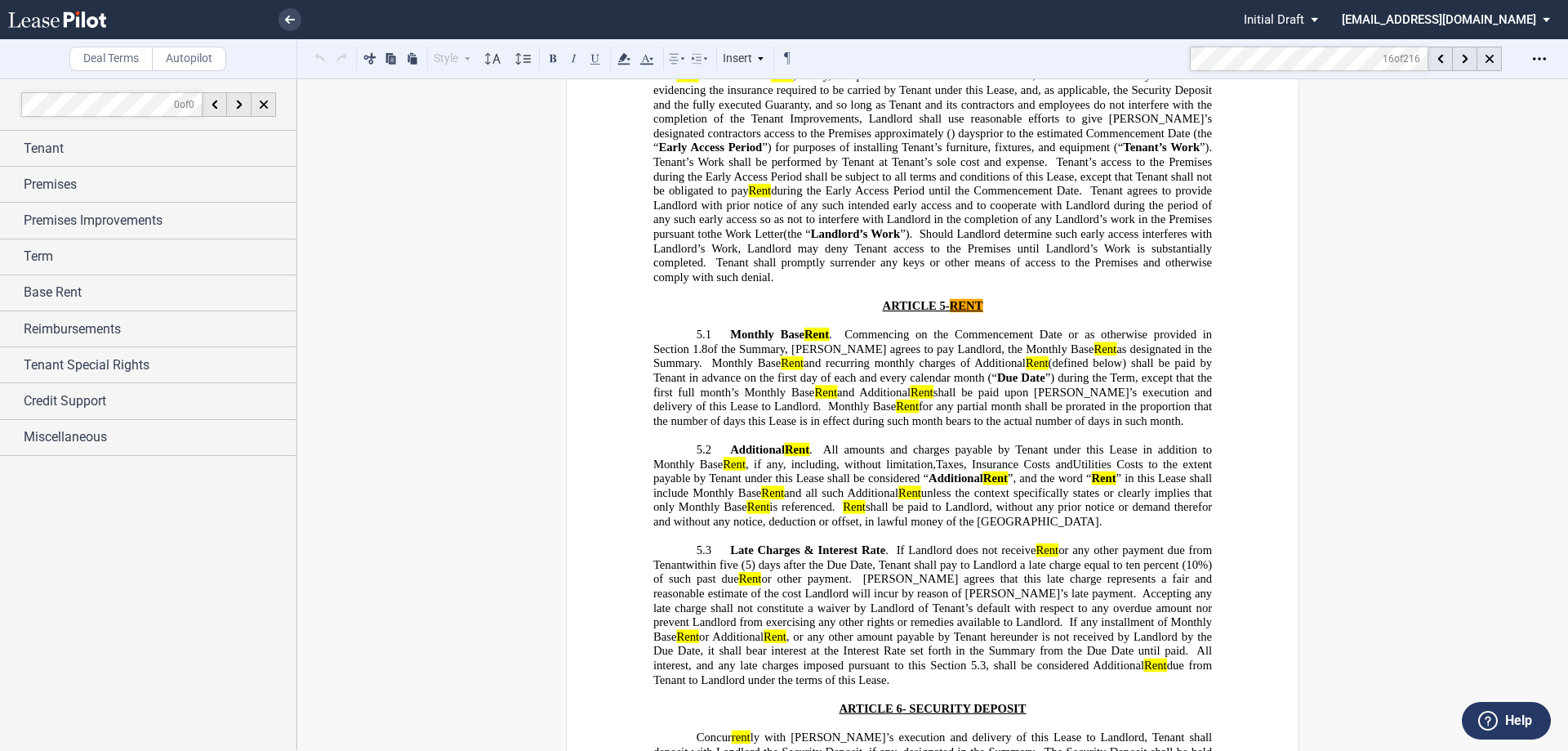 scroll, scrollTop: 3632, scrollLeft: 0, axis: vertical 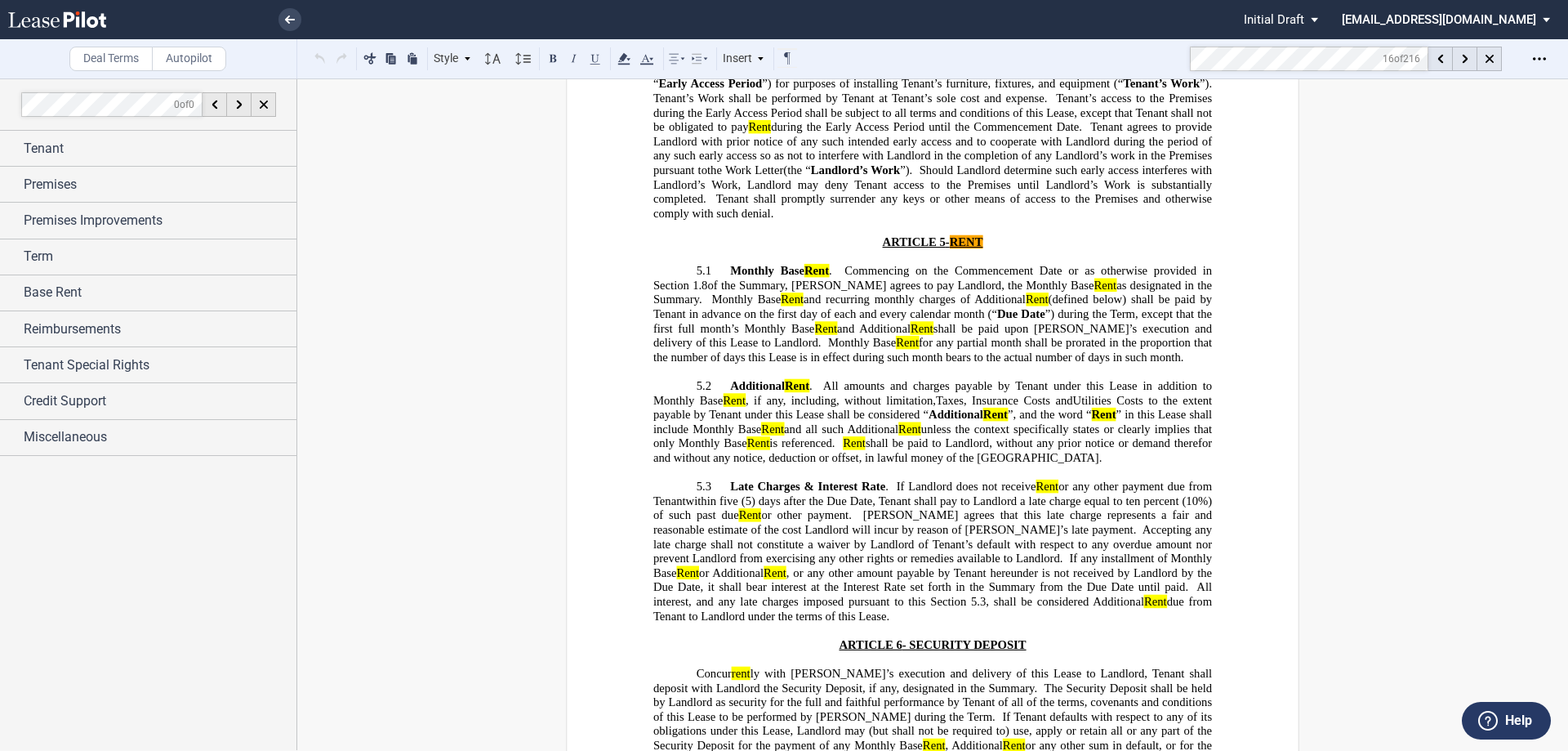 drag, startPoint x: 717, startPoint y: 225, endPoint x: 808, endPoint y: 576, distance: 362.6045 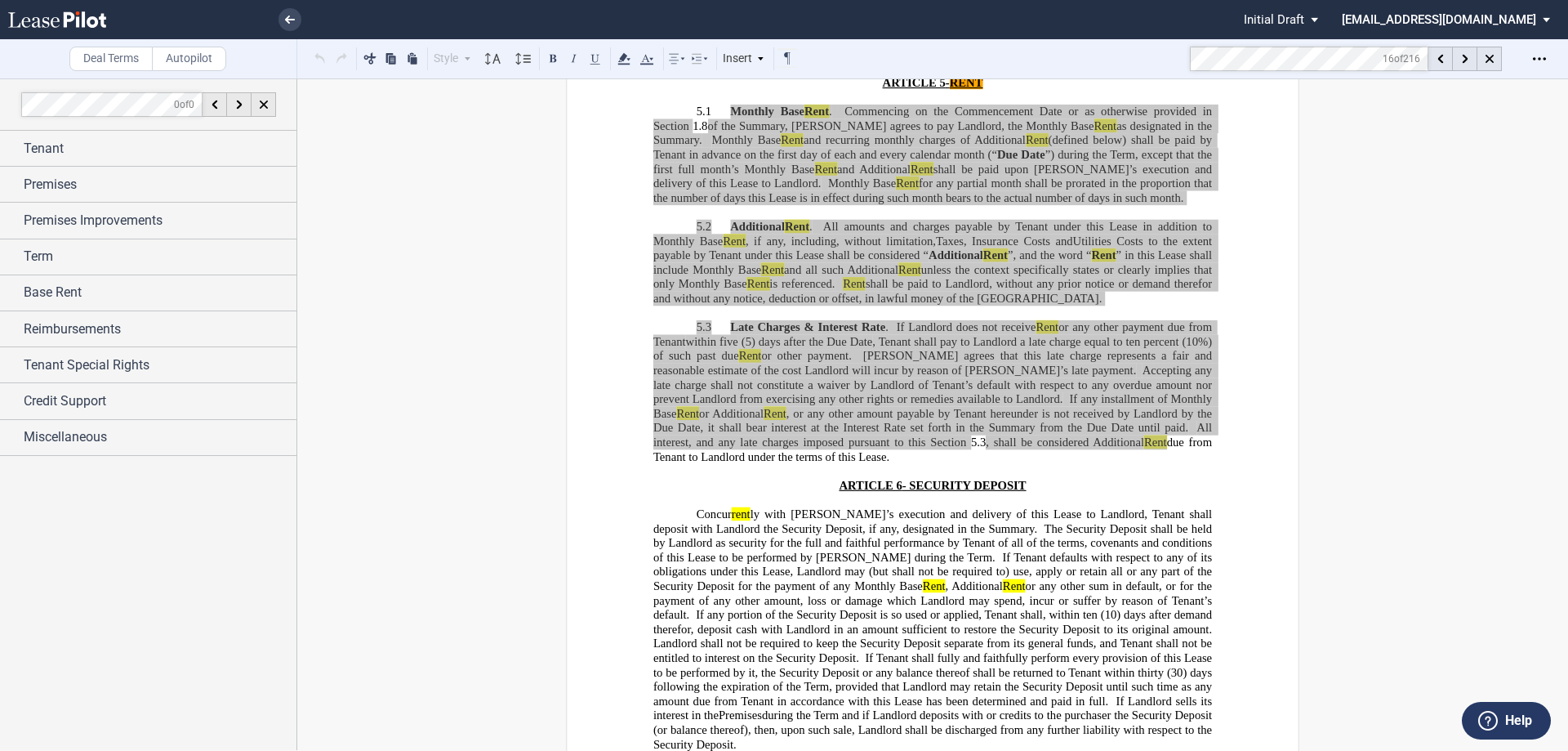 scroll, scrollTop: 3796, scrollLeft: 0, axis: vertical 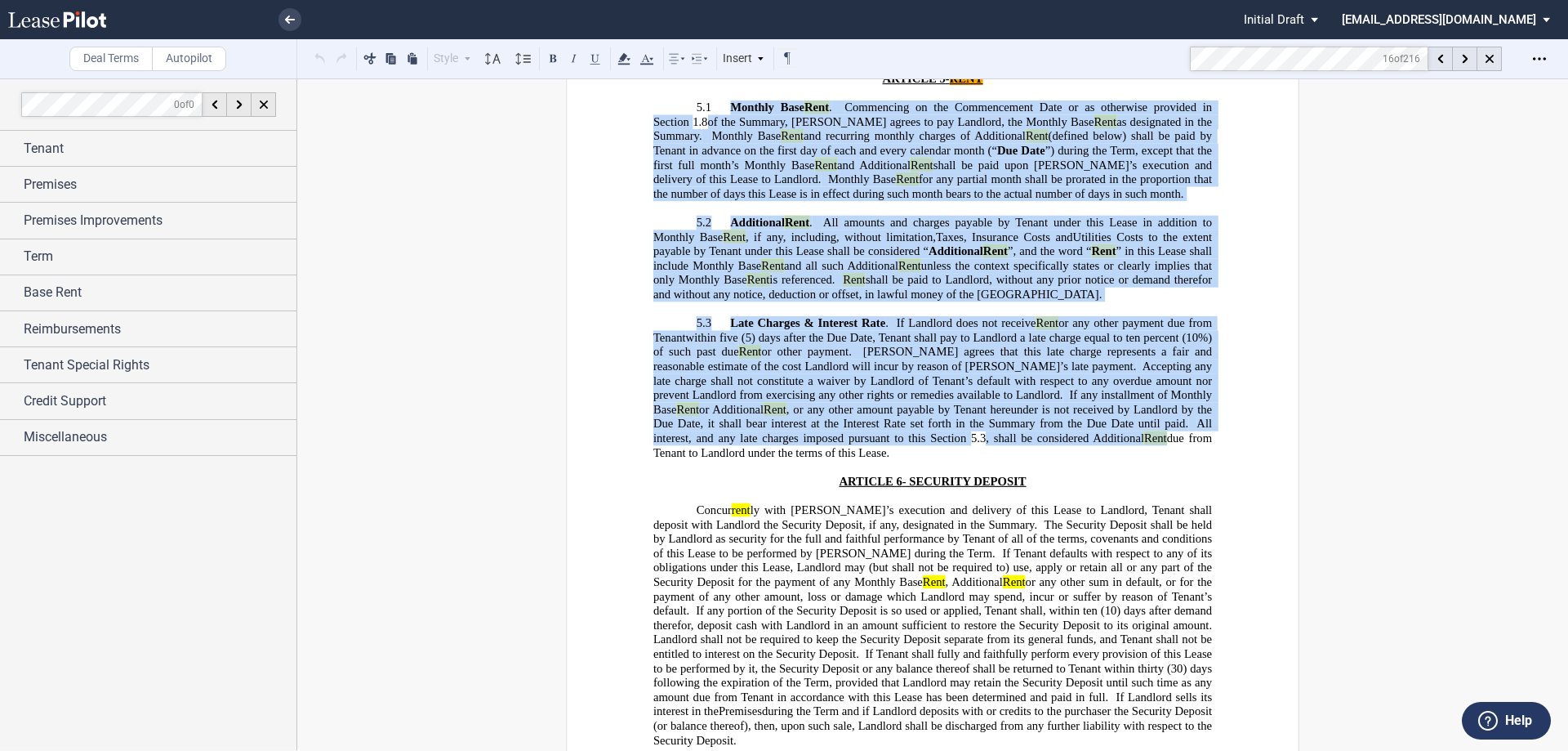 click on "Rent  shall be paid to Landlord, without any prior notice or demand therefor and without any notice, deduction or offset, in lawful money of the United States of America." 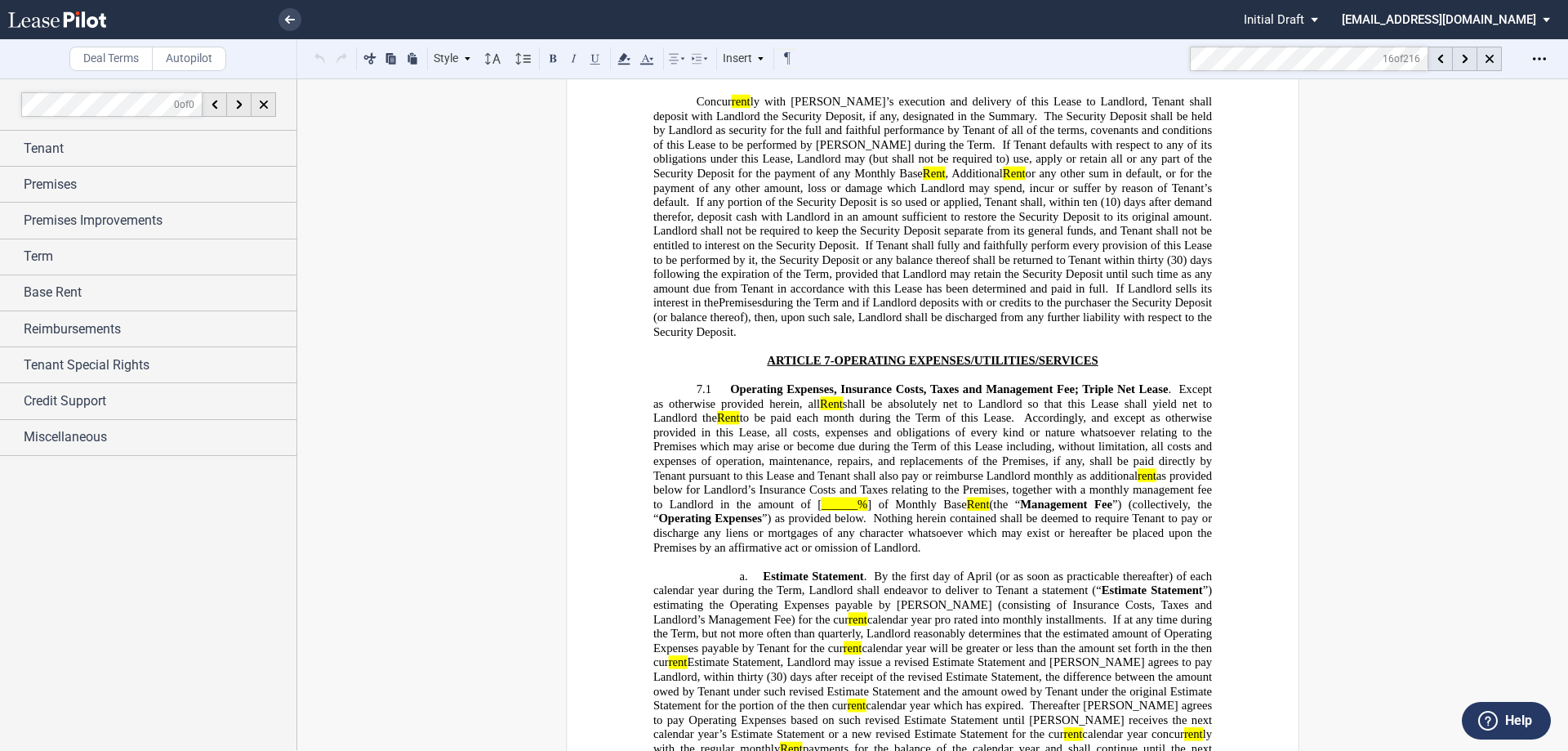 scroll, scrollTop: 4286, scrollLeft: 0, axis: vertical 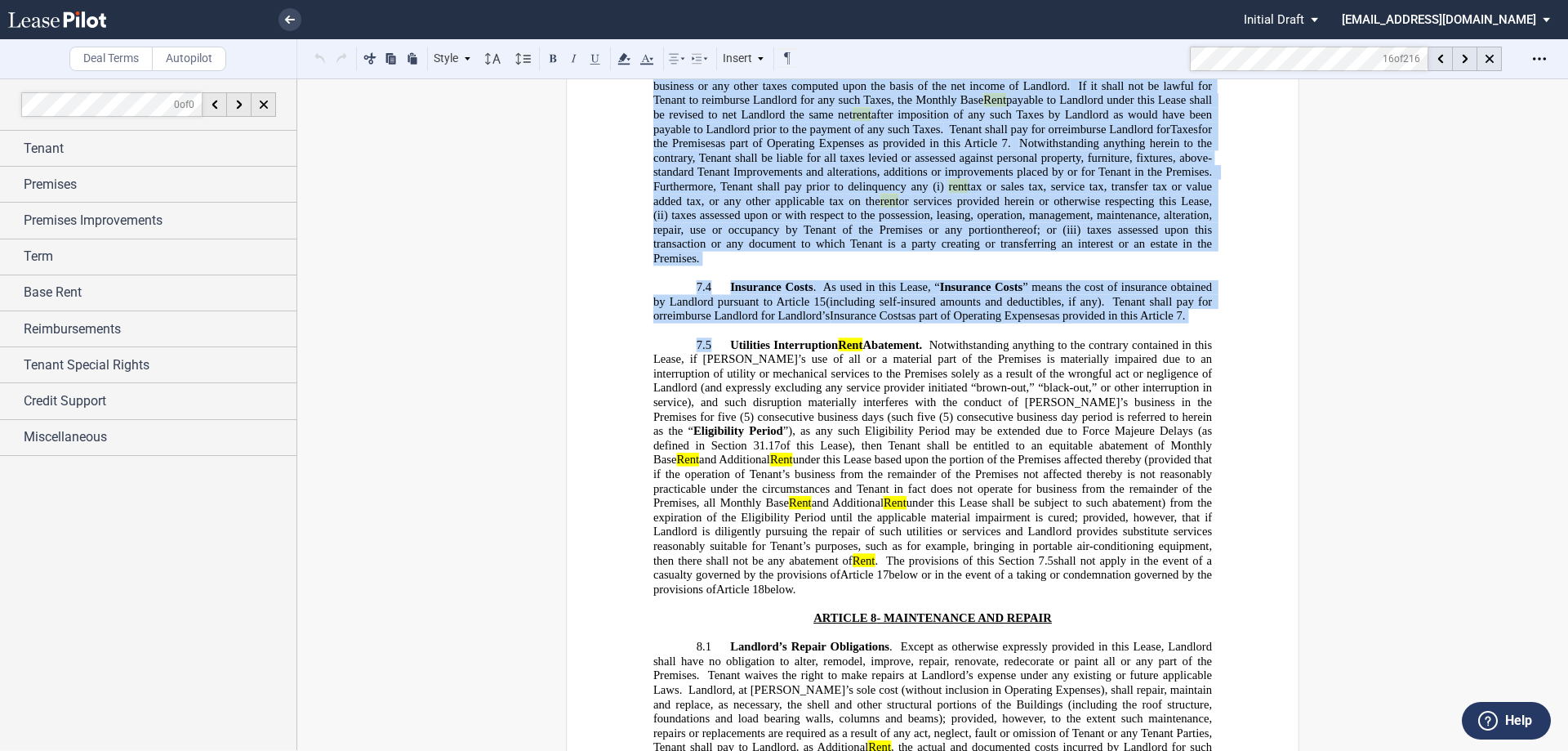 drag, startPoint x: 686, startPoint y: 267, endPoint x: 959, endPoint y: 512, distance: 366.816 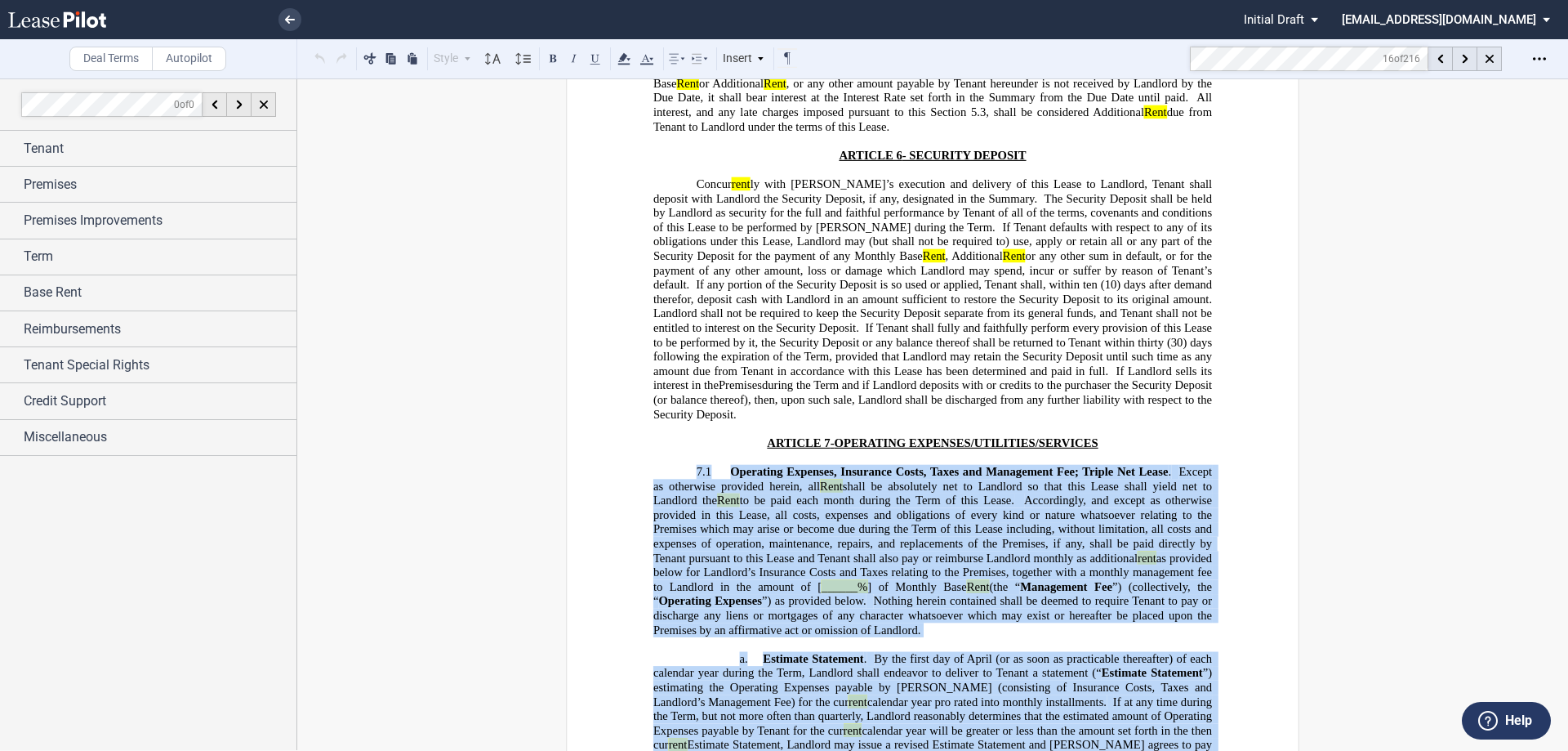 scroll, scrollTop: 4123, scrollLeft: 0, axis: vertical 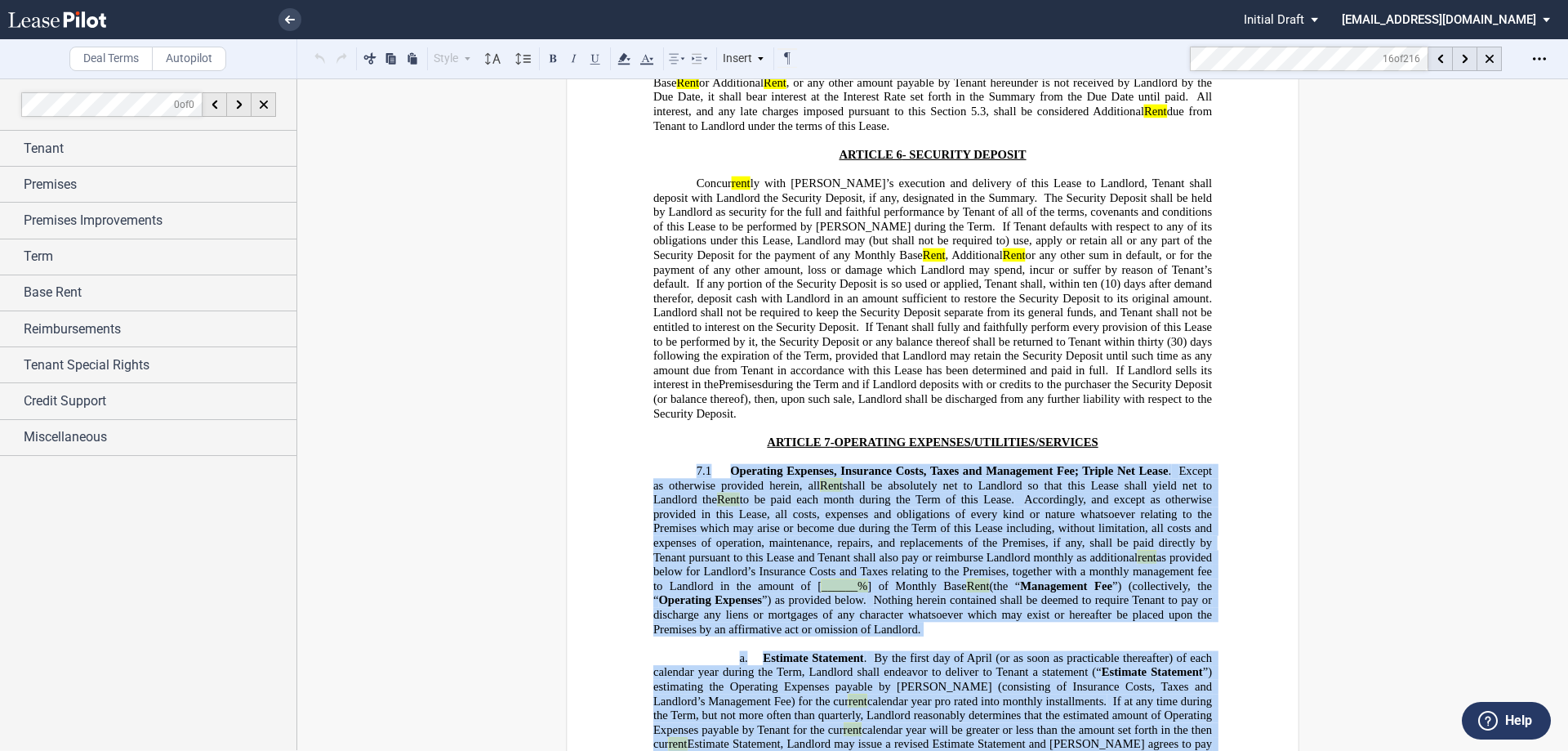 copy on "7.1                  Operating Expenses, Insurance Costs, Taxes and Management Fee; Triple Net Lease .    Except as otherwise provided herein, all  Rent  shall be absolutely net to Landlord so that this Lease shall yield net to Landlord the  Rent  to be paid each month during the Term of this Lease.    Accordingly, and except as otherwise provided in this Lease, all costs, expenses and obligations of every kind or nature whatsoever relating to the Premises which may arise or become due during the Term of this Lease including, without limitation, all costs and expenses of operation, maintenance, repairs, and replacements of the Premises, if any, shall be paid directly by Tenant pursuant to this Lease and Tenant shall also pay or reimburse Landlord monthly as additional  rent  as provided below for Landlord’s Insurance Costs and Taxes relating to the Premises, together with a monthly management fee to Landlord in the amount of [ ______% ] of Monthly Base  Rent  (the “ Management Fee ”) (collectively, the “ O..." 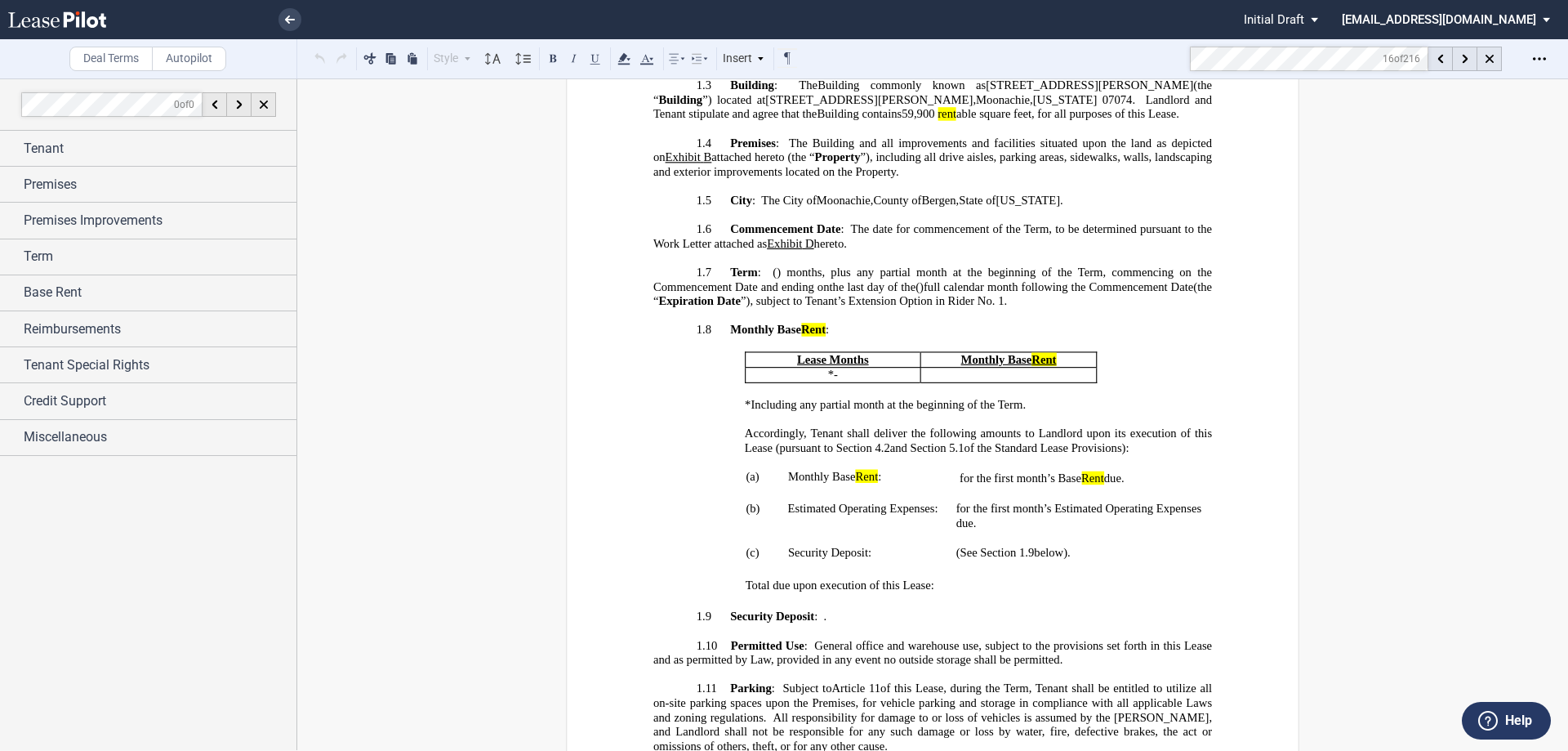 scroll, scrollTop: 1426, scrollLeft: 0, axis: vertical 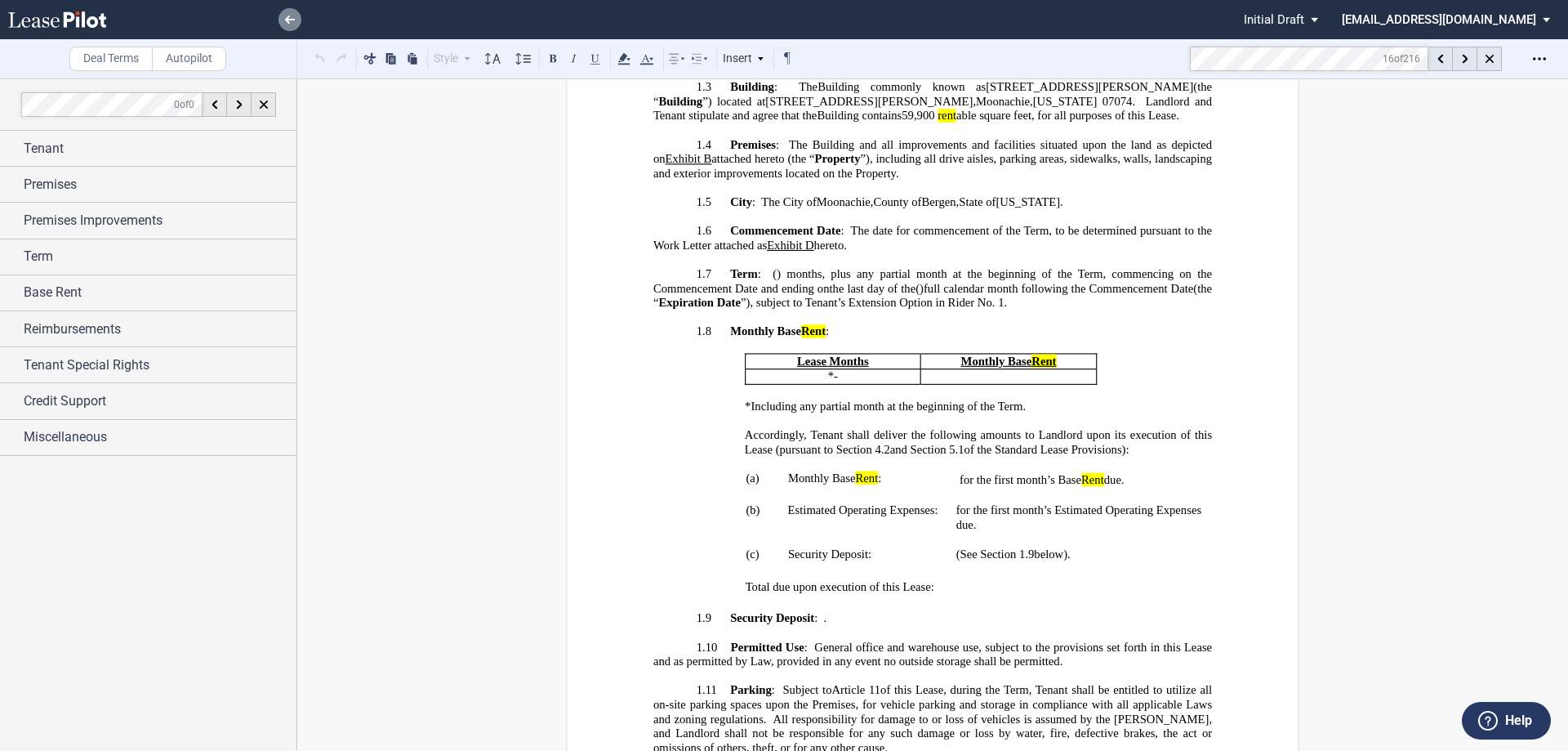 click 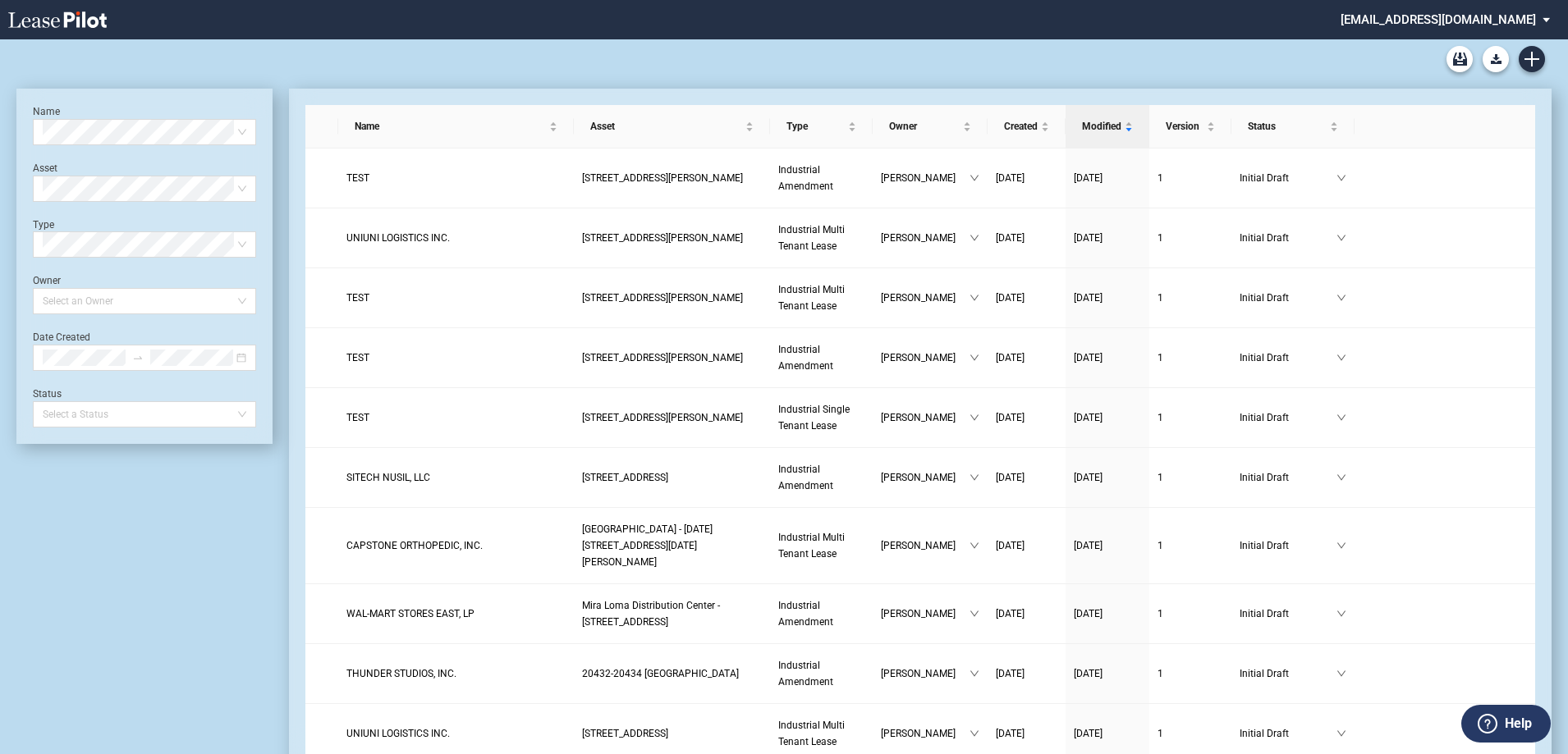 scroll, scrollTop: 0, scrollLeft: 0, axis: both 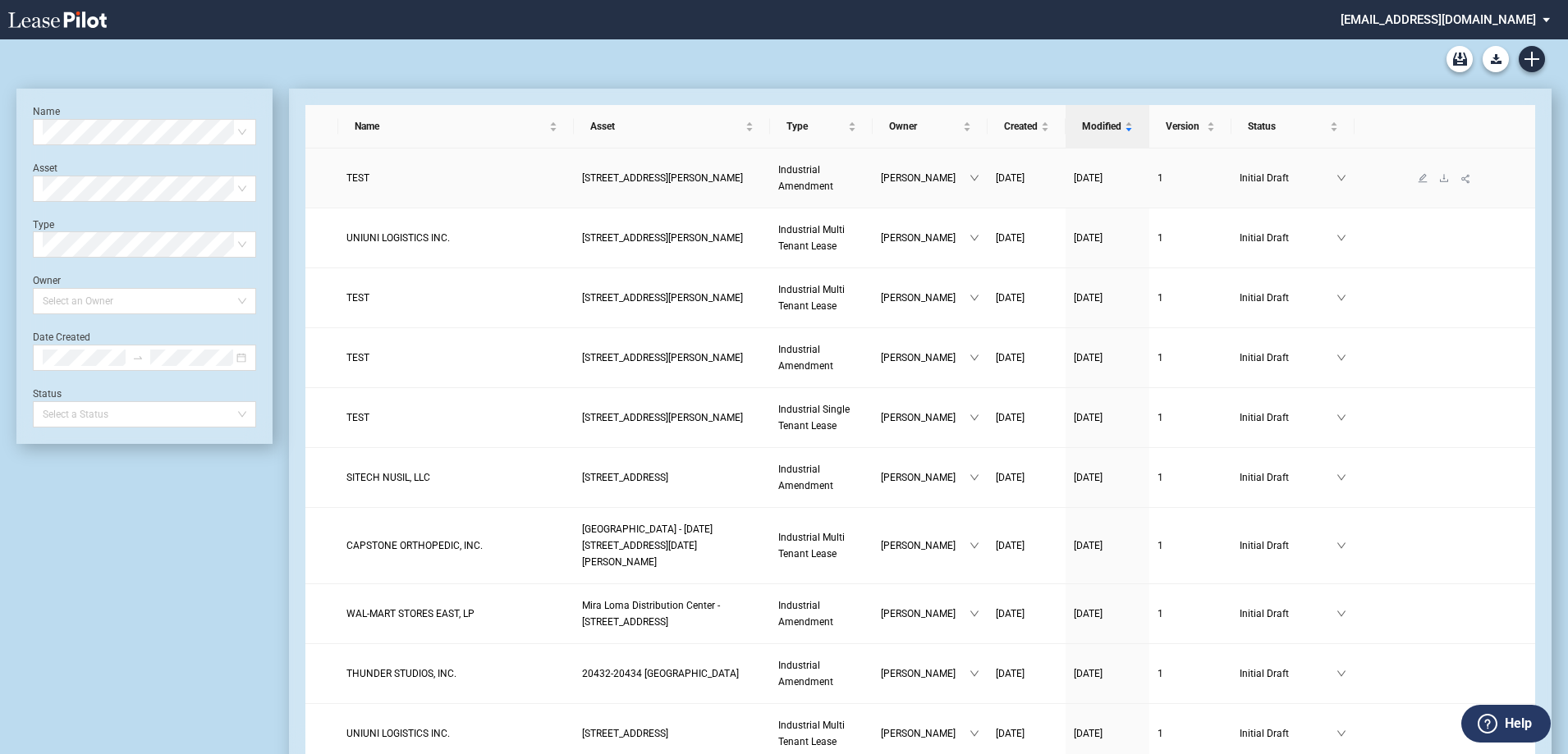 click on "[STREET_ADDRESS][PERSON_NAME]" at bounding box center [663, 178] 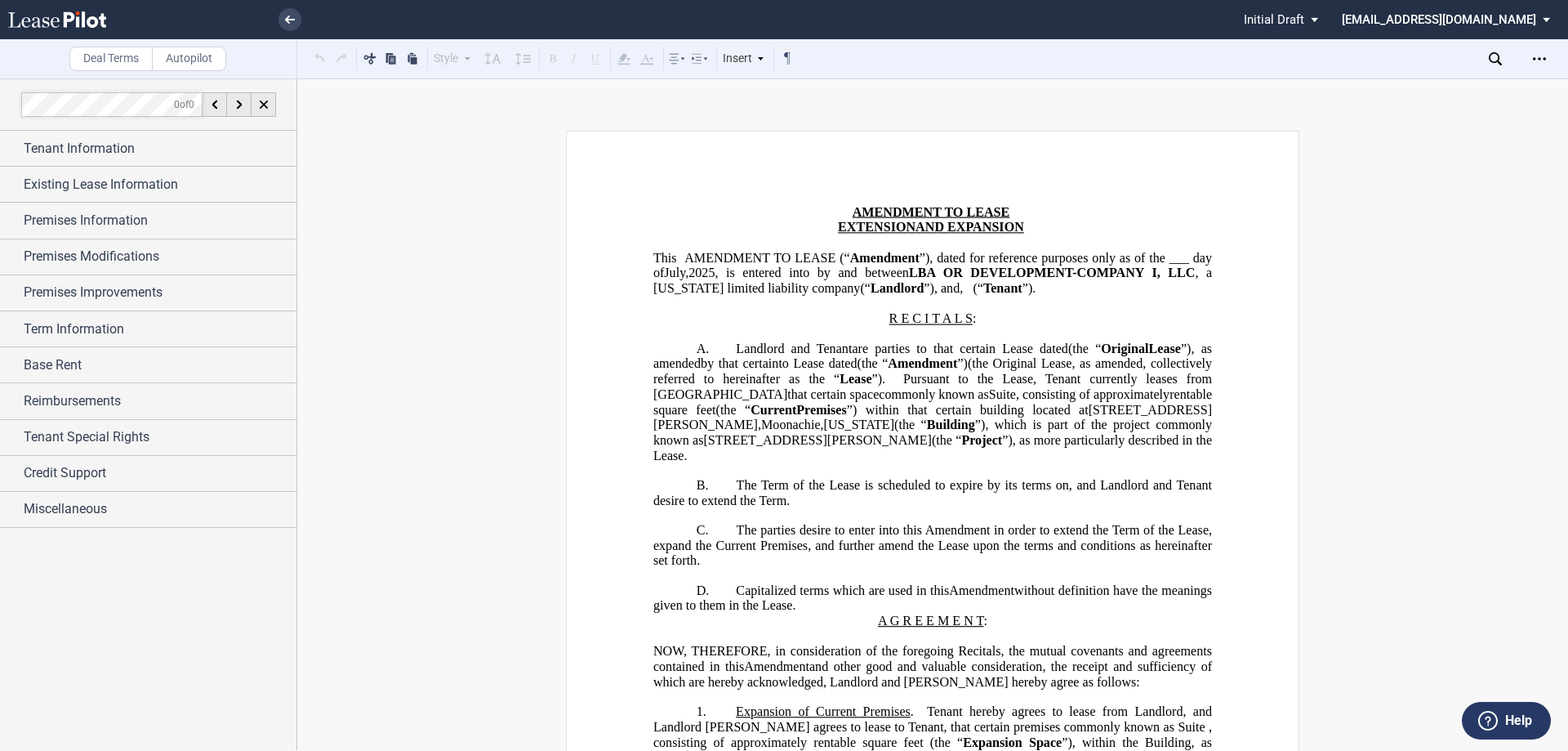 scroll, scrollTop: 0, scrollLeft: 0, axis: both 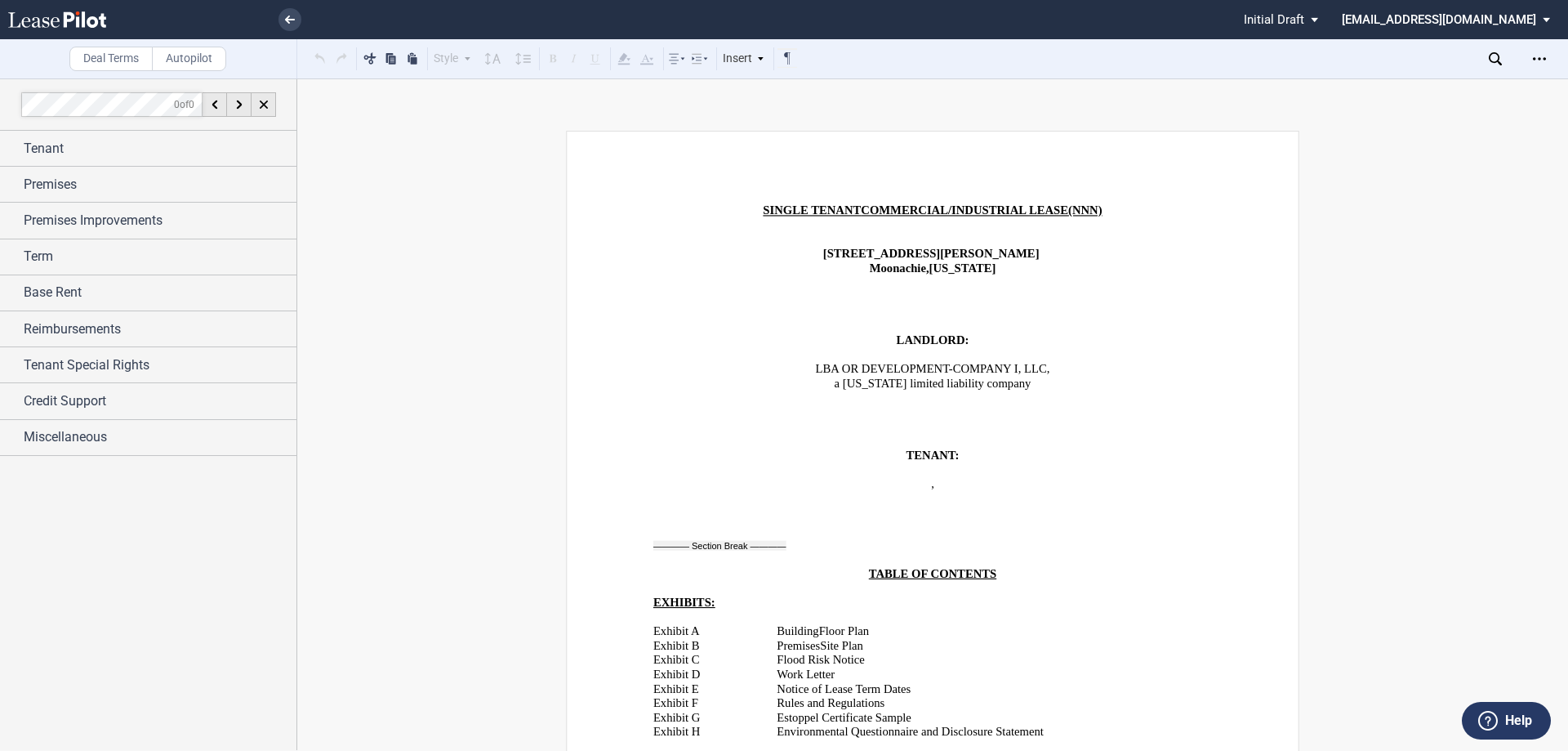 click on "﻿
MULTI-TENANT SINGLE TENANT  COMMERCIAL/INDUSTRIAL LEASE  (NNN)  (MG)
﻿
﻿
100 ANDERSON AVENUE
Moonachie ,  New Jersey
﻿
﻿
﻿
﻿
LANDLORD:
﻿
LBA OR DEVELOPMENT-COMPANY I, LLC ,
a   Delaware   limited liability company
﻿
﻿
﻿
﻿
TENANT:
﻿
﻿ ﻿ ,
﻿ ﻿   ﻿ ﻿   ﻿ ﻿ an individual
﻿
﻿
TABLE OF CONTENTS
!!TOC \o "1-1" \h \z \u!!
﻿
EXHIBITS:
﻿
Exhibit   ﻿ A ﻿
﻿
Premises Building   B" at bounding box center [933, 18257] 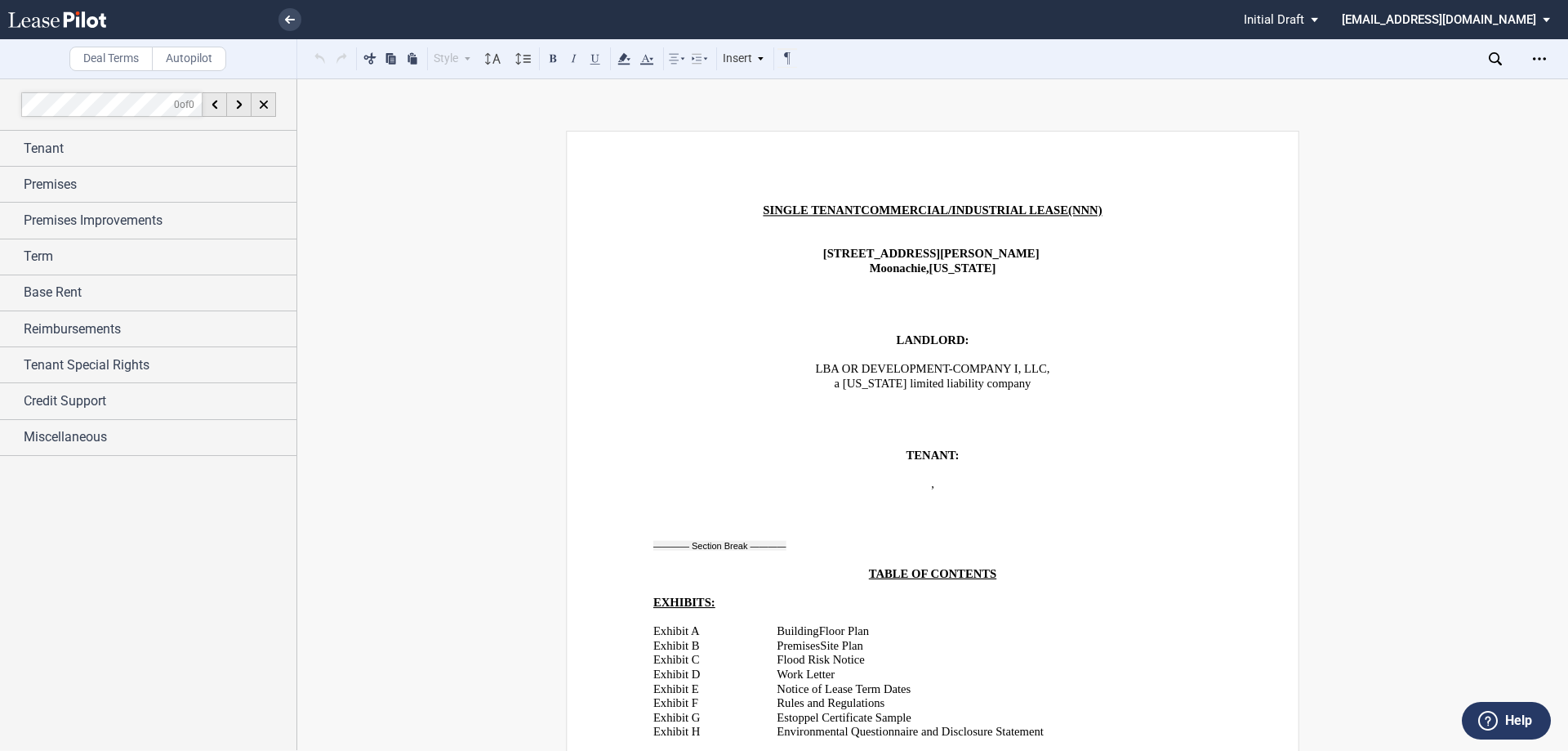 click on "Download
Share Document
Print
Create a New Version
Import Changes
Compare
Express Abstract
New
Save as Conformed Deal
Duplicate" at bounding box center (1423, 59) 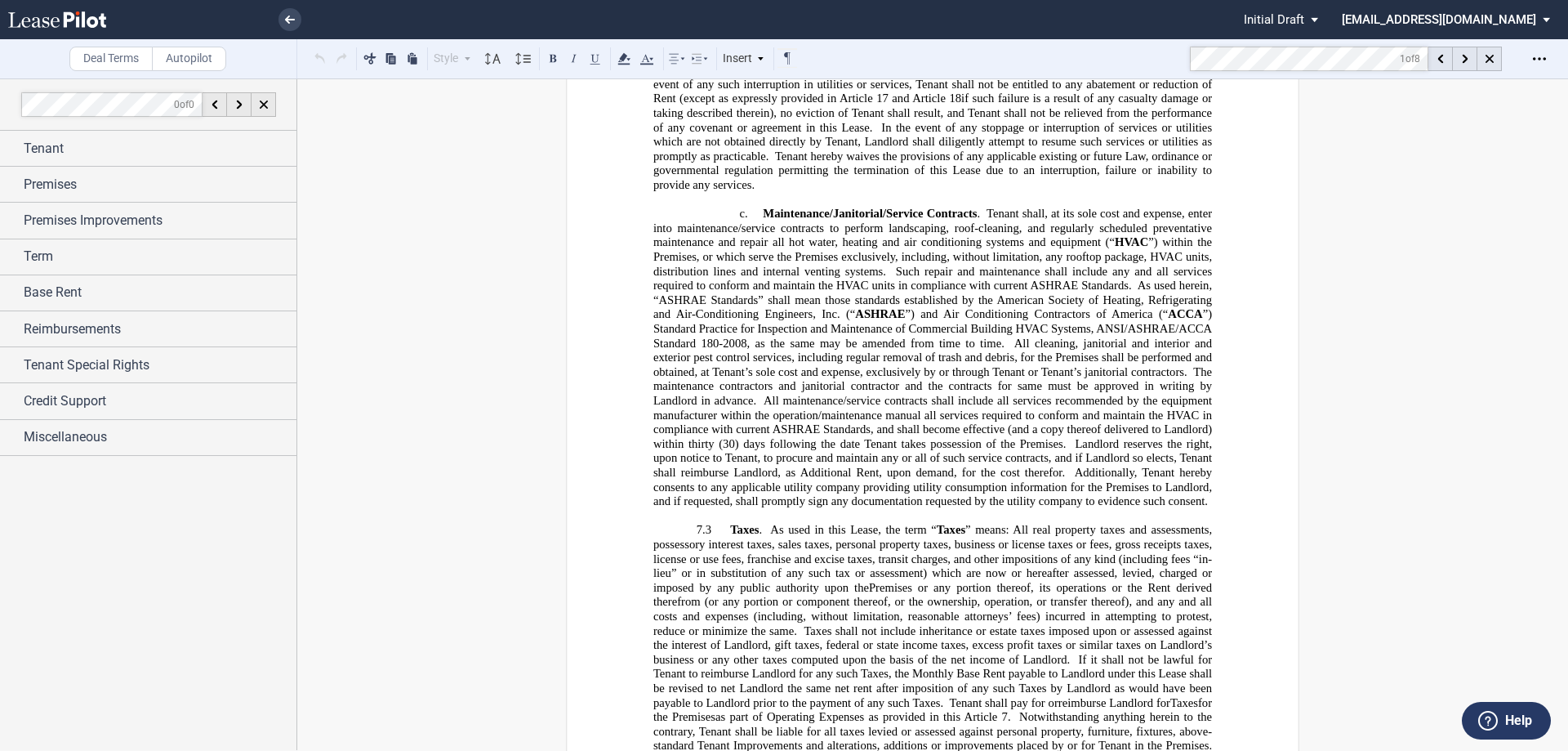 scroll, scrollTop: 6475, scrollLeft: 0, axis: vertical 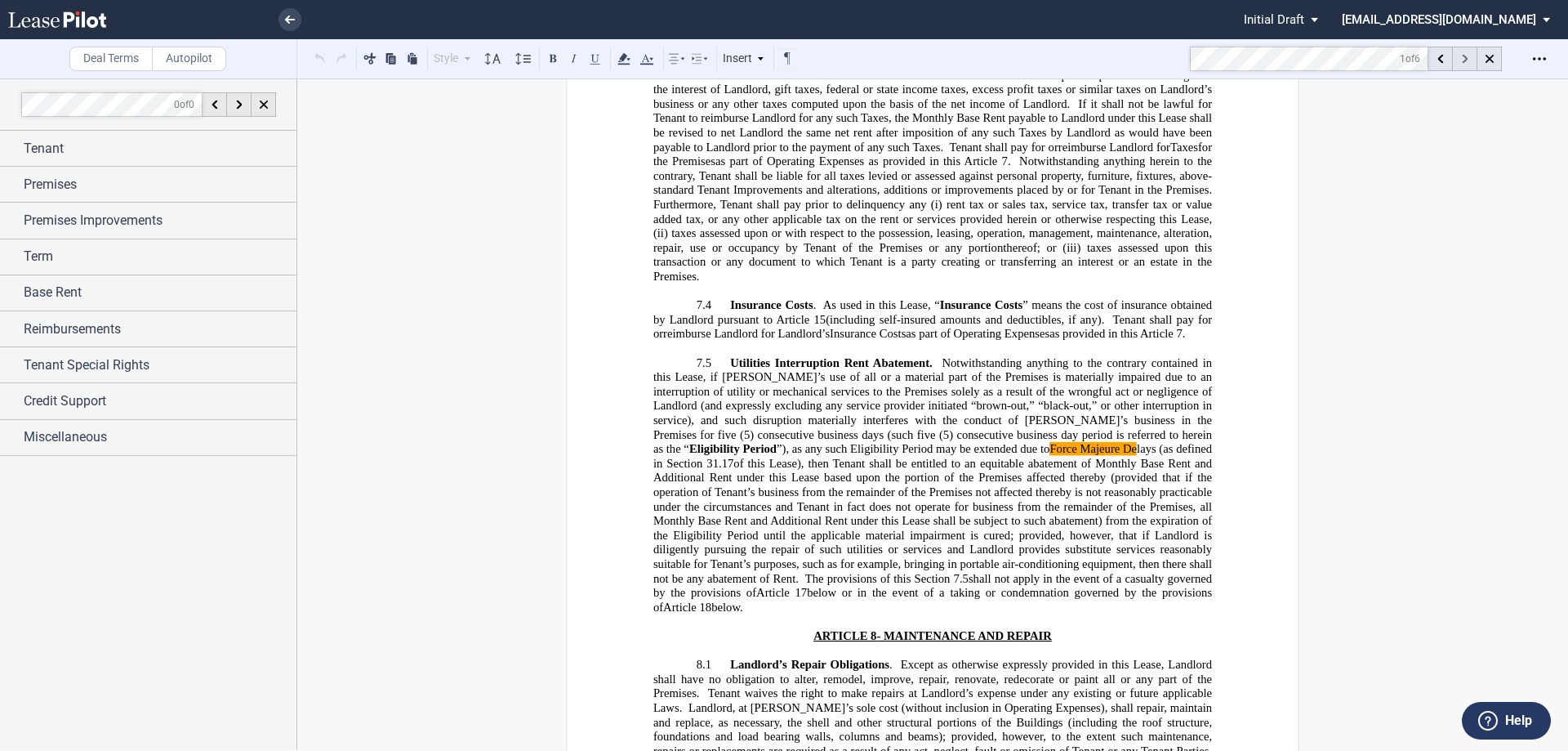 click at bounding box center [1465, 59] 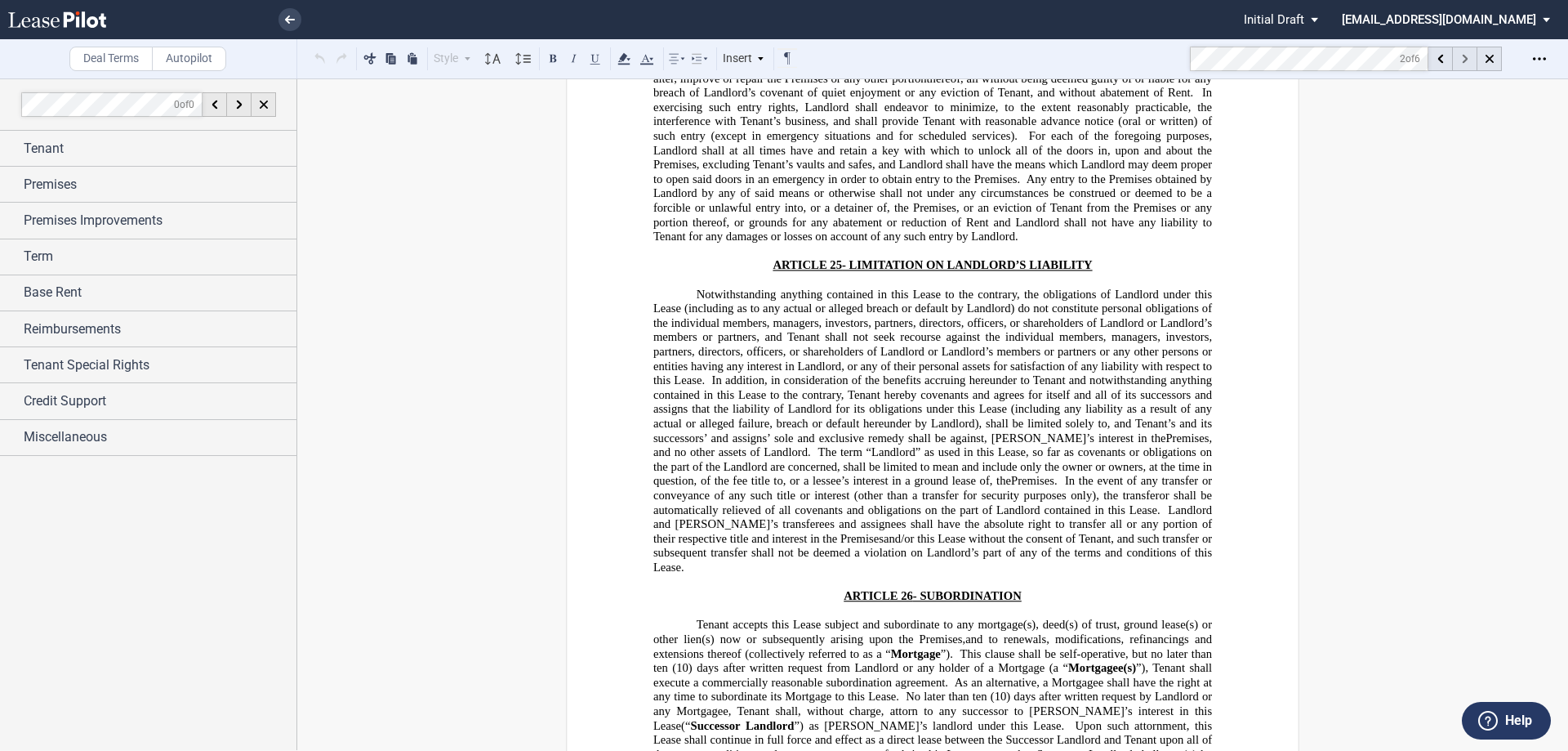 scroll, scrollTop: 23072, scrollLeft: 0, axis: vertical 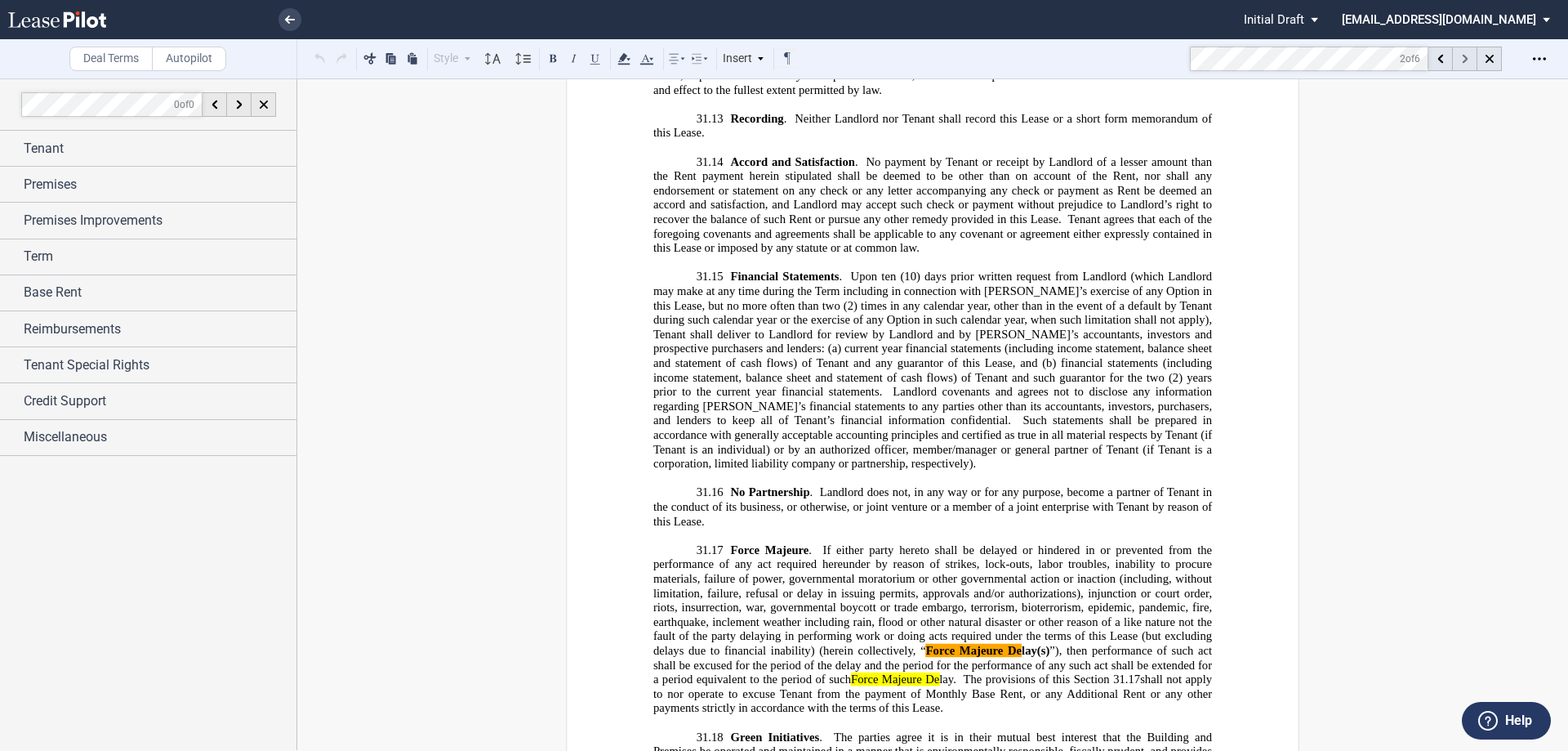 click at bounding box center [1465, 59] 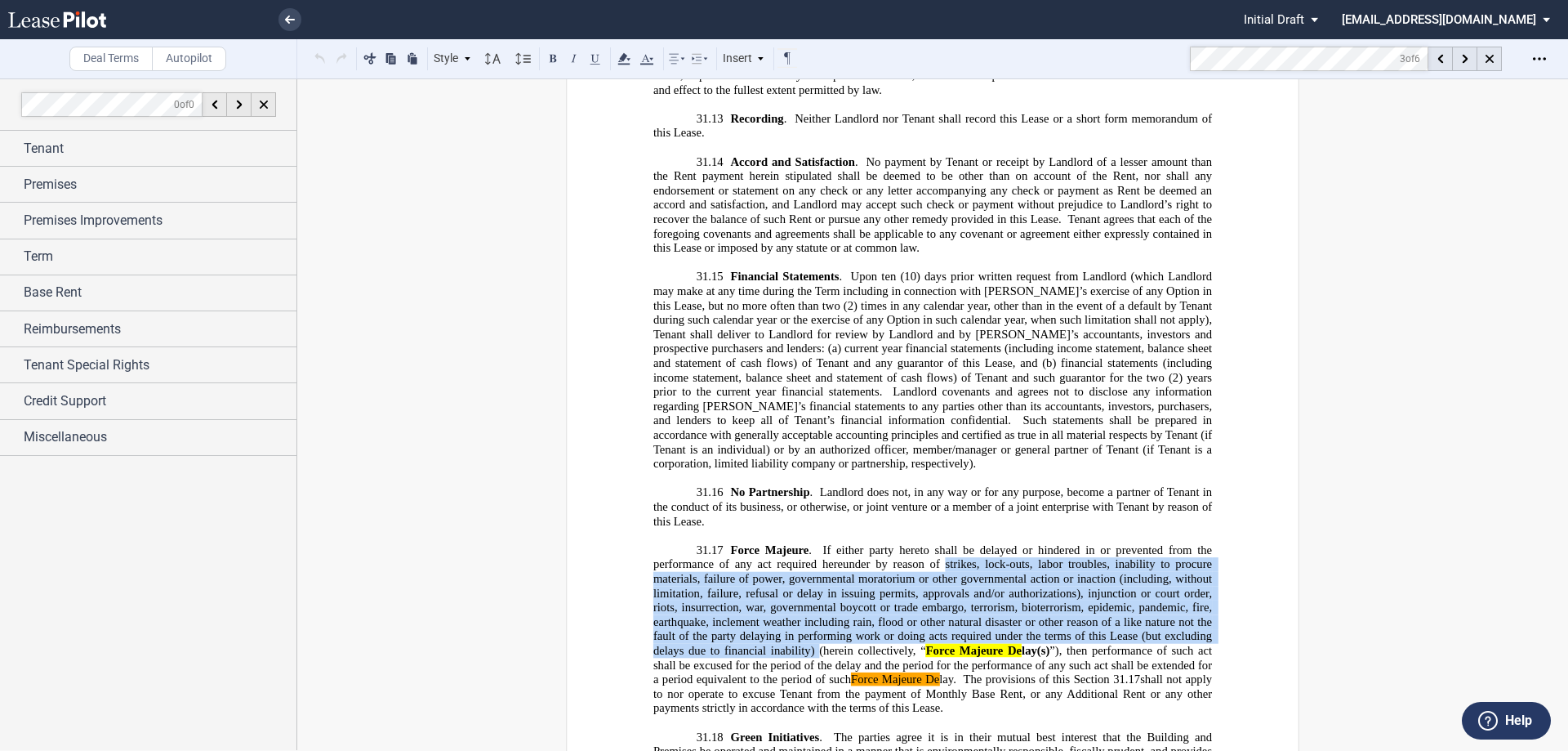 drag, startPoint x: 940, startPoint y: 275, endPoint x: 814, endPoint y: 357, distance: 150.33296 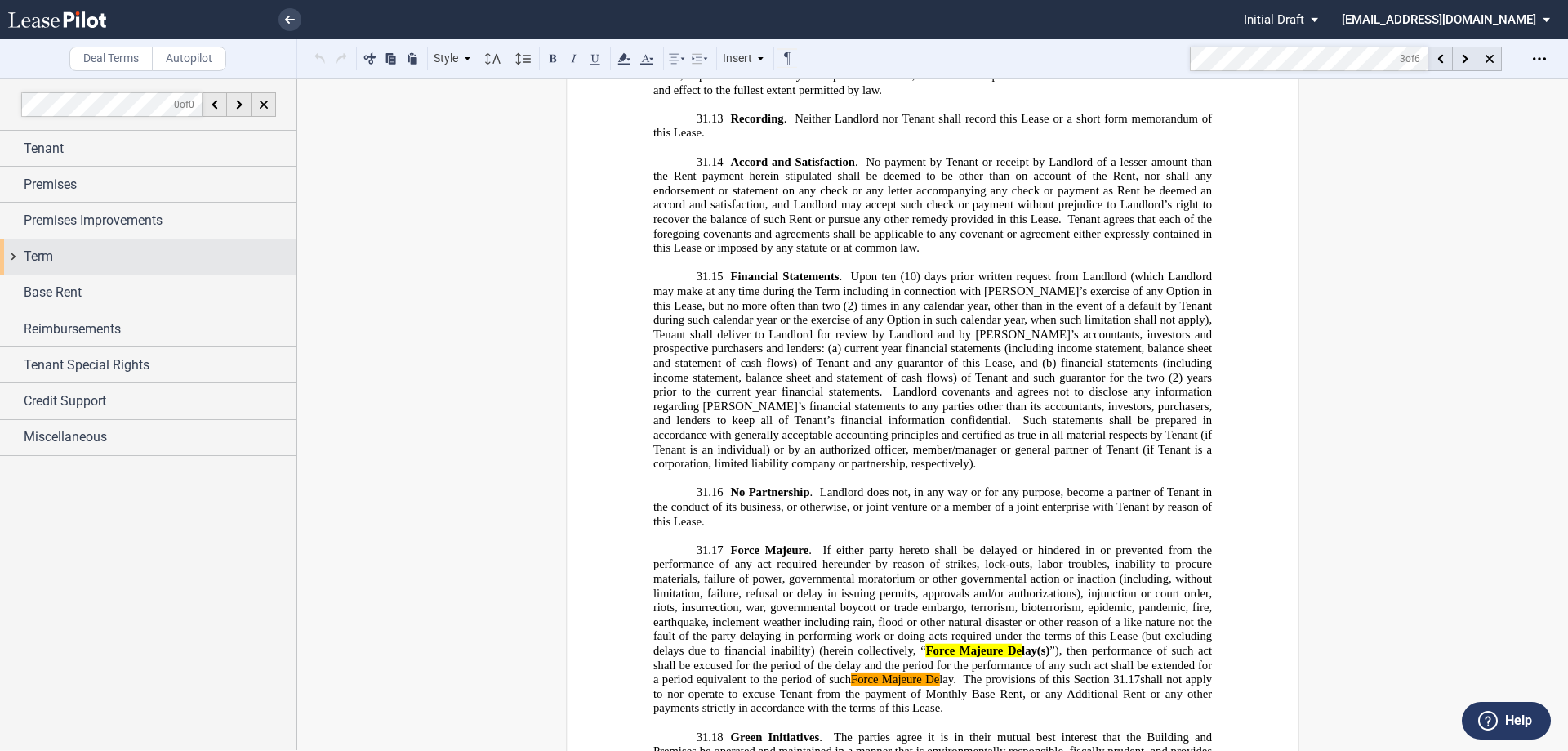 click on "Term" at bounding box center (160, 257) 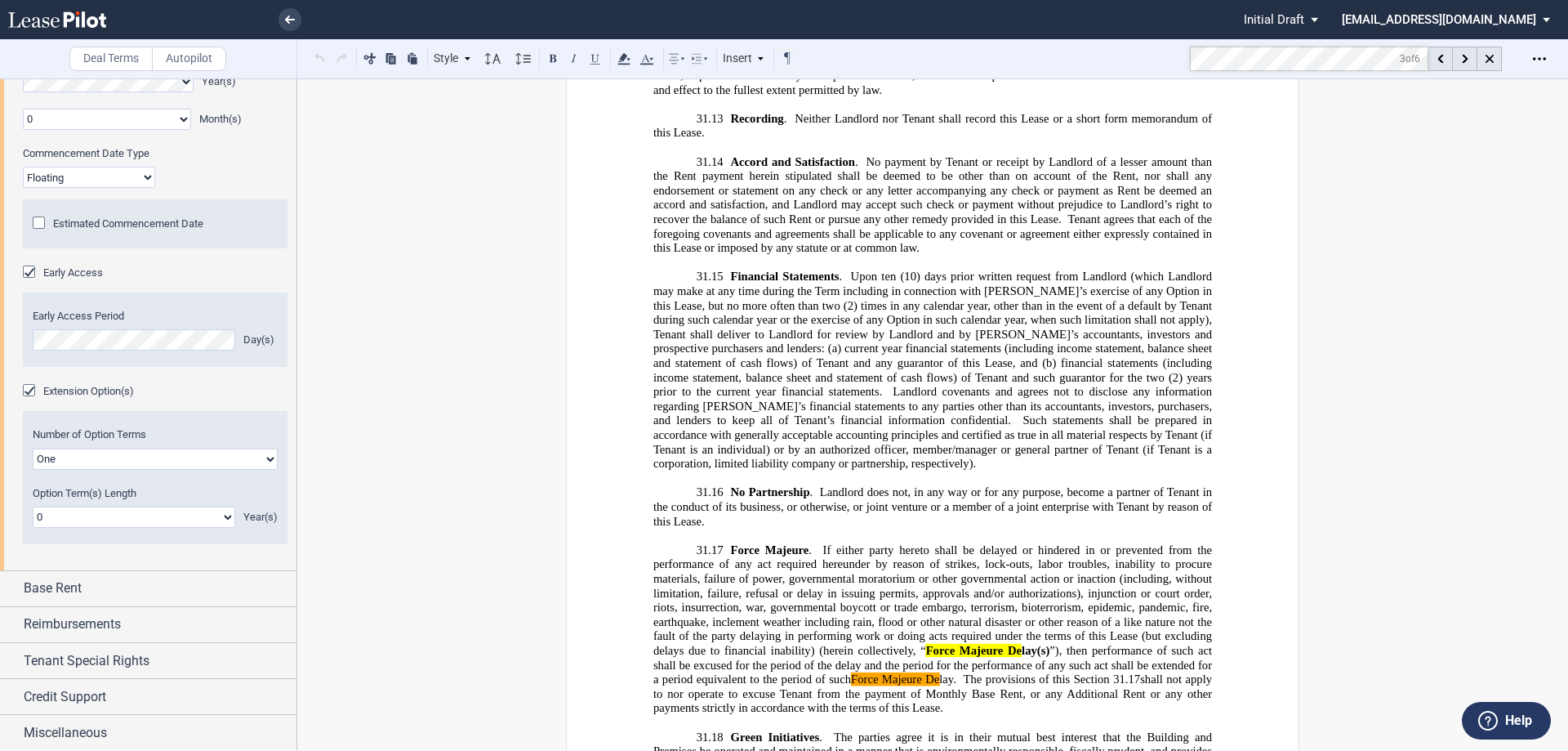 scroll, scrollTop: 231, scrollLeft: 0, axis: vertical 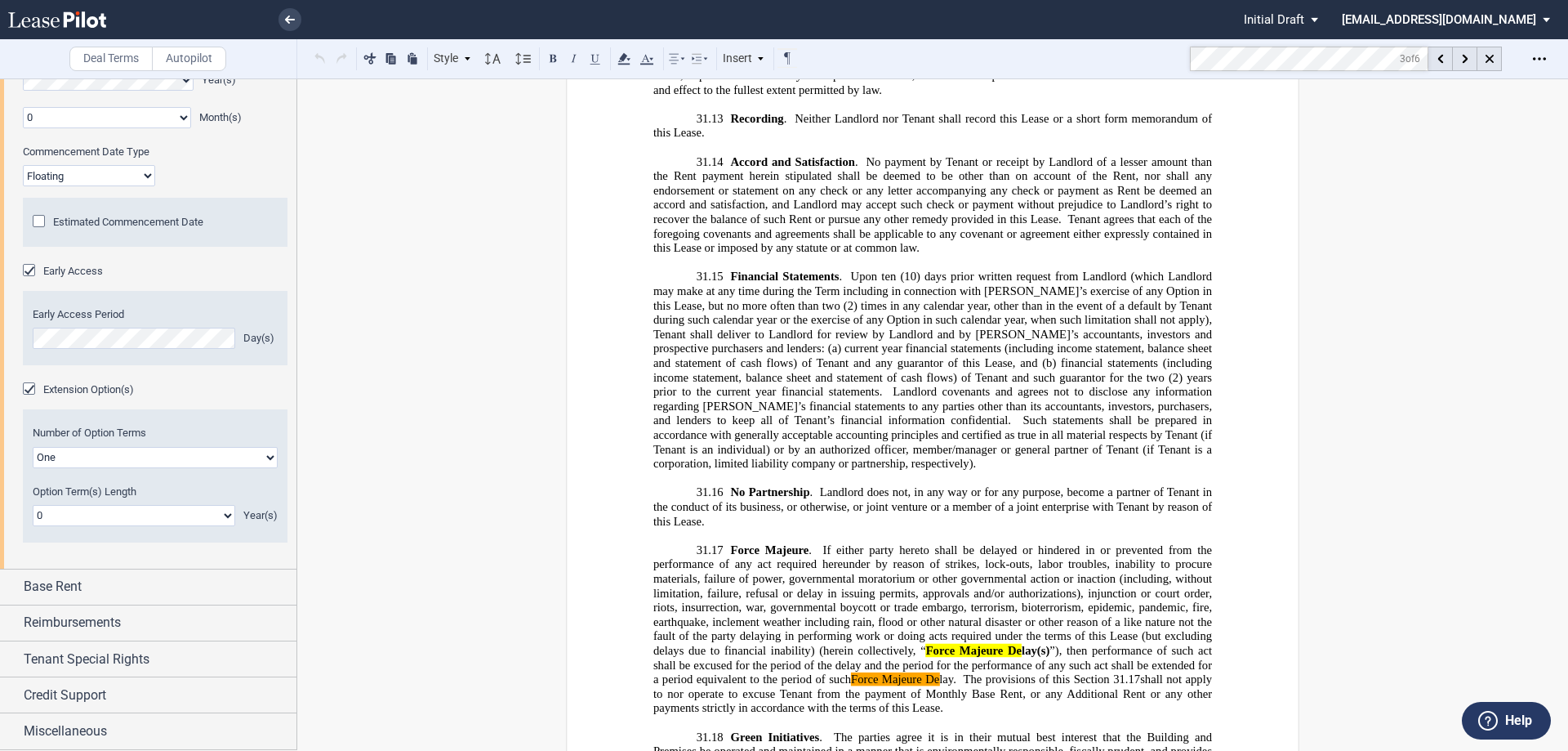 click at bounding box center [31, 391] 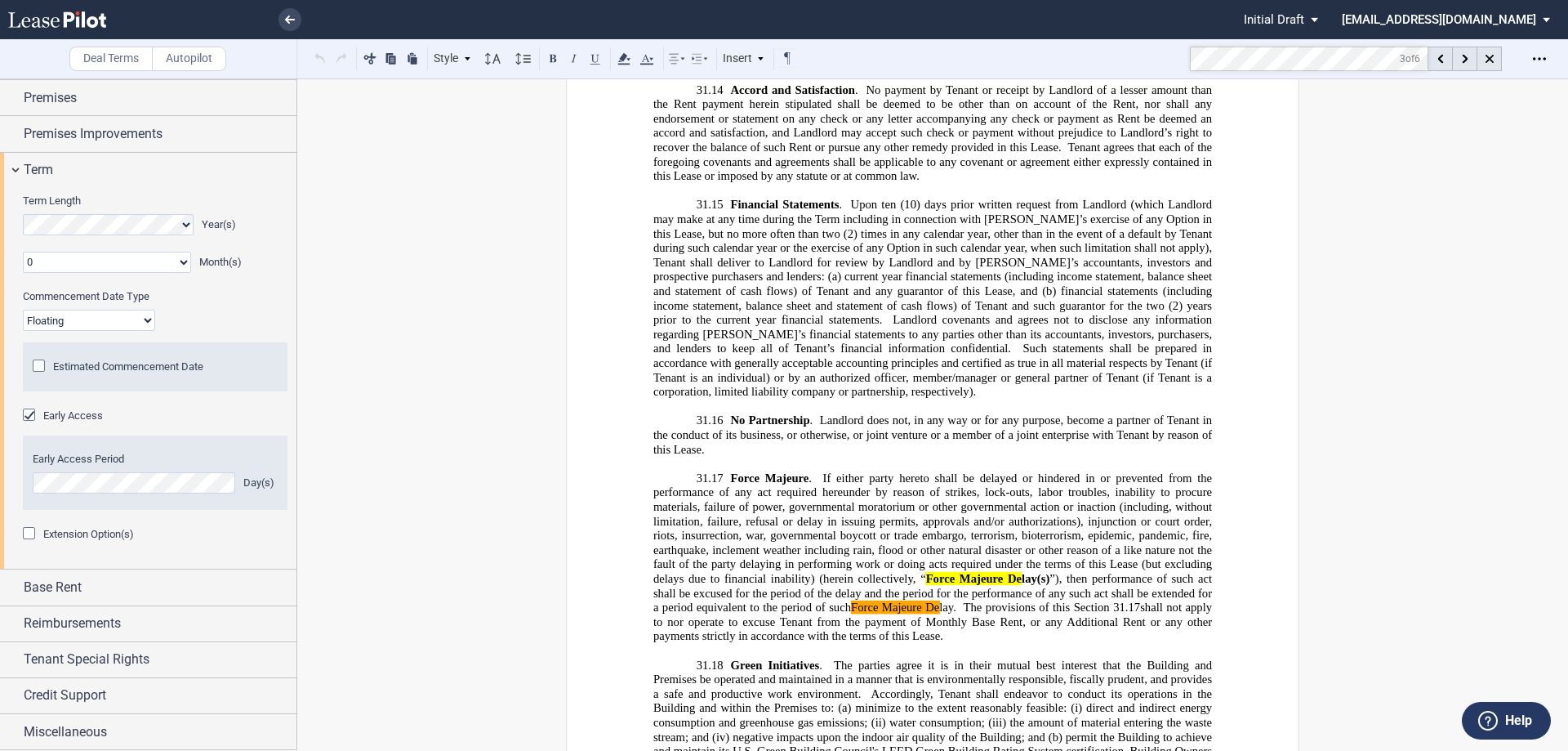 scroll, scrollTop: 87, scrollLeft: 0, axis: vertical 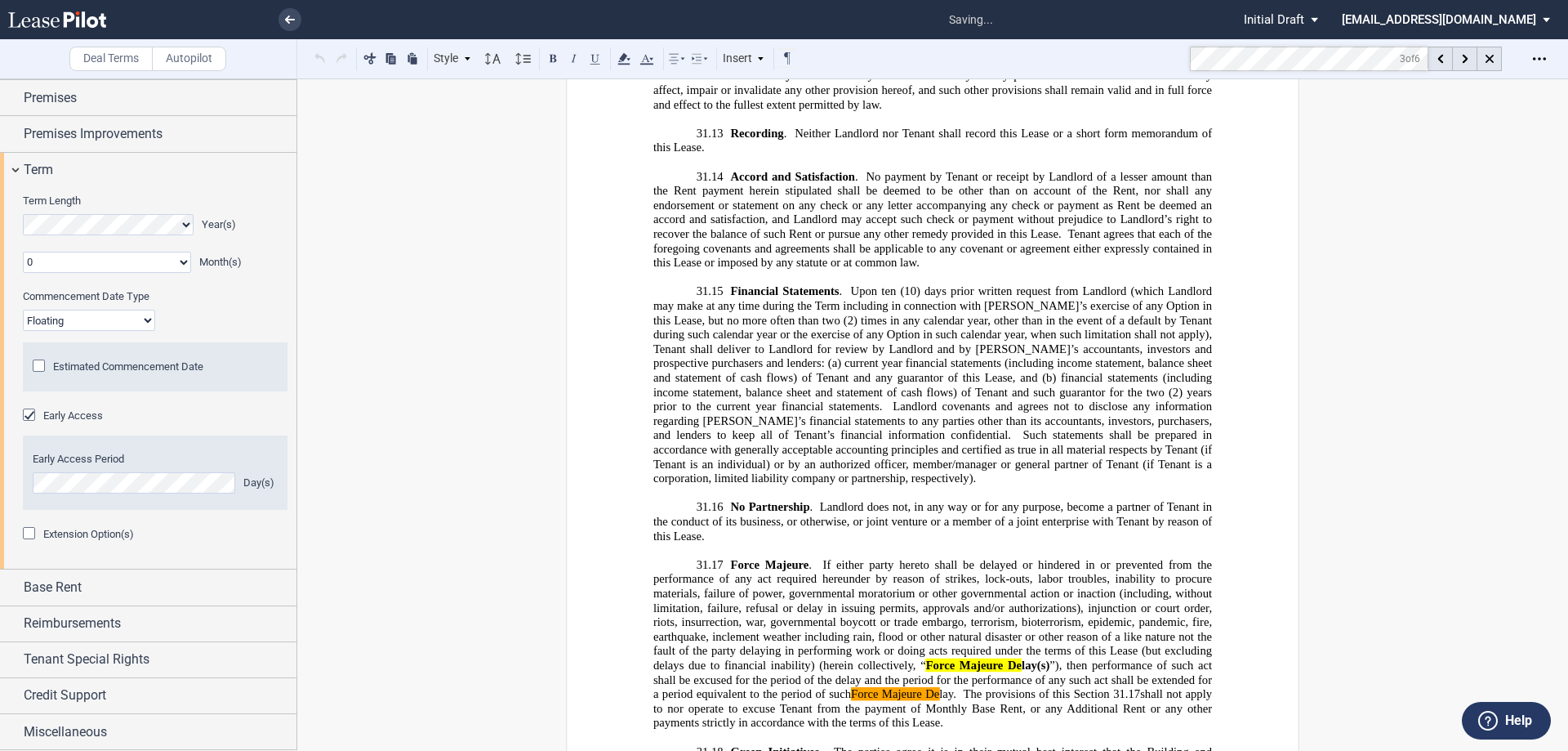click 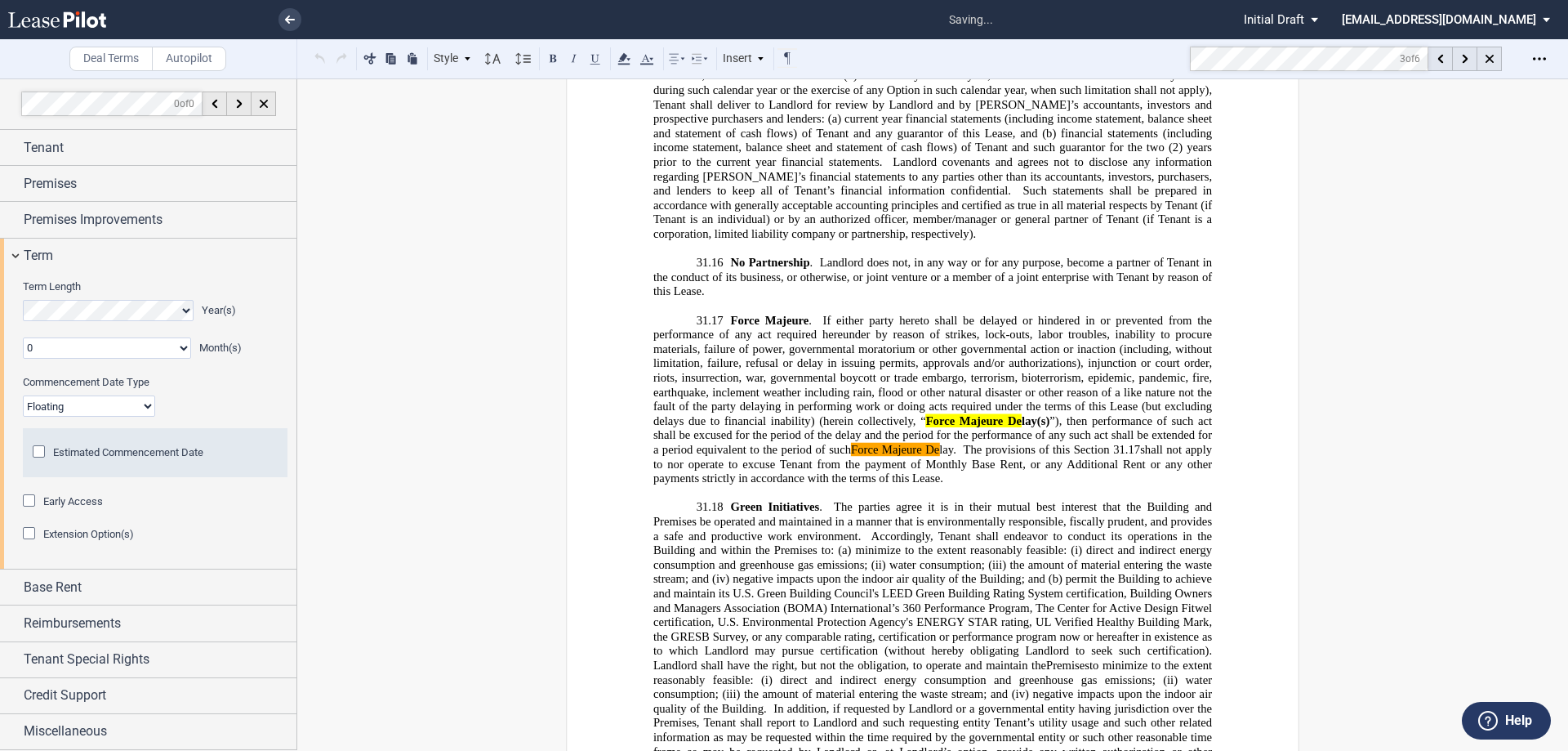 scroll, scrollTop: 1, scrollLeft: 0, axis: vertical 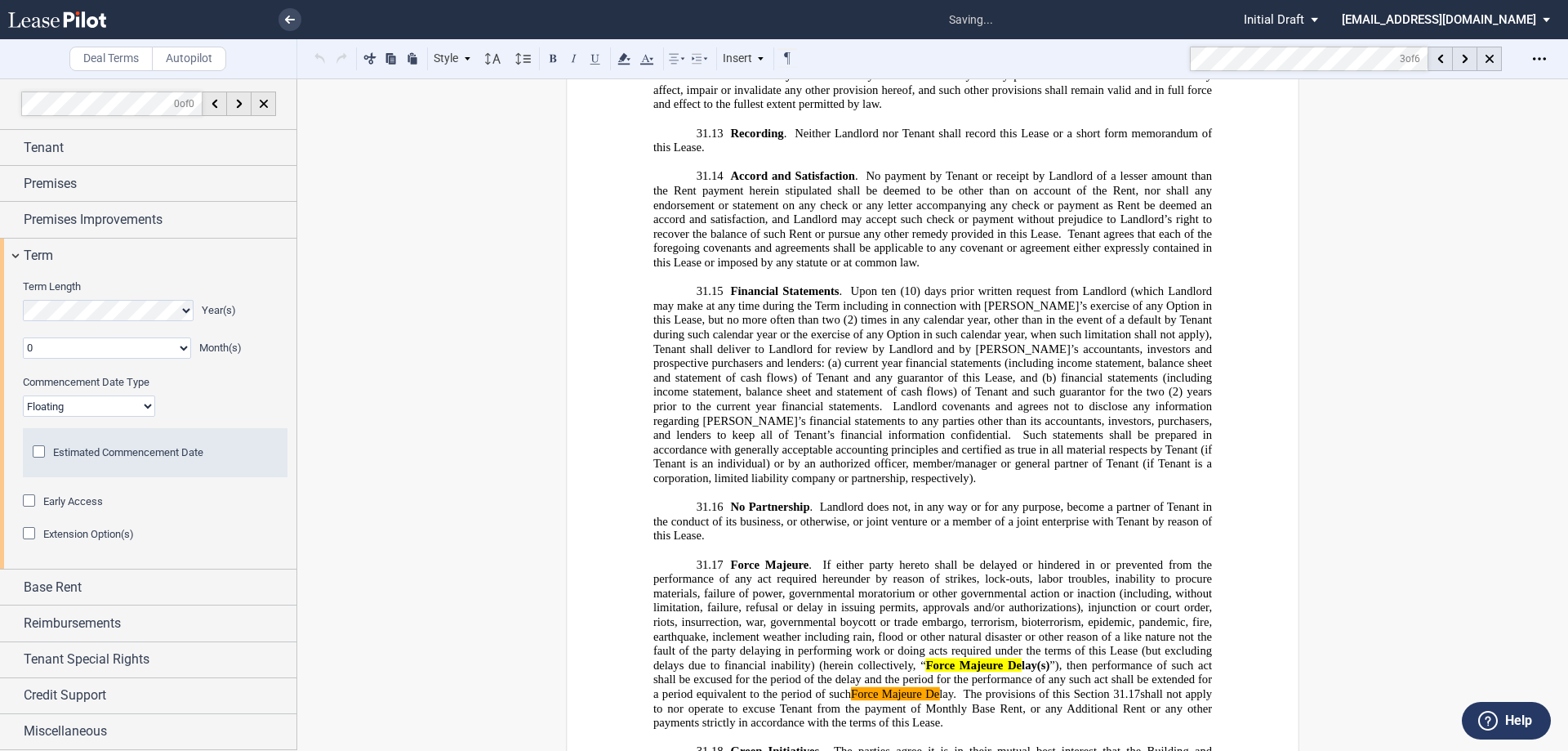 click at bounding box center (31, 535) 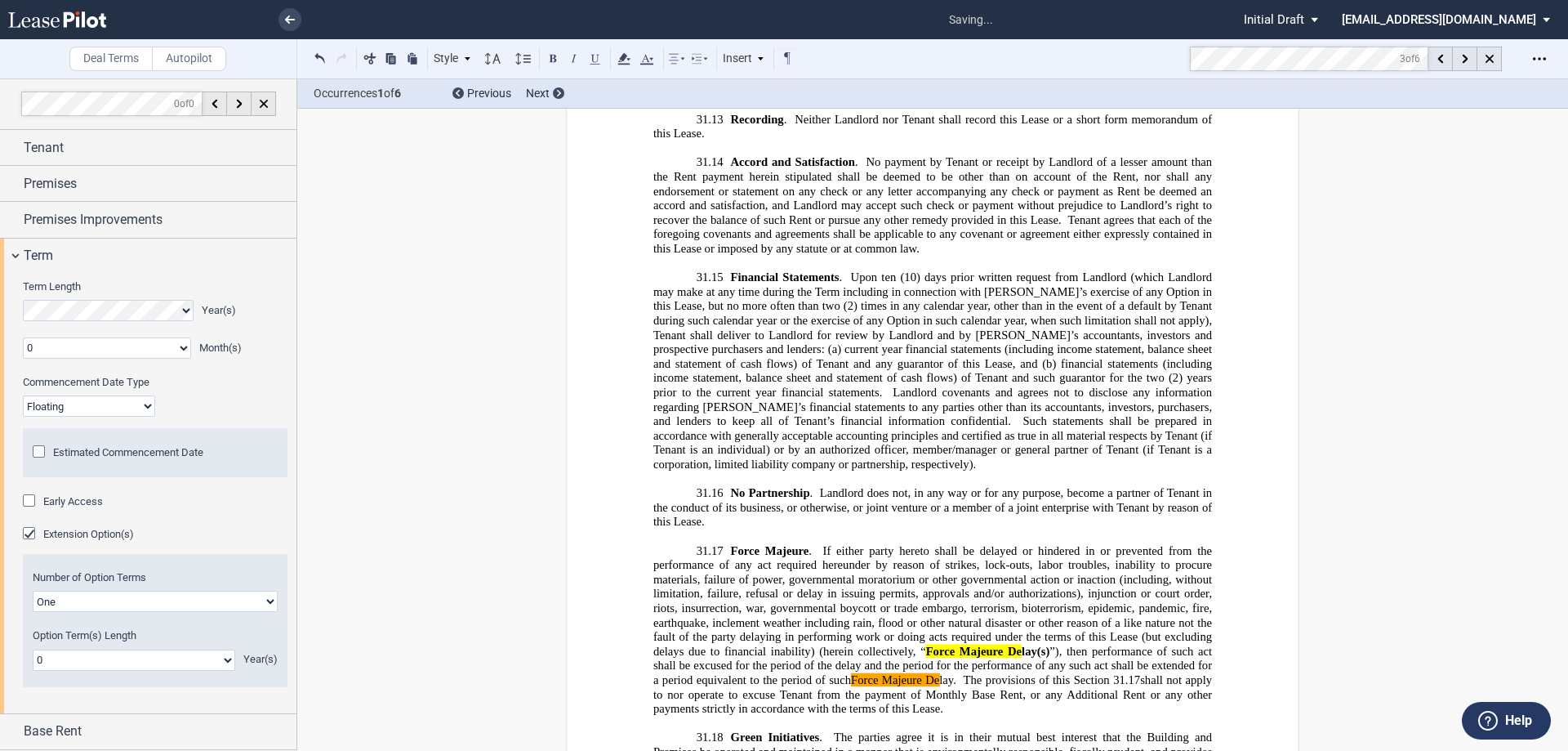 scroll, scrollTop: 396, scrollLeft: 0, axis: vertical 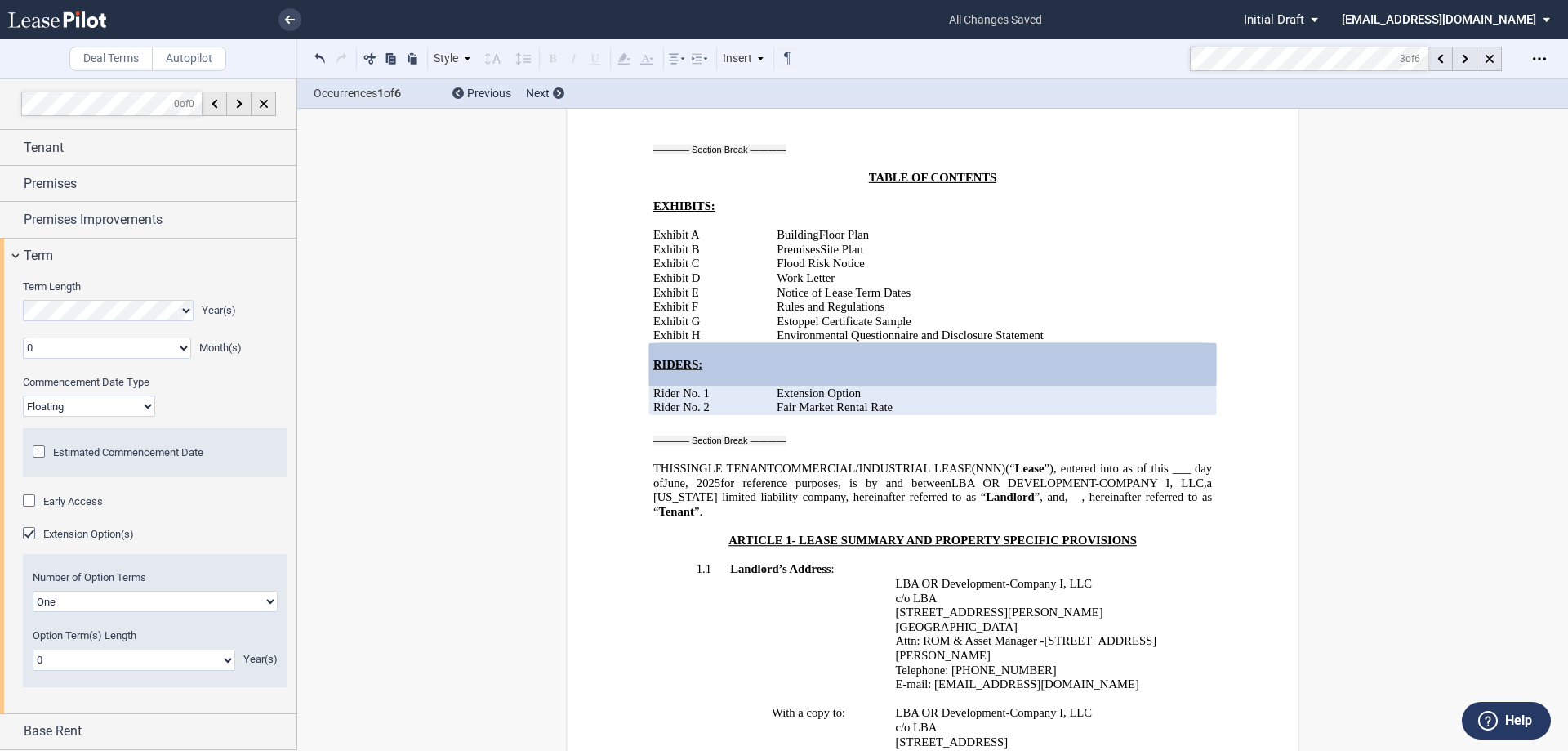 click on "×
all changes saved
Pending...
Pending...
Initial Draft
Initial Draft
In Negotiation
Final Draft
ealvarado@coxcastle.com
Change Password
2-Factor Authentication
Sign Out
Deal Terms
Autopilot
Style
ARTICLE 1
1.1 Section
(a) Subsection 1
a. Subsection 2
i. Subsection 3
(a) Subsection – Rent
Normal
Normal
8pt
9pt
10pt
10.5pt
11pt
12pt
14pt
16pt
Normal
1
1.15
1.5
2
3
No Color" at bounding box center (784, 375) 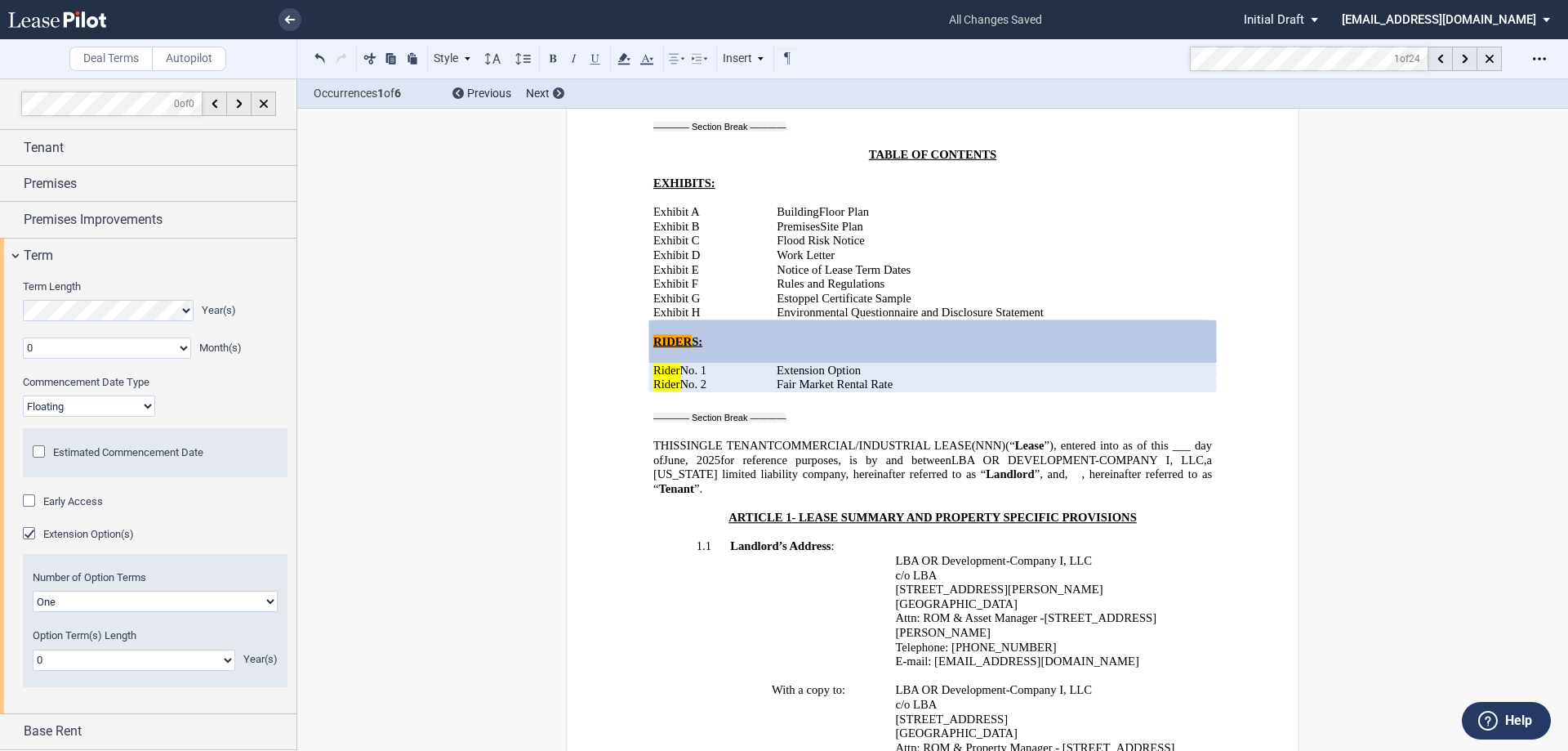 scroll, scrollTop: 397, scrollLeft: 0, axis: vertical 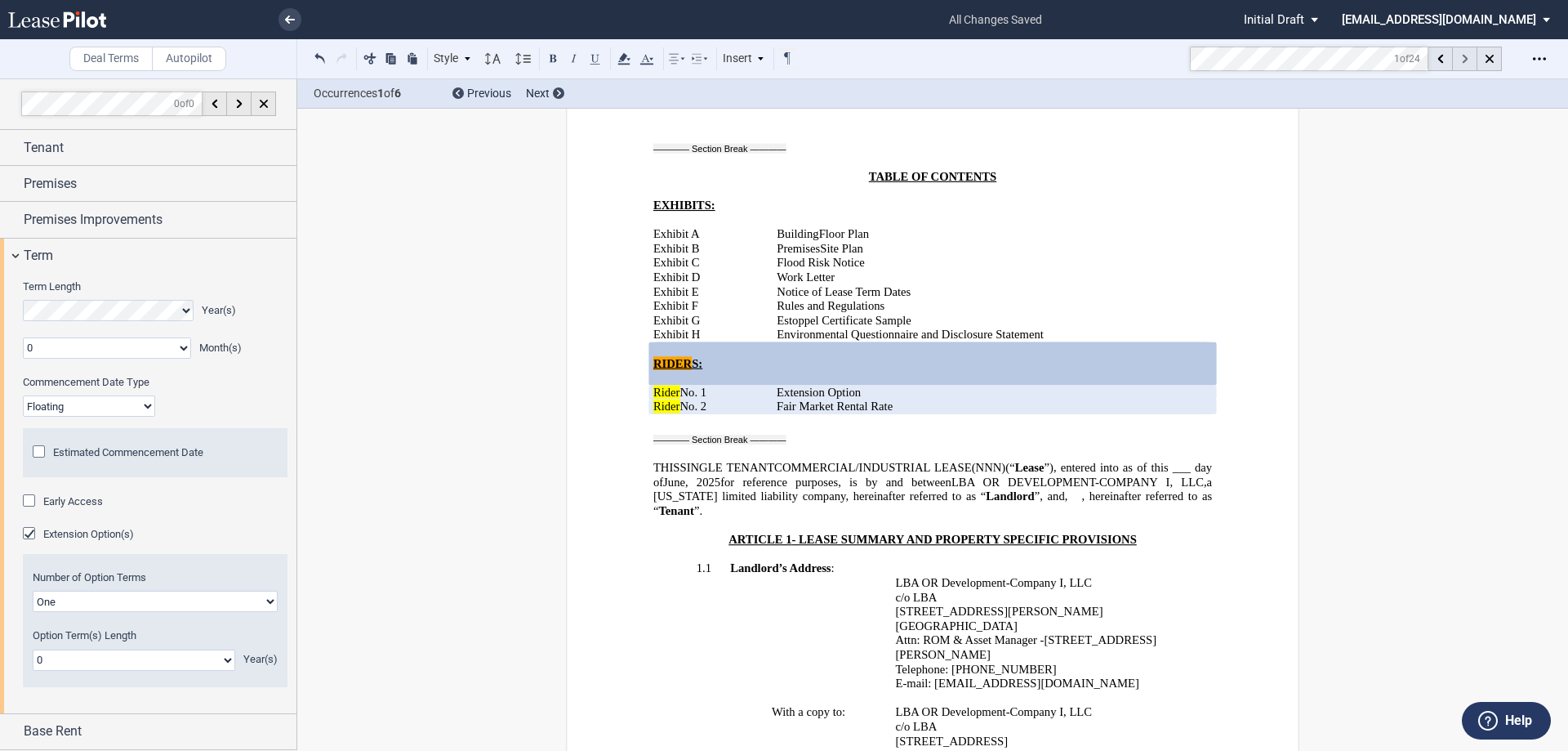 click 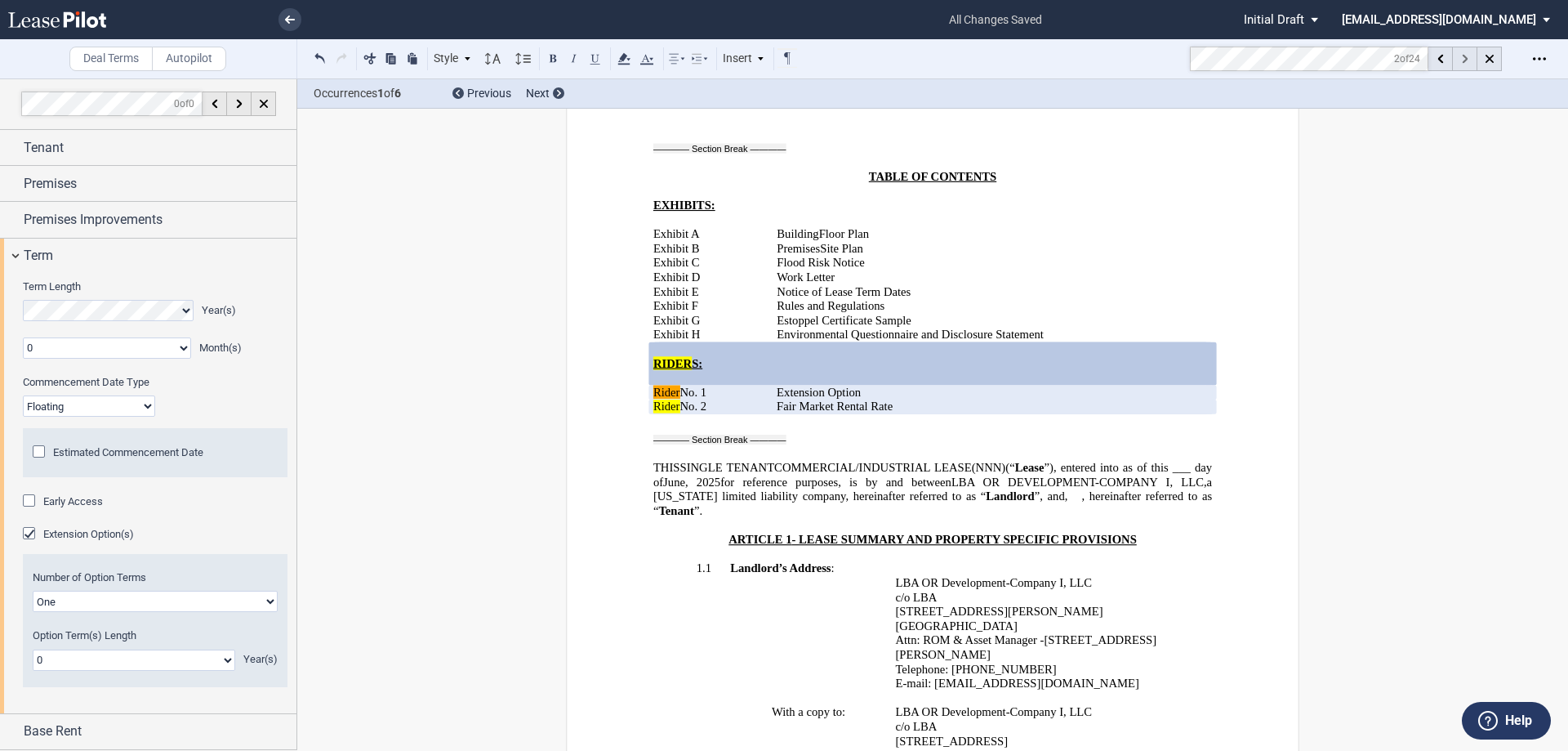 click 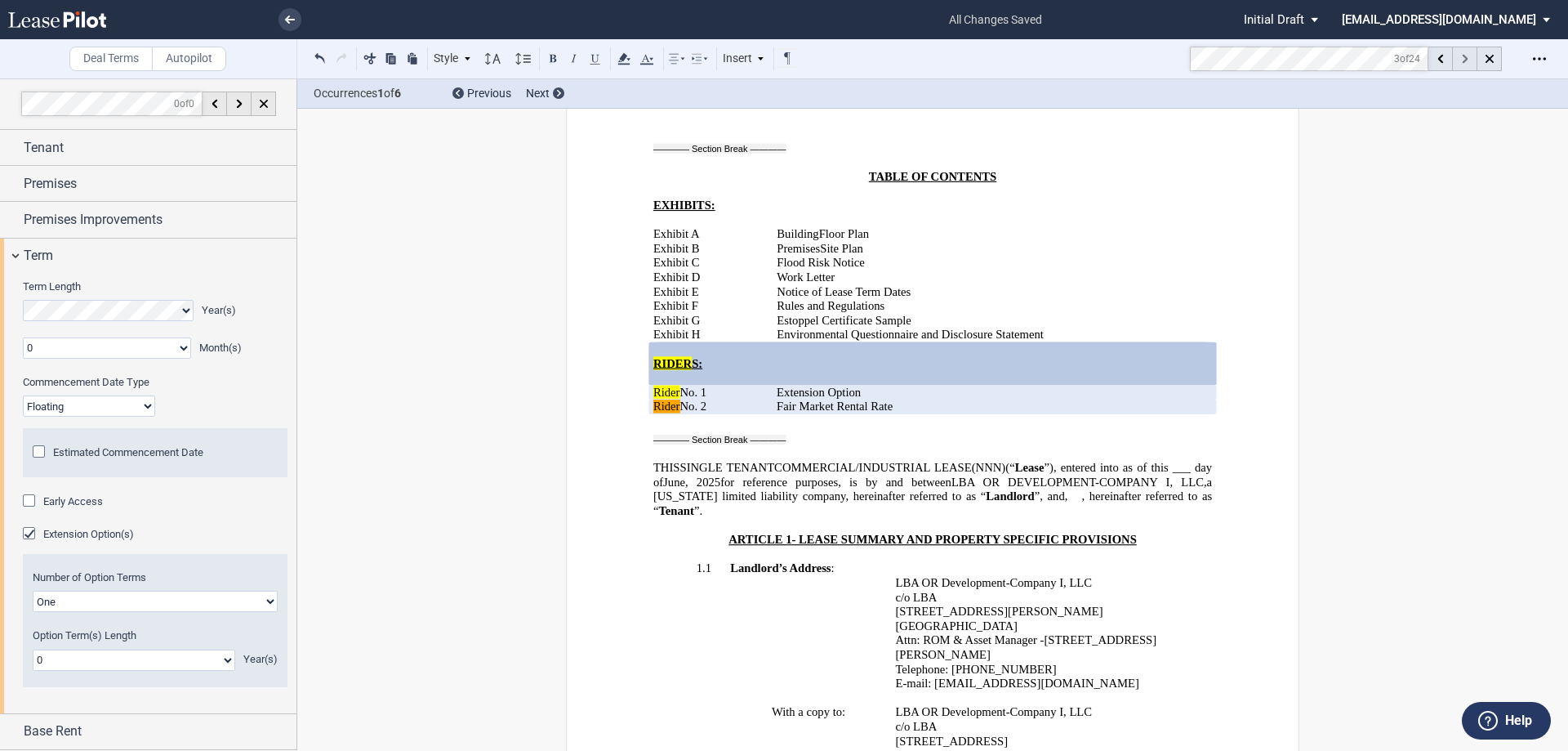 click 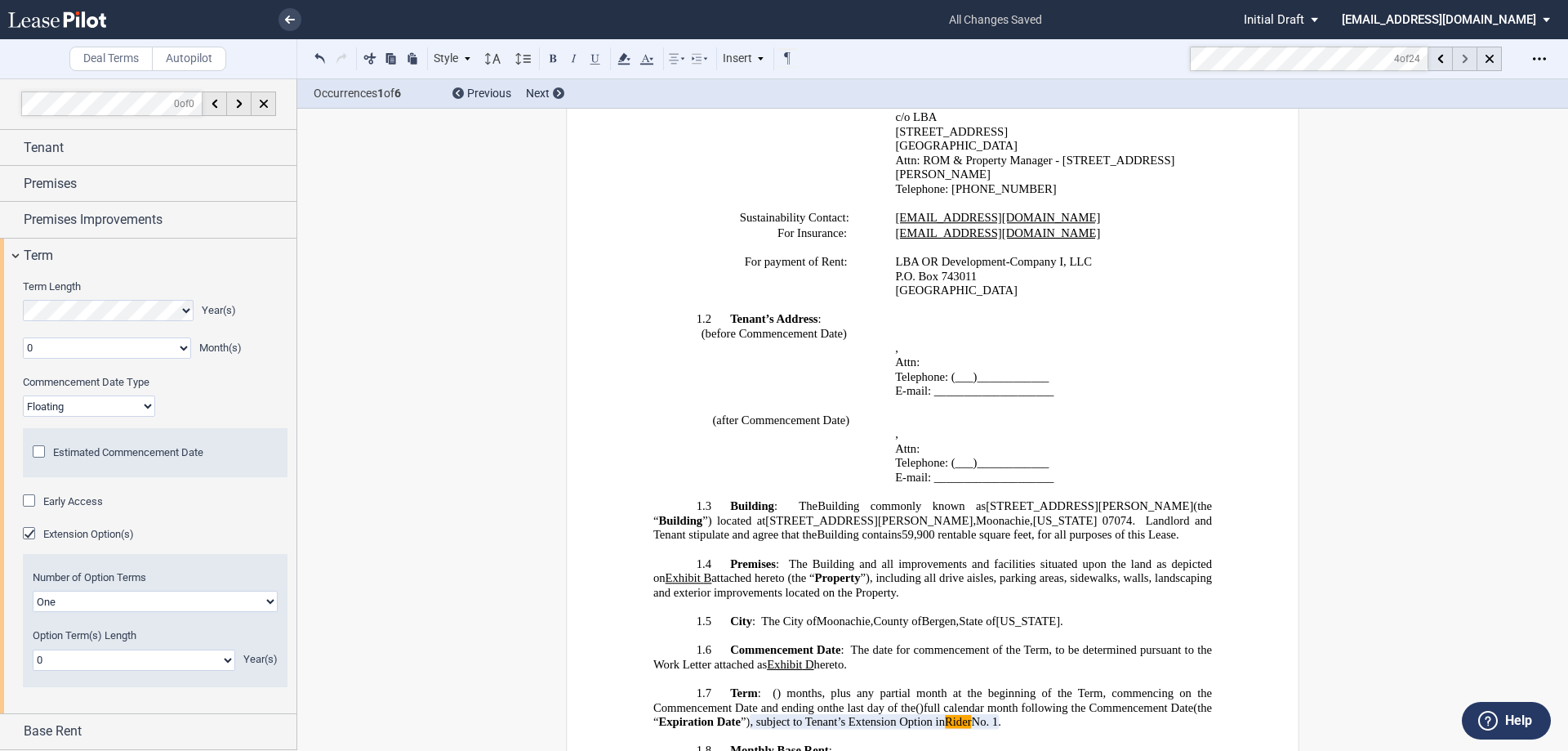 scroll, scrollTop: 1351, scrollLeft: 0, axis: vertical 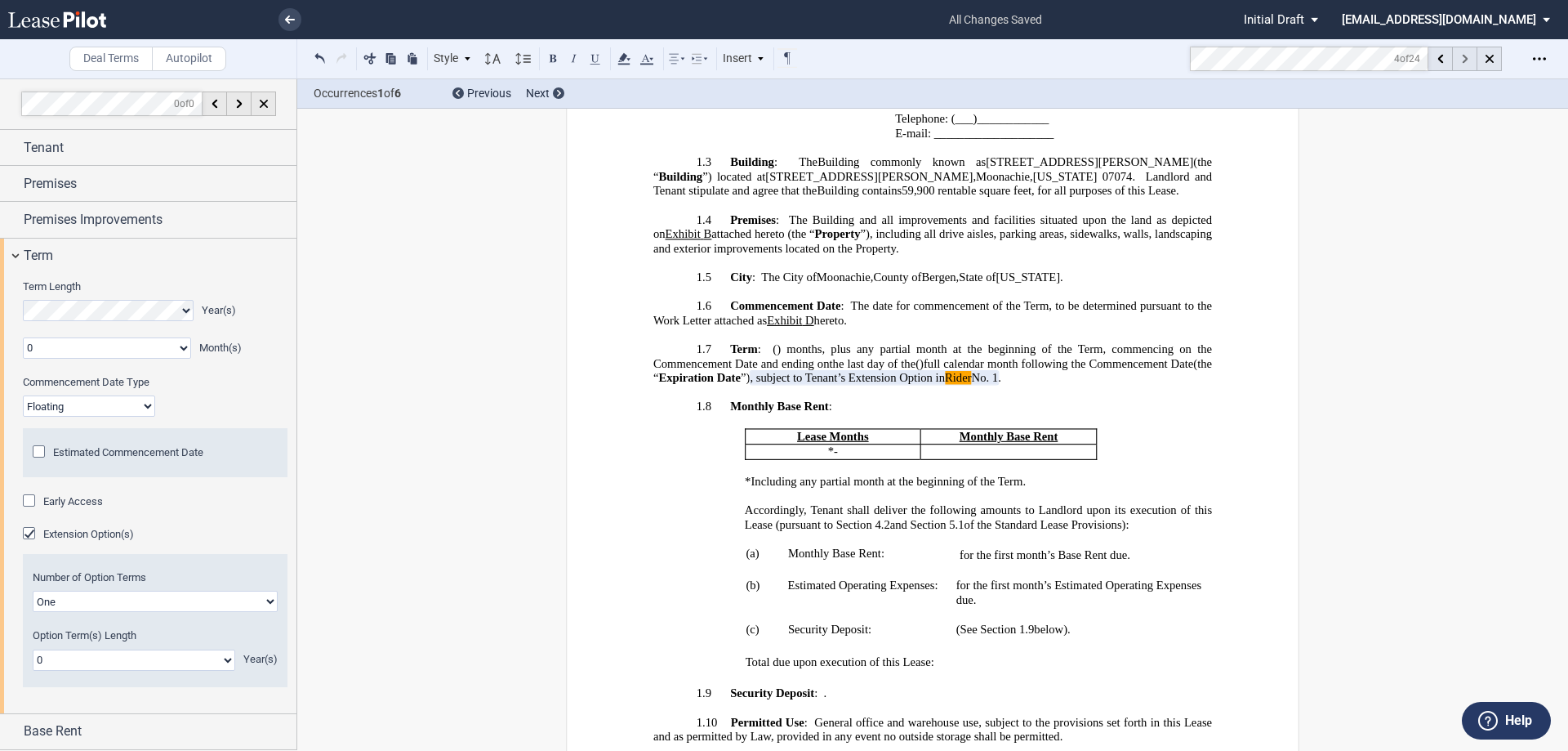 click 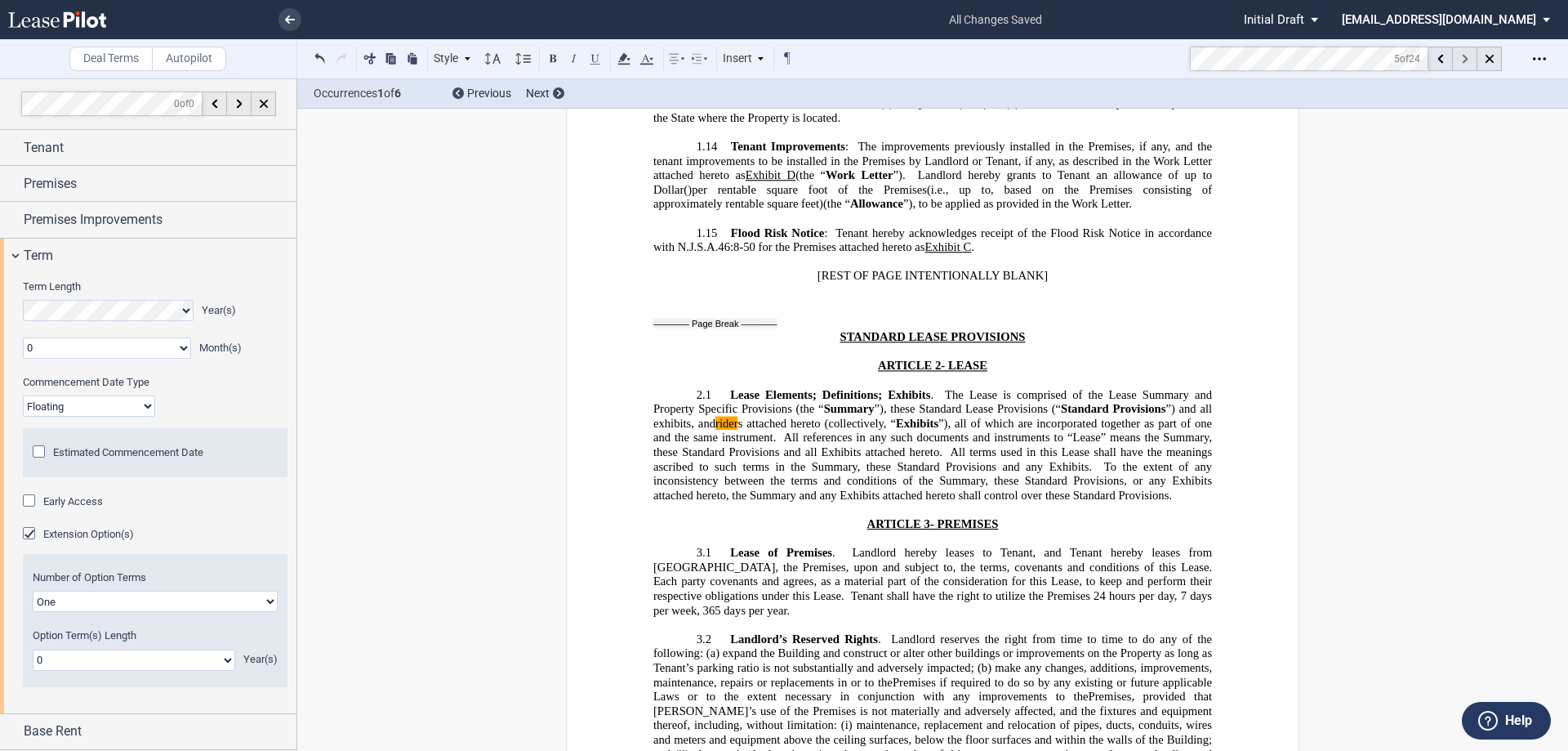 scroll, scrollTop: 2174, scrollLeft: 0, axis: vertical 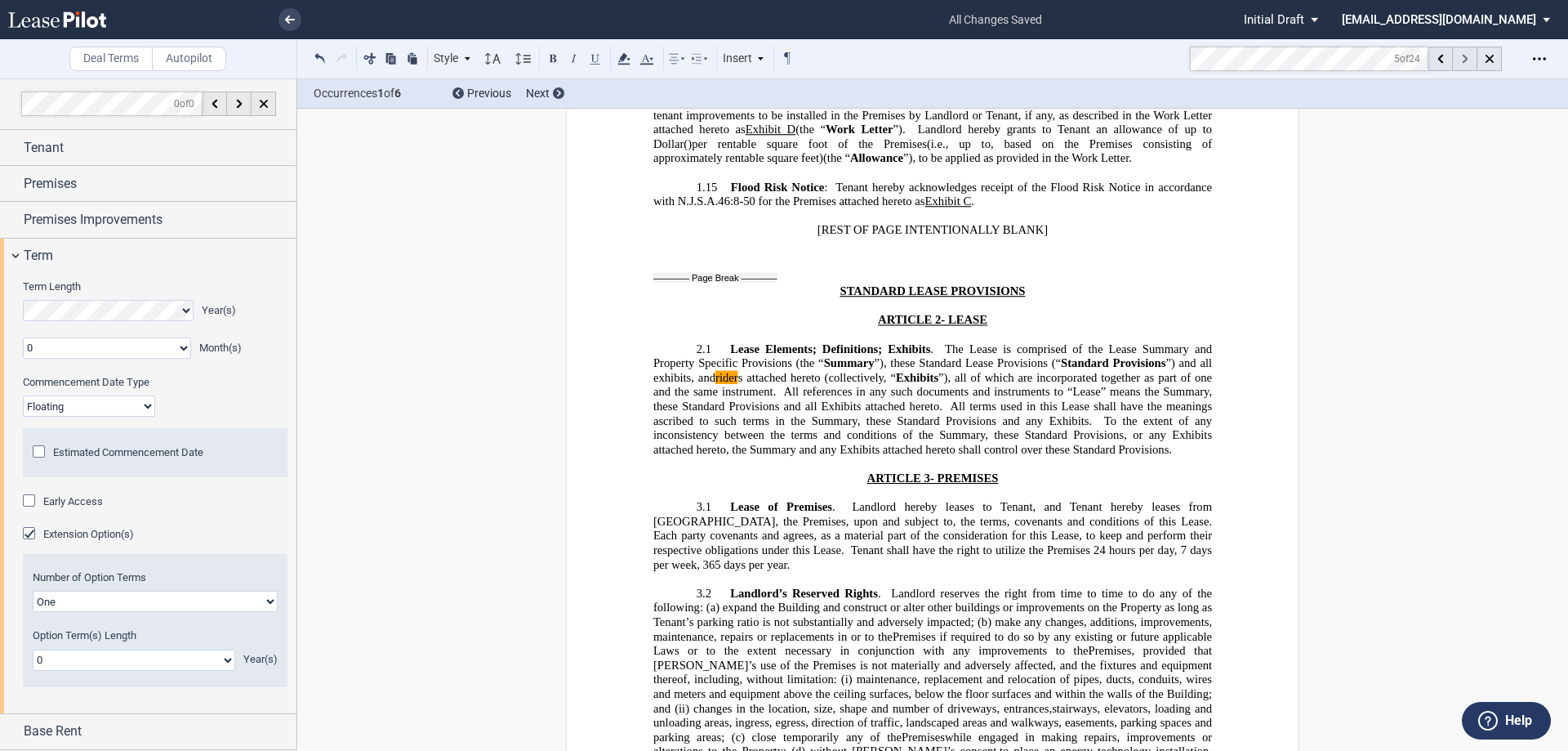 click 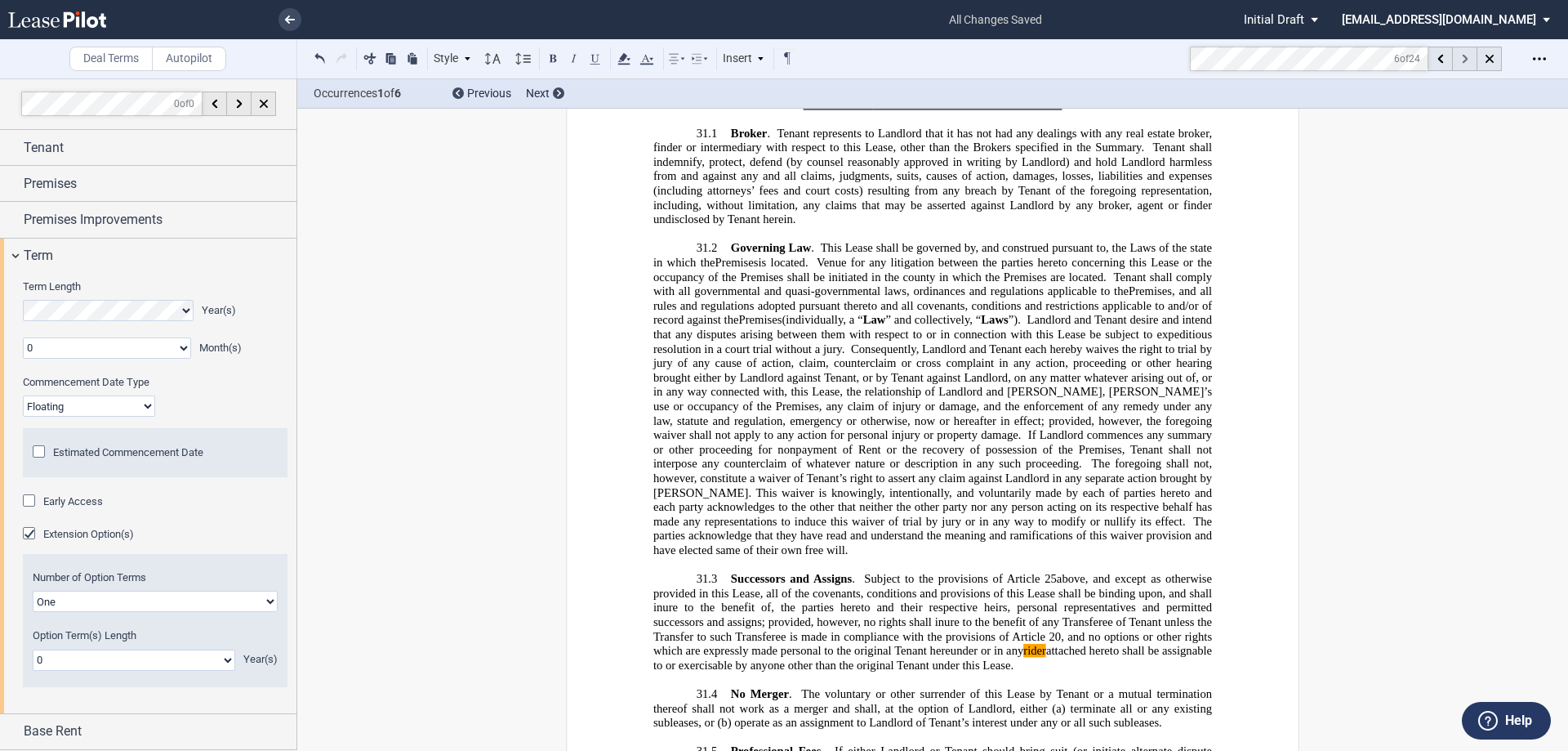 click 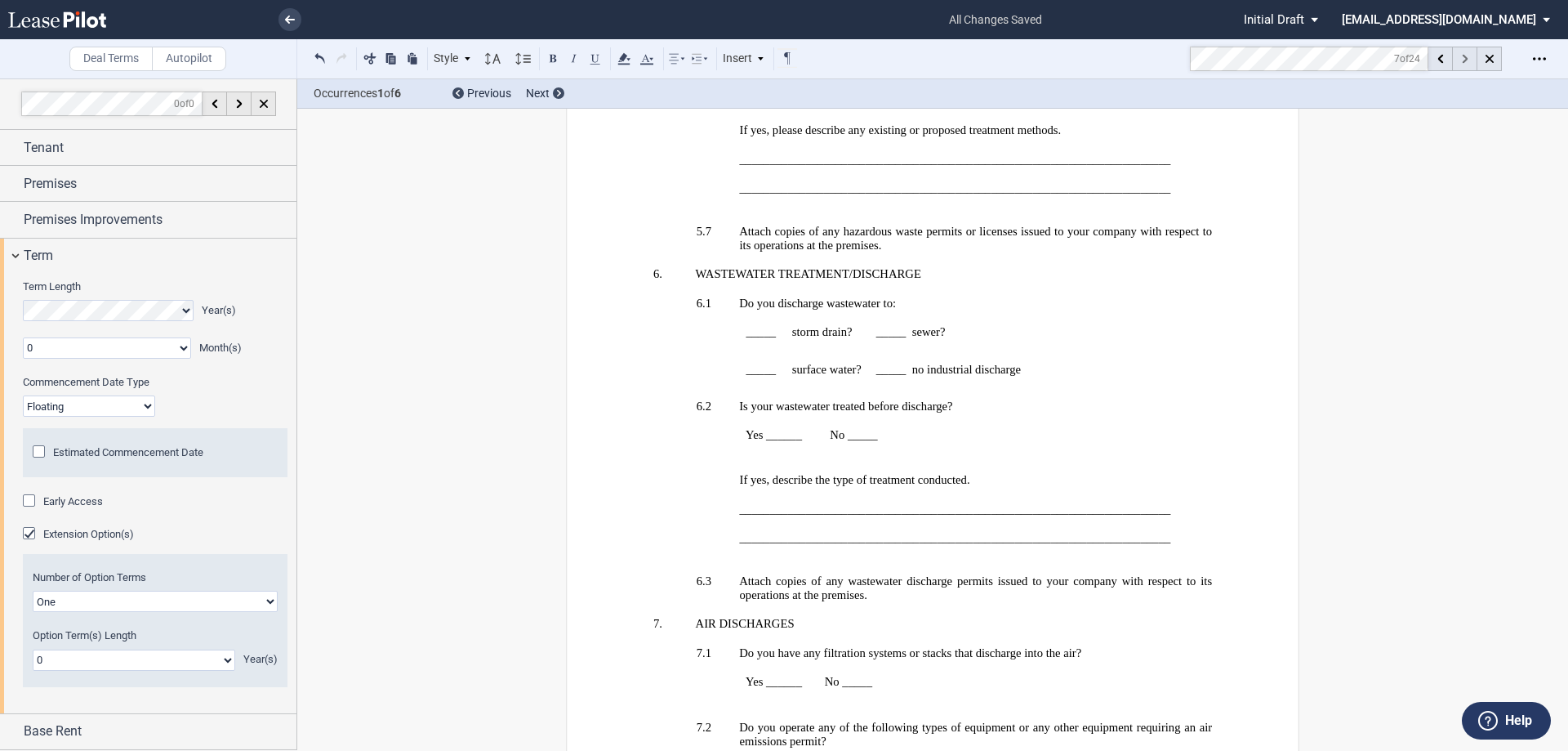 scroll, scrollTop: 37261, scrollLeft: 0, axis: vertical 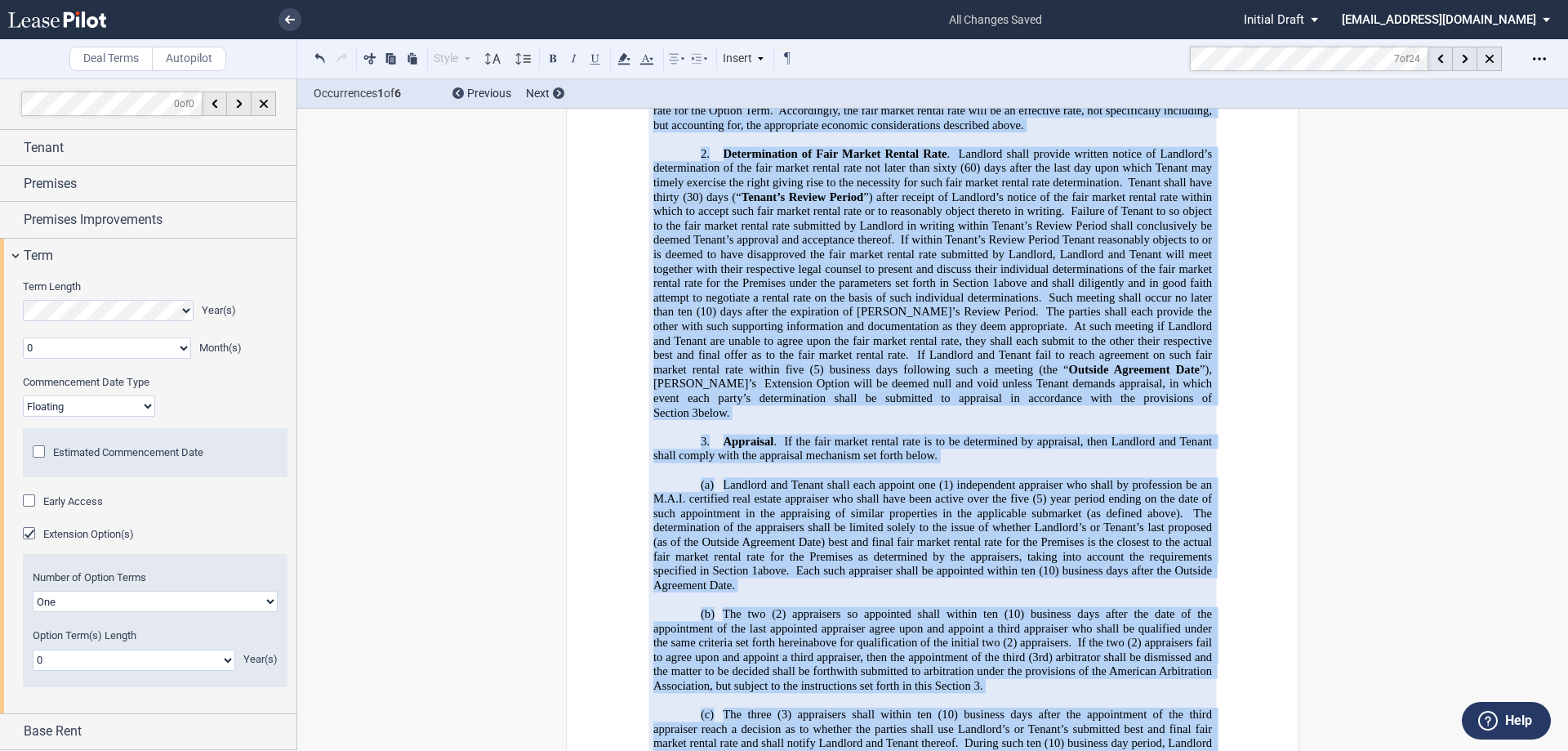 drag, startPoint x: 867, startPoint y: 333, endPoint x: 1265, endPoint y: 781, distance: 599.2562 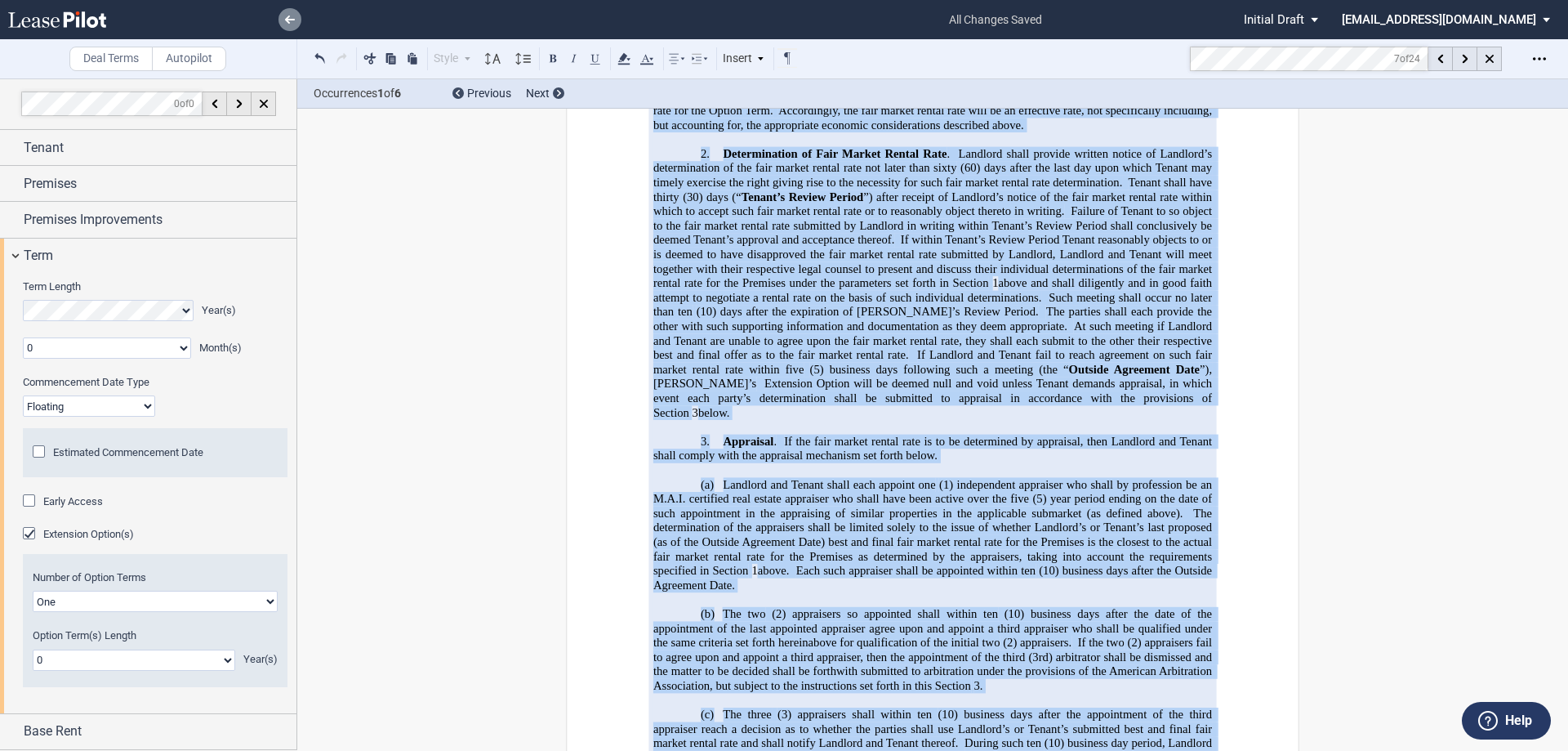 click 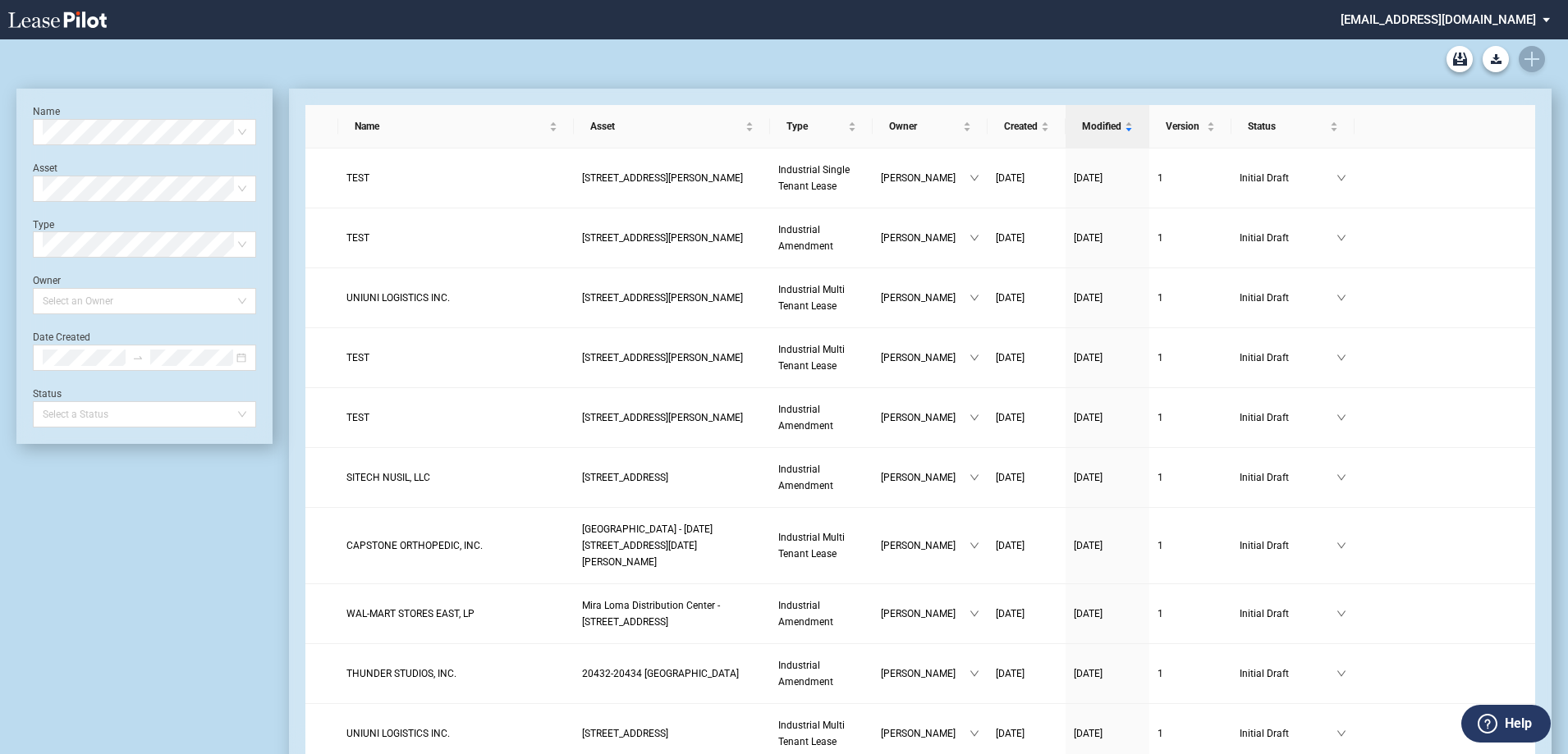 scroll, scrollTop: 0, scrollLeft: 0, axis: both 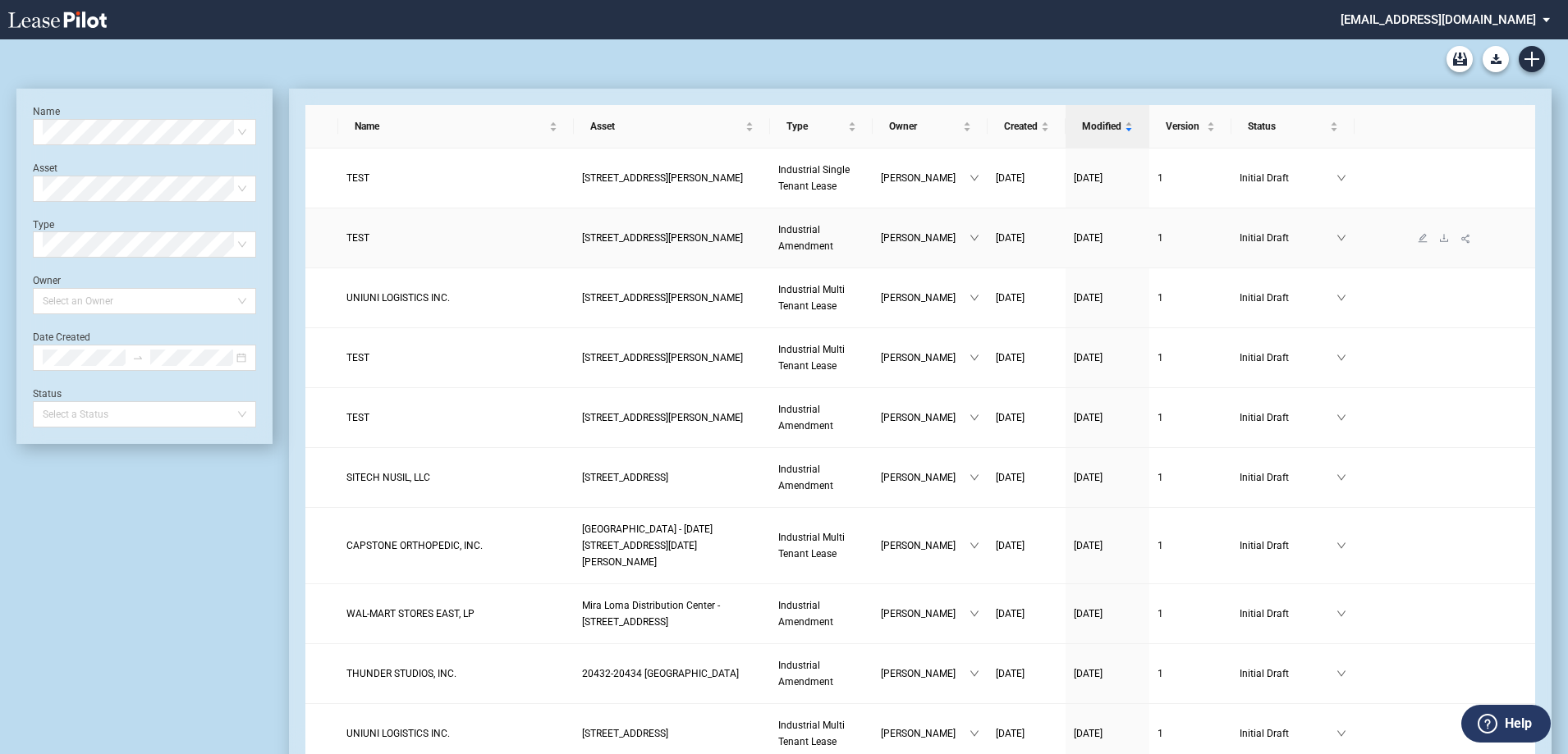 click on "[STREET_ADDRESS][PERSON_NAME]" at bounding box center [663, 238] 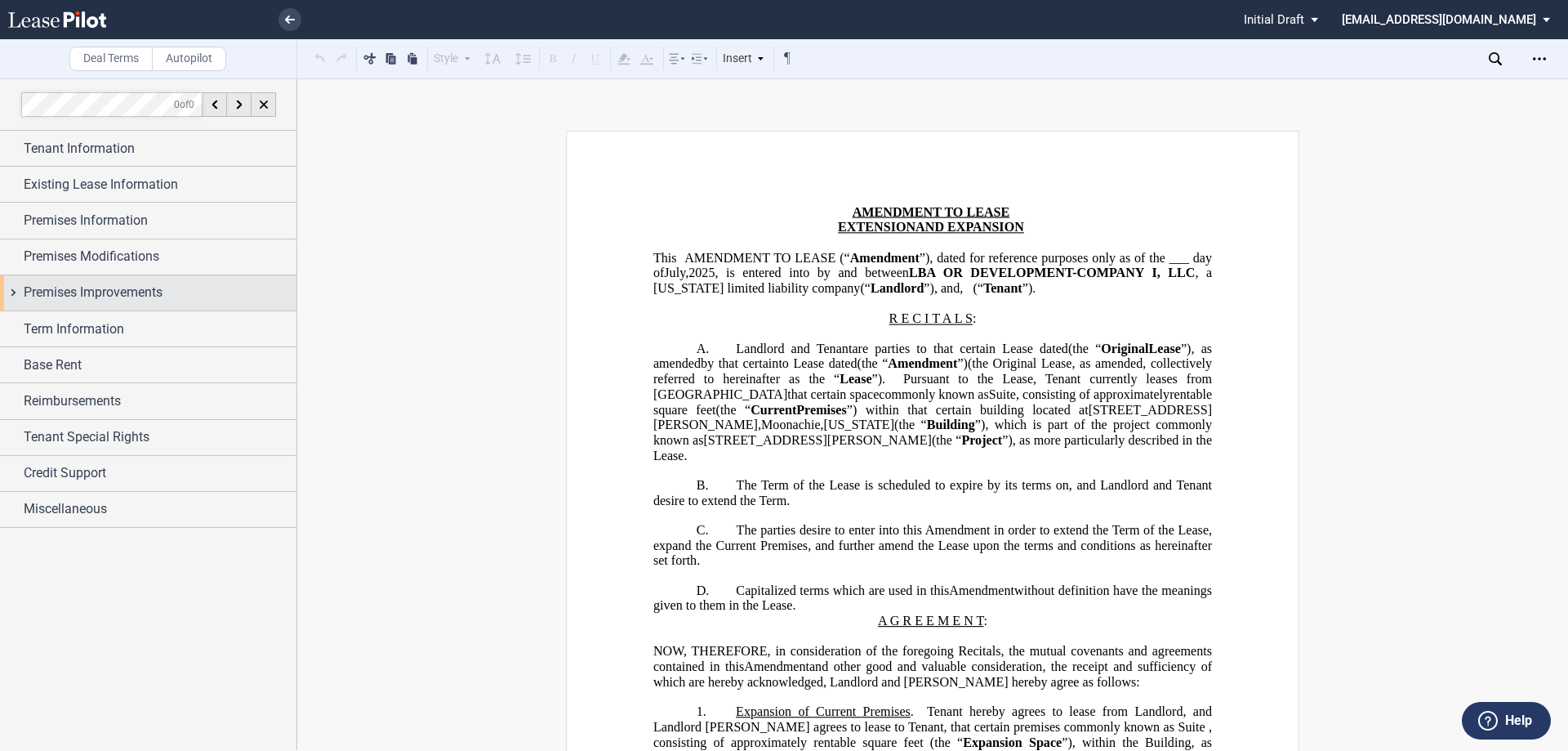 scroll, scrollTop: 0, scrollLeft: 0, axis: both 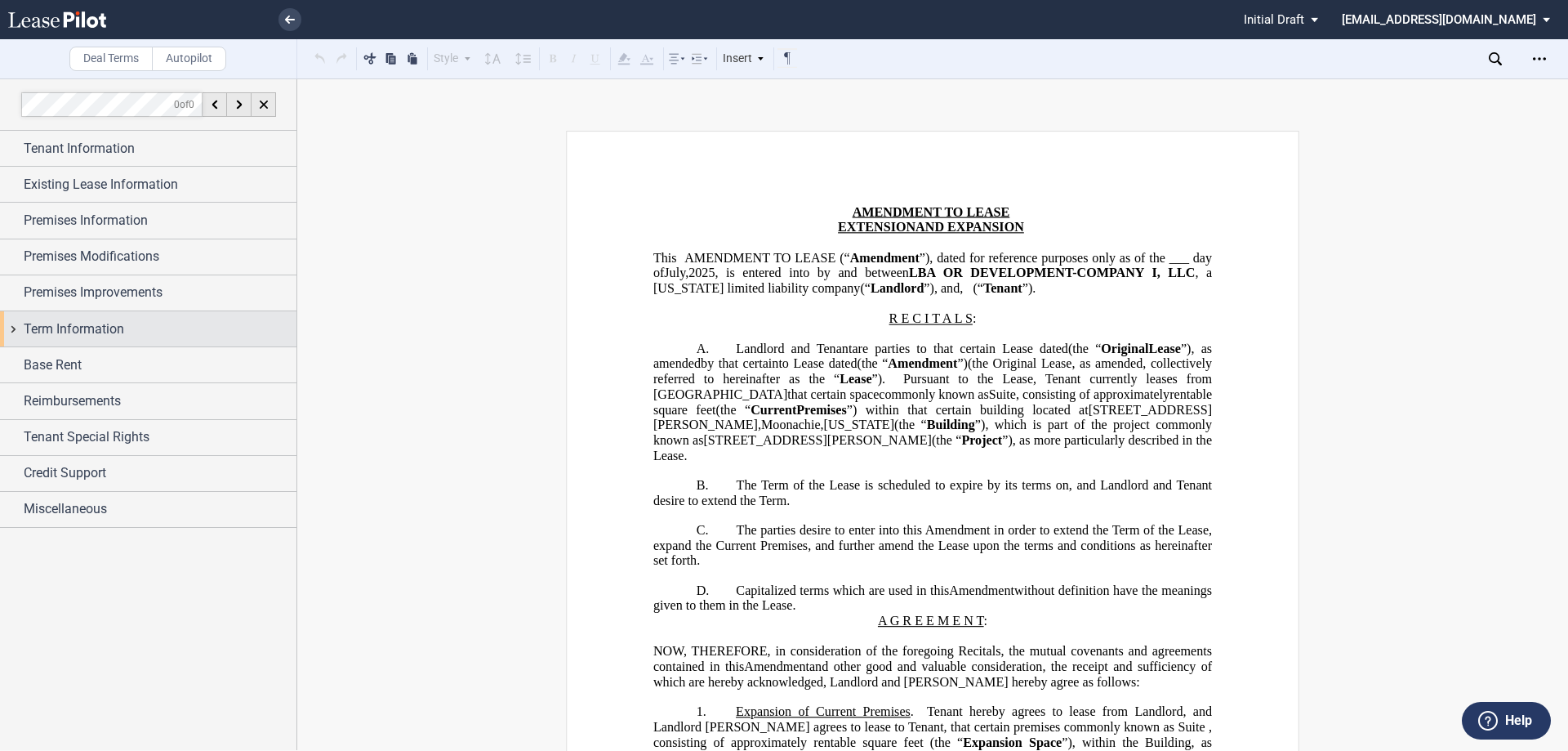 click on "Term Information" at bounding box center [74, 329] 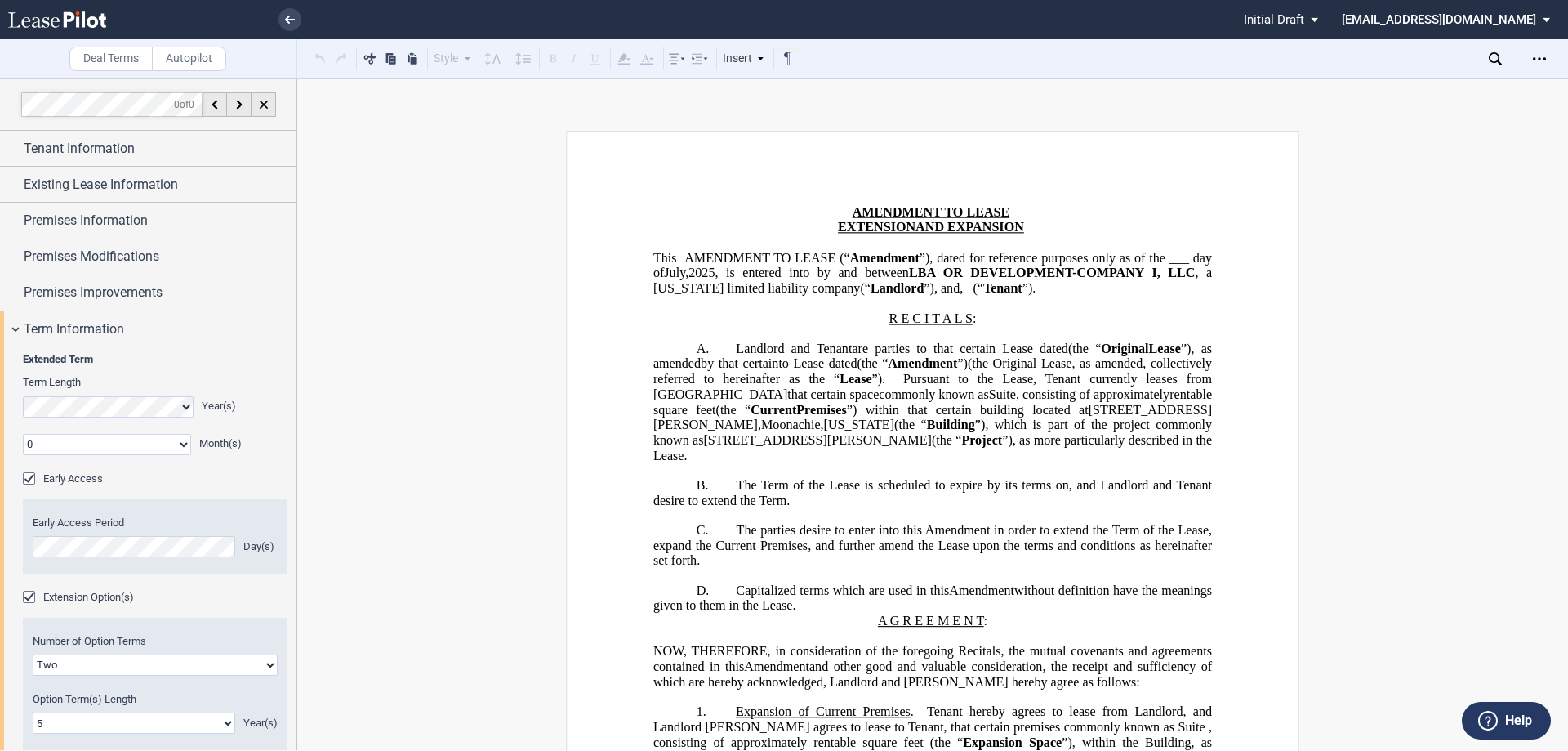 click on "Extension Option(s)" at bounding box center [88, 597] 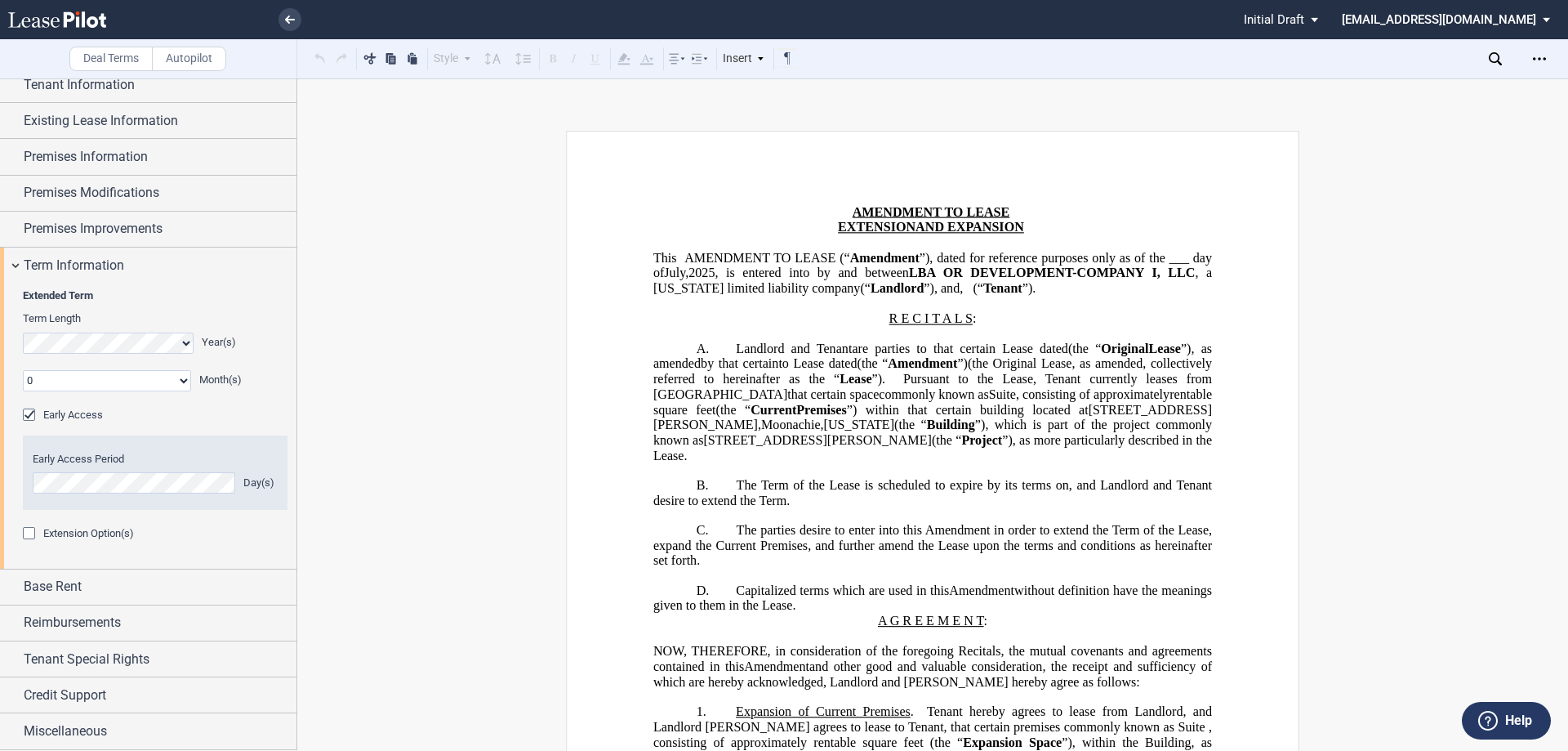 click on "Extension Option(s)" at bounding box center [88, 533] 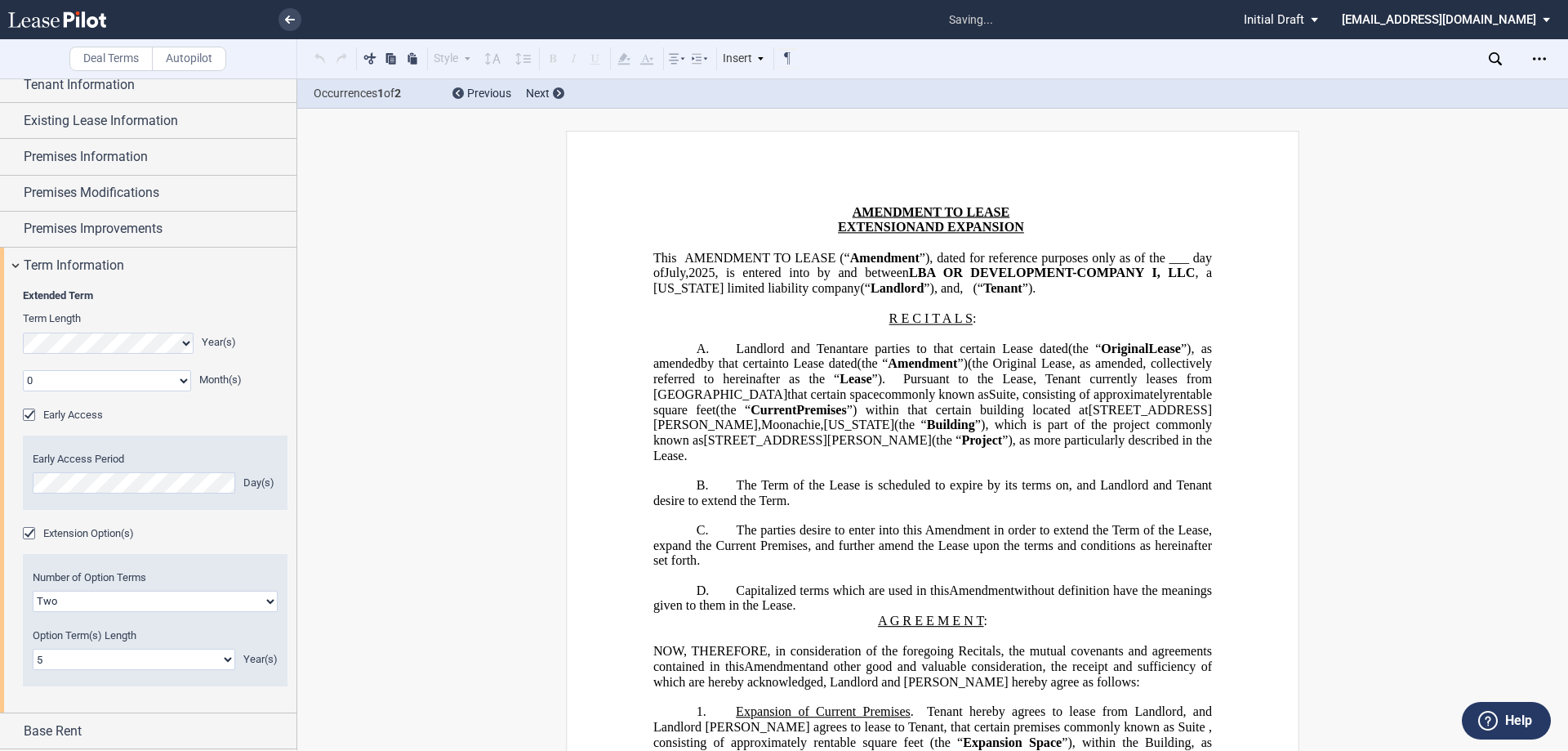 scroll, scrollTop: 208, scrollLeft: 0, axis: vertical 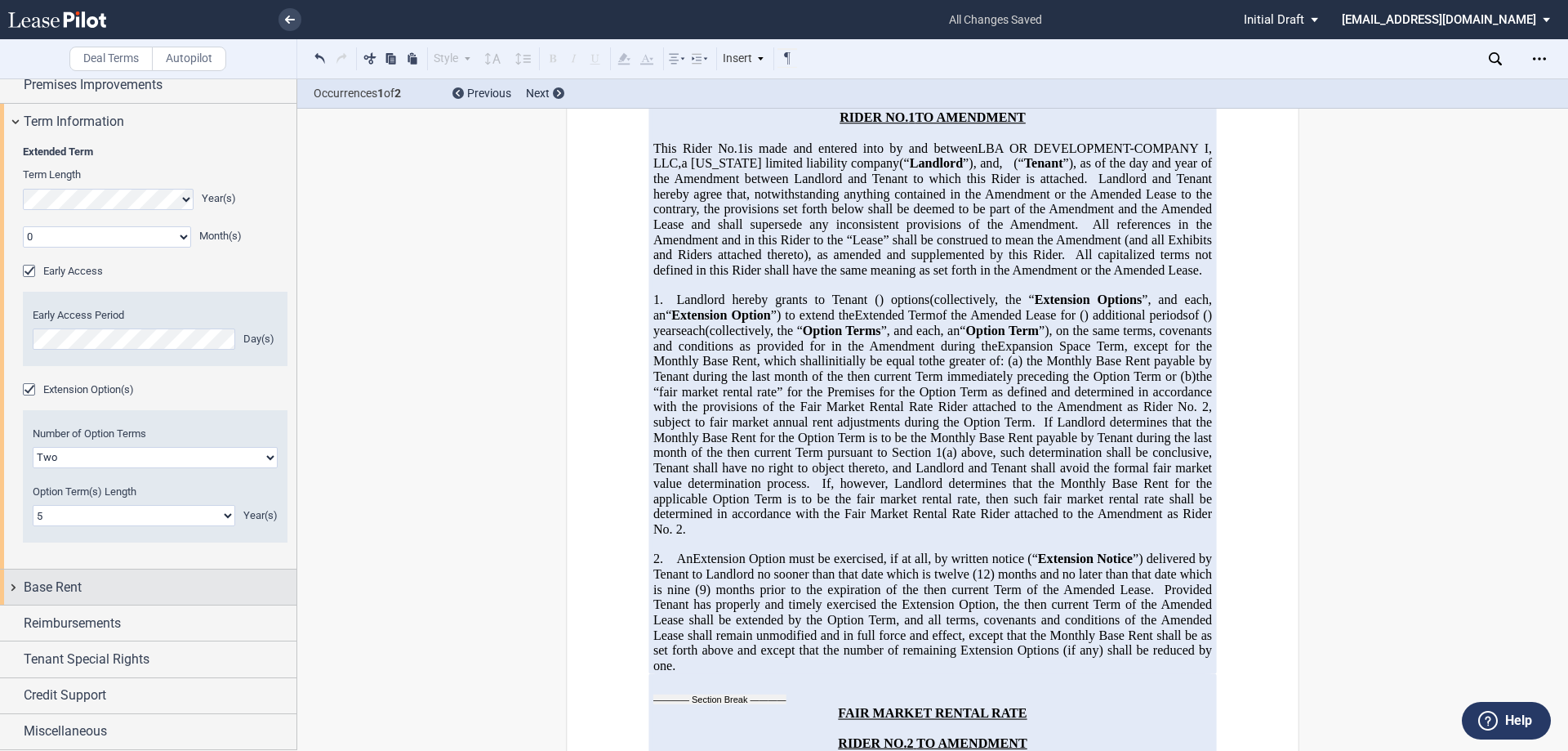 click on "Base Rent" at bounding box center [52, 588] 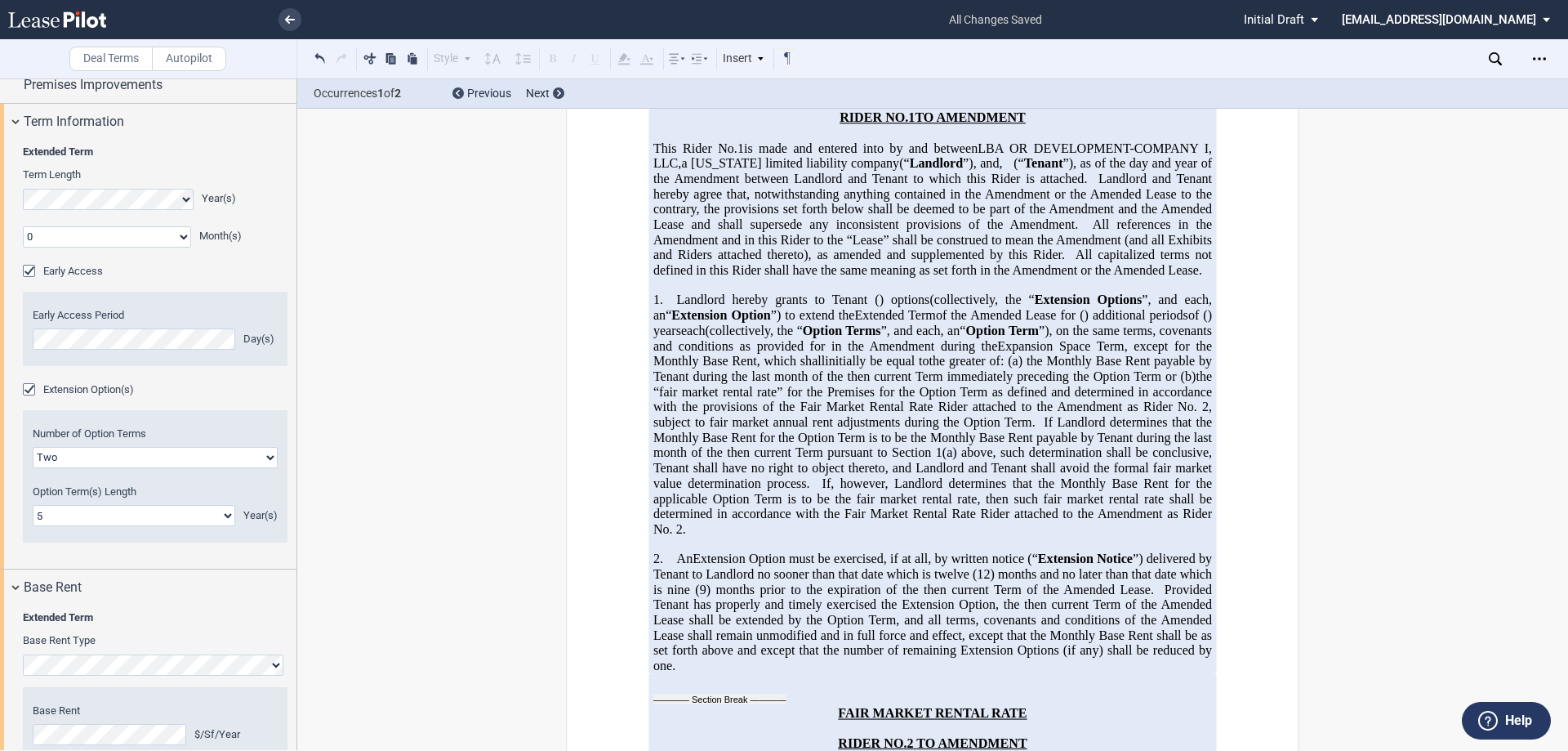 scroll, scrollTop: 592, scrollLeft: 0, axis: vertical 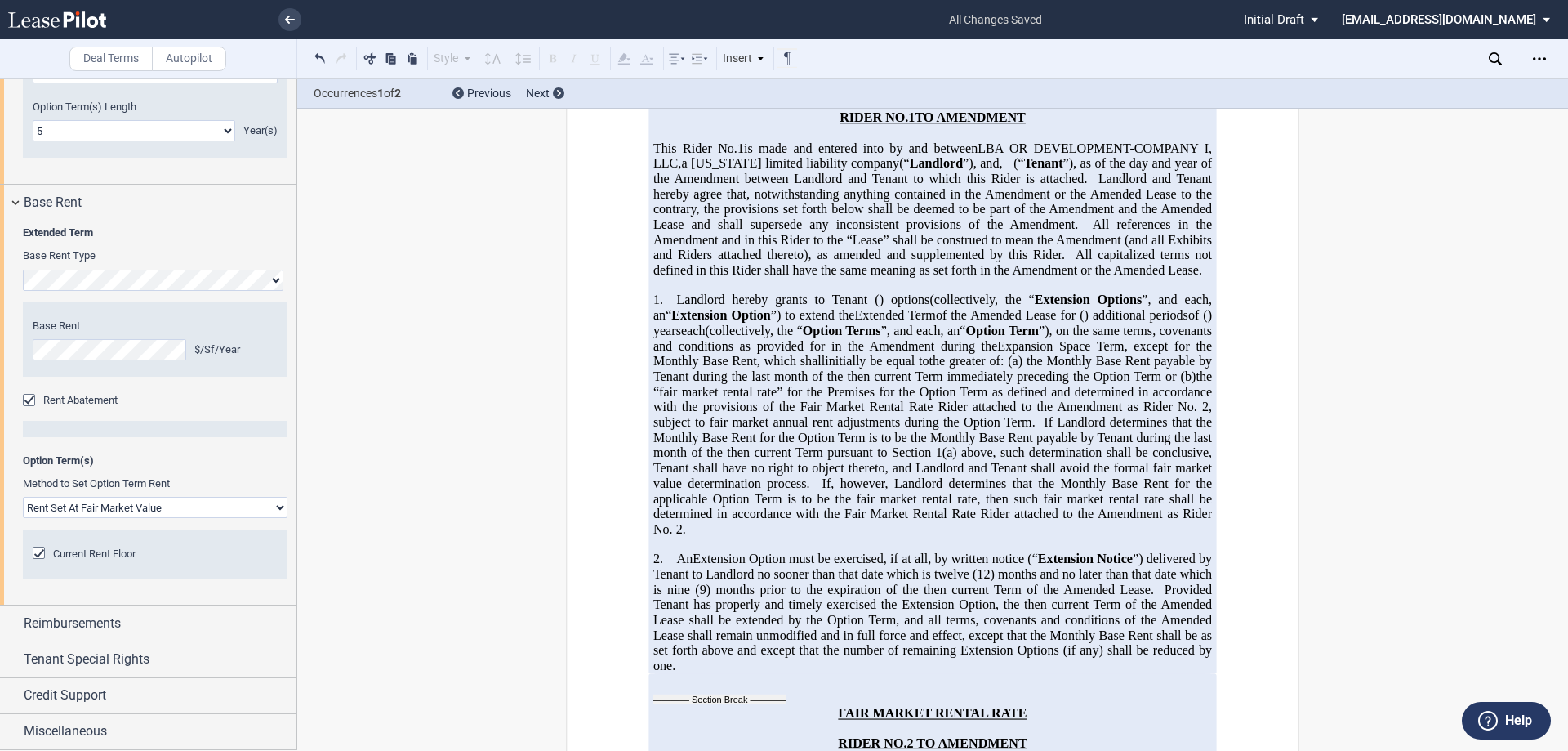 click on "Rent Set At Fair Market Value
Rent Specified in [GEOGRAPHIC_DATA]" 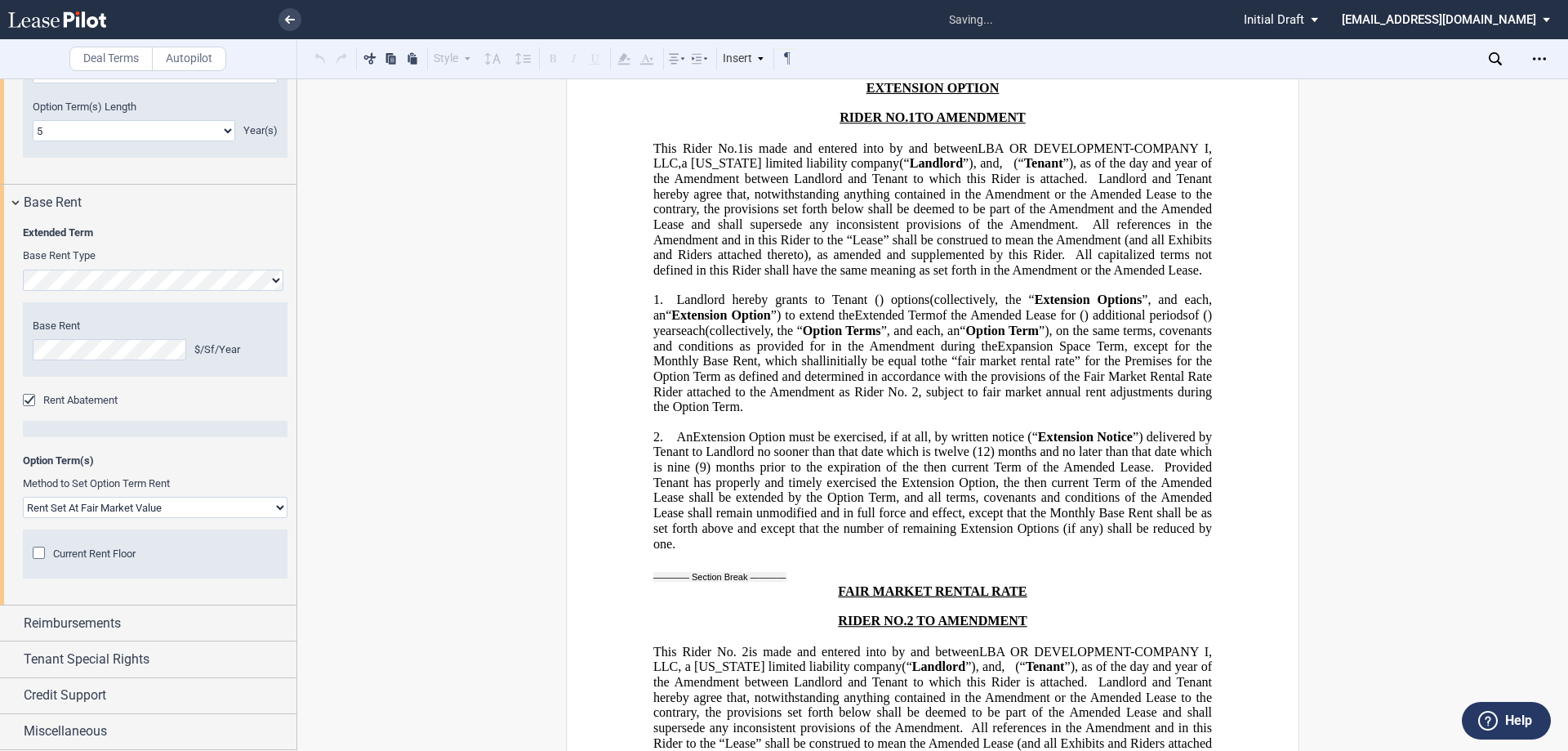 click on "Current Rent Floor" 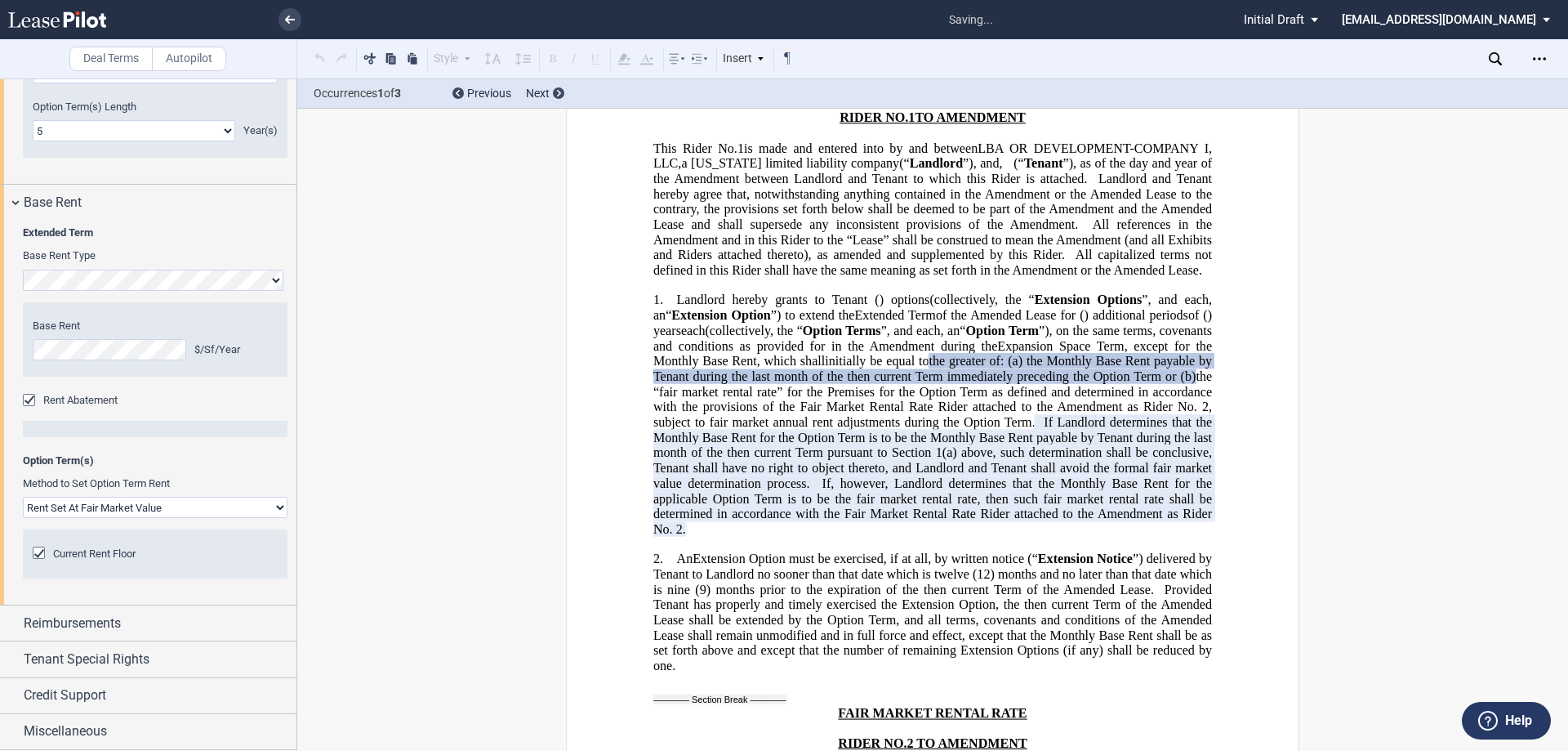 click on "the Monthly Base Rent payable by Tenant during the last month of the then current Term immediately preceding the Option Term or (b)" 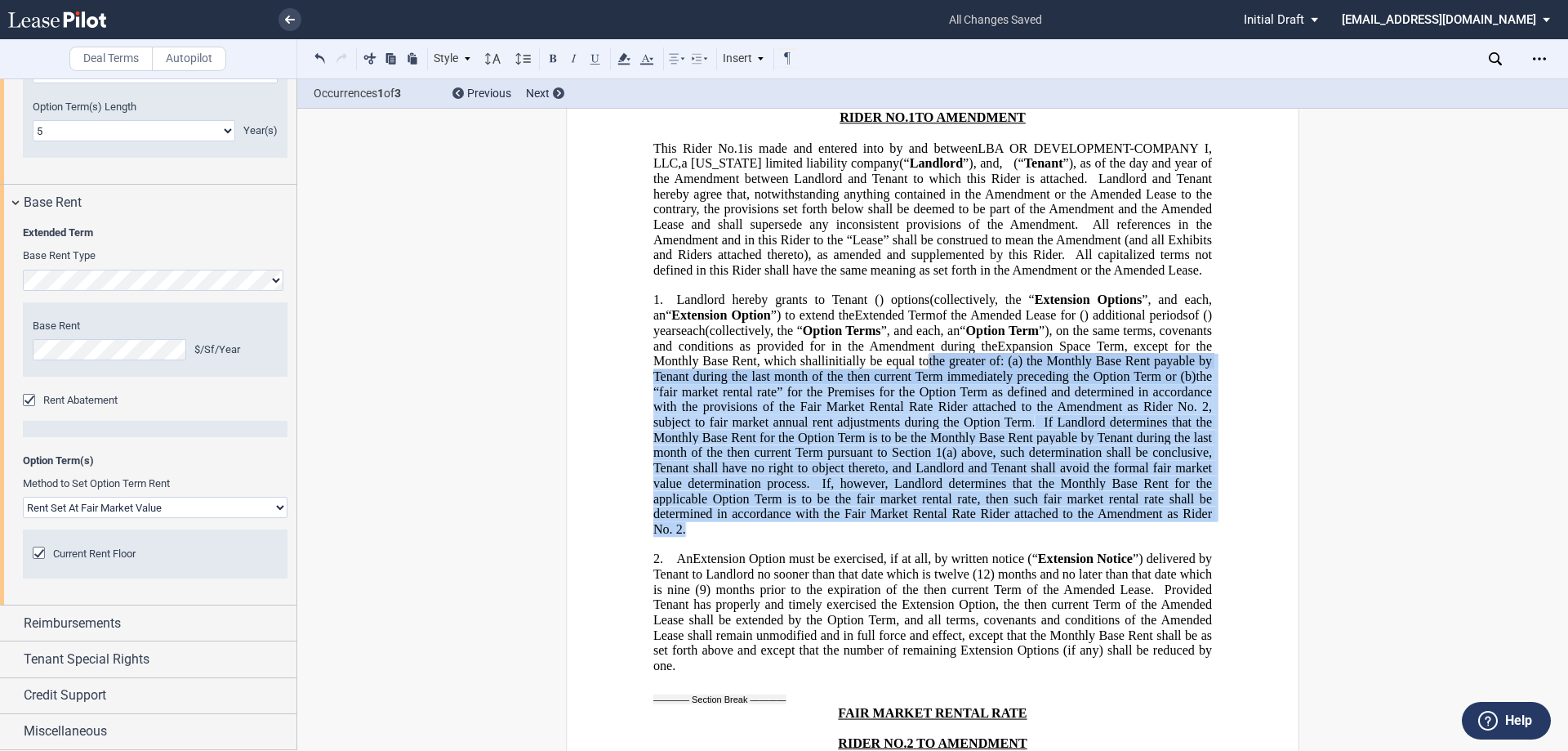 drag, startPoint x: 1046, startPoint y: 409, endPoint x: 1045, endPoint y: 574, distance: 165.00303 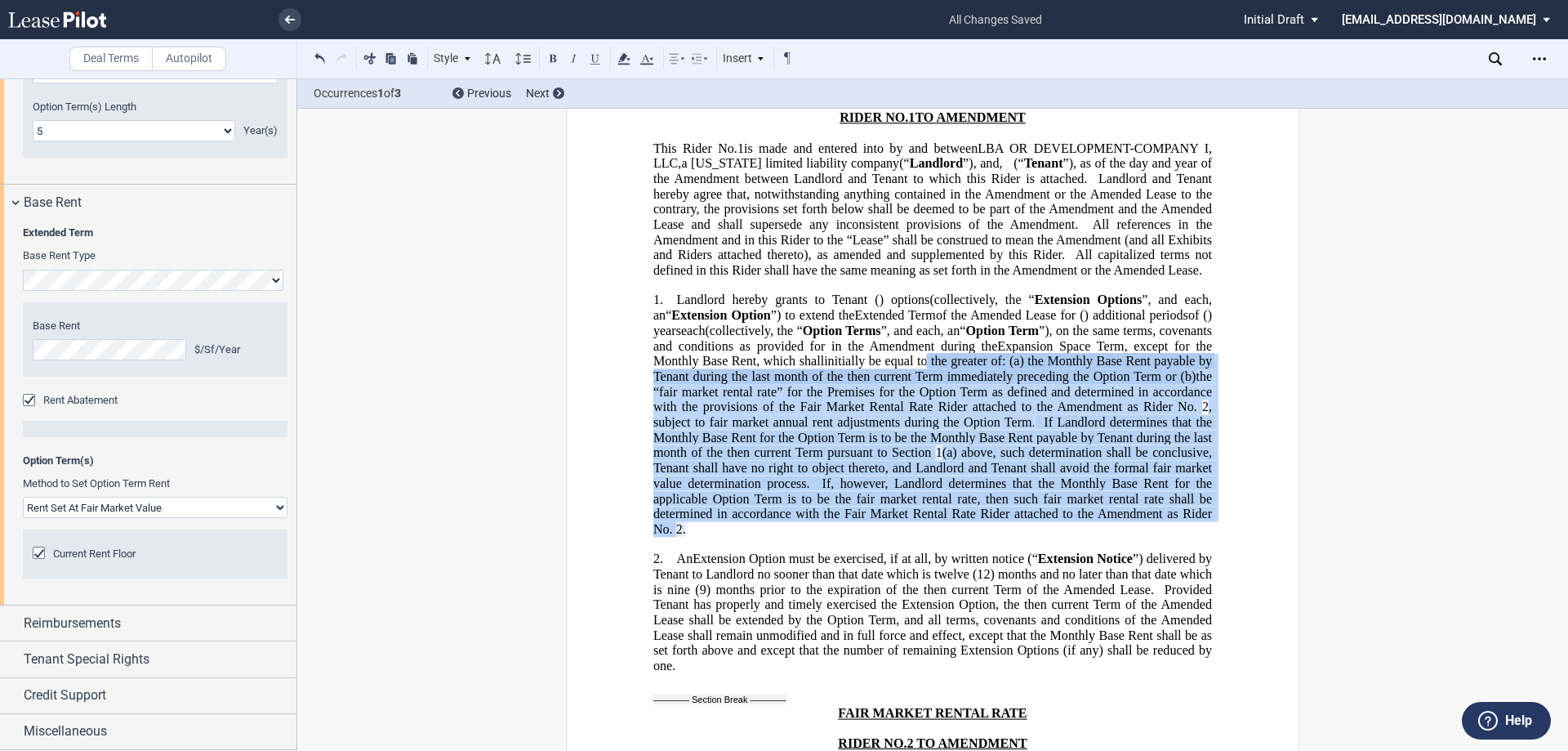click on "Base Rent" 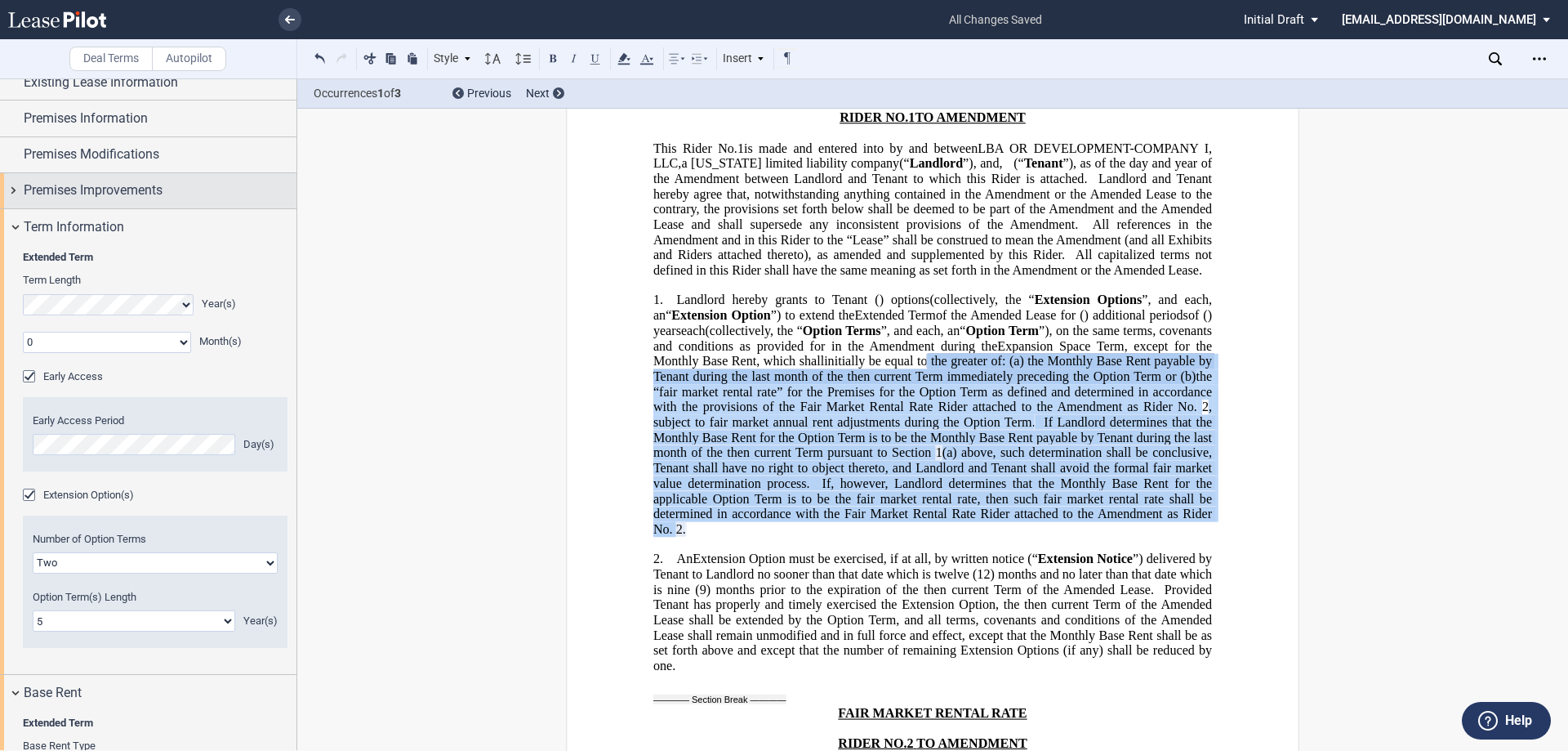 click on "Premises Improvements" at bounding box center (93, 190) 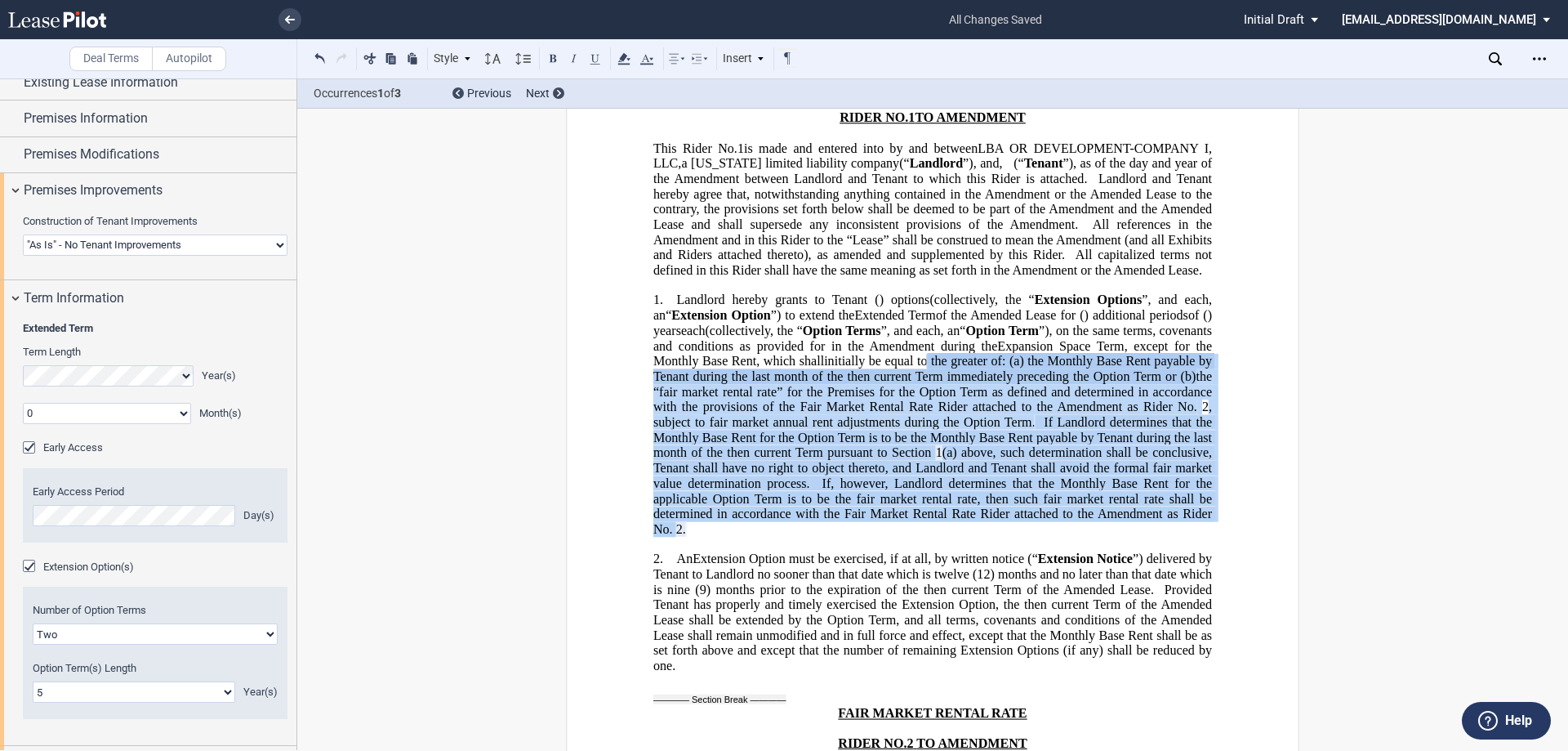 click on "Landlord Constructs Tenant Improvements
Tenant Constructs Tenant Improvements
"As Is" - No Tenant Improvements" at bounding box center (155, 245) 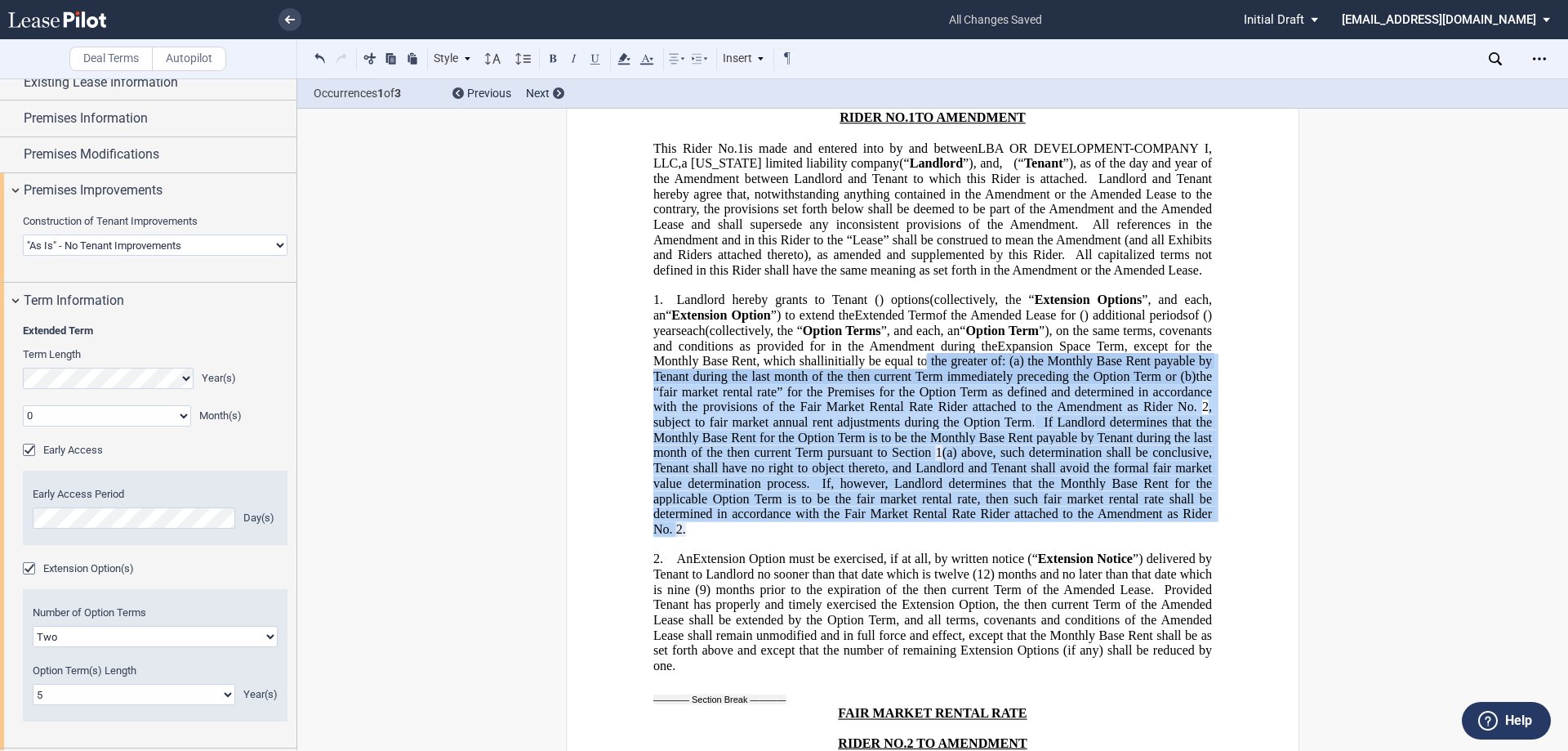 select on "tenant" 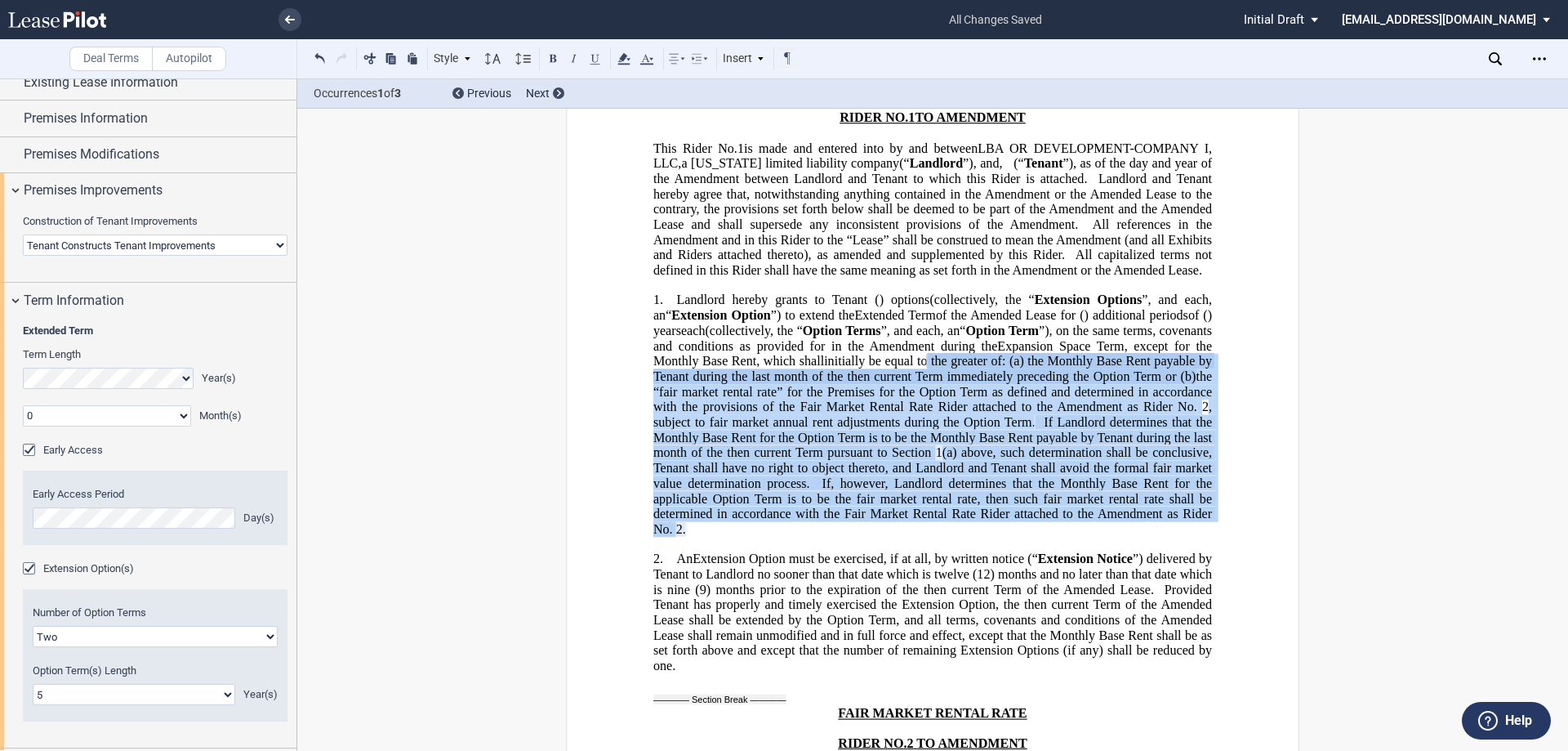 click on "Landlord Constructs Tenant Improvements
Tenant Constructs Tenant Improvements
"As Is" - No Tenant Improvements" at bounding box center [155, 245] 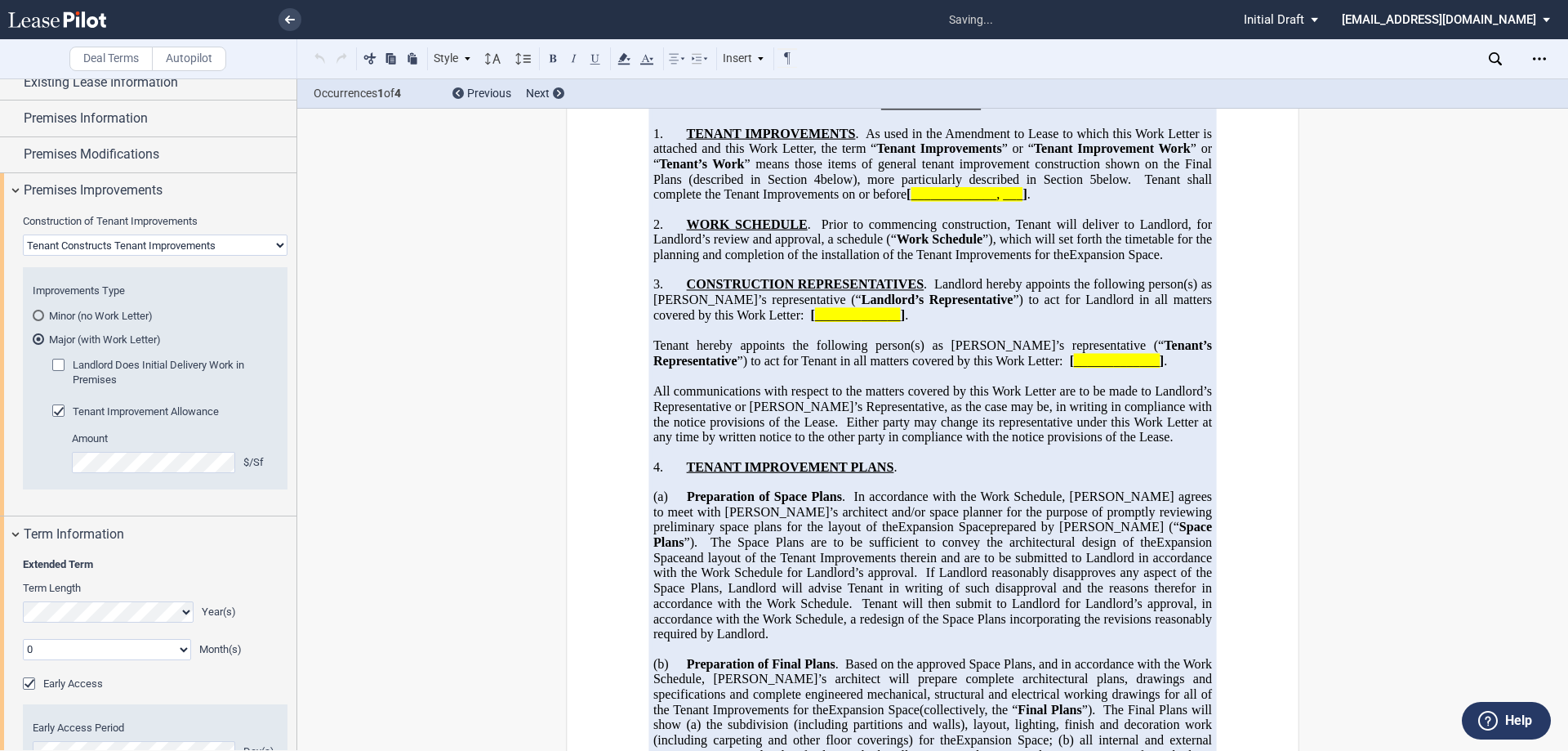 scroll, scrollTop: 569, scrollLeft: 0, axis: vertical 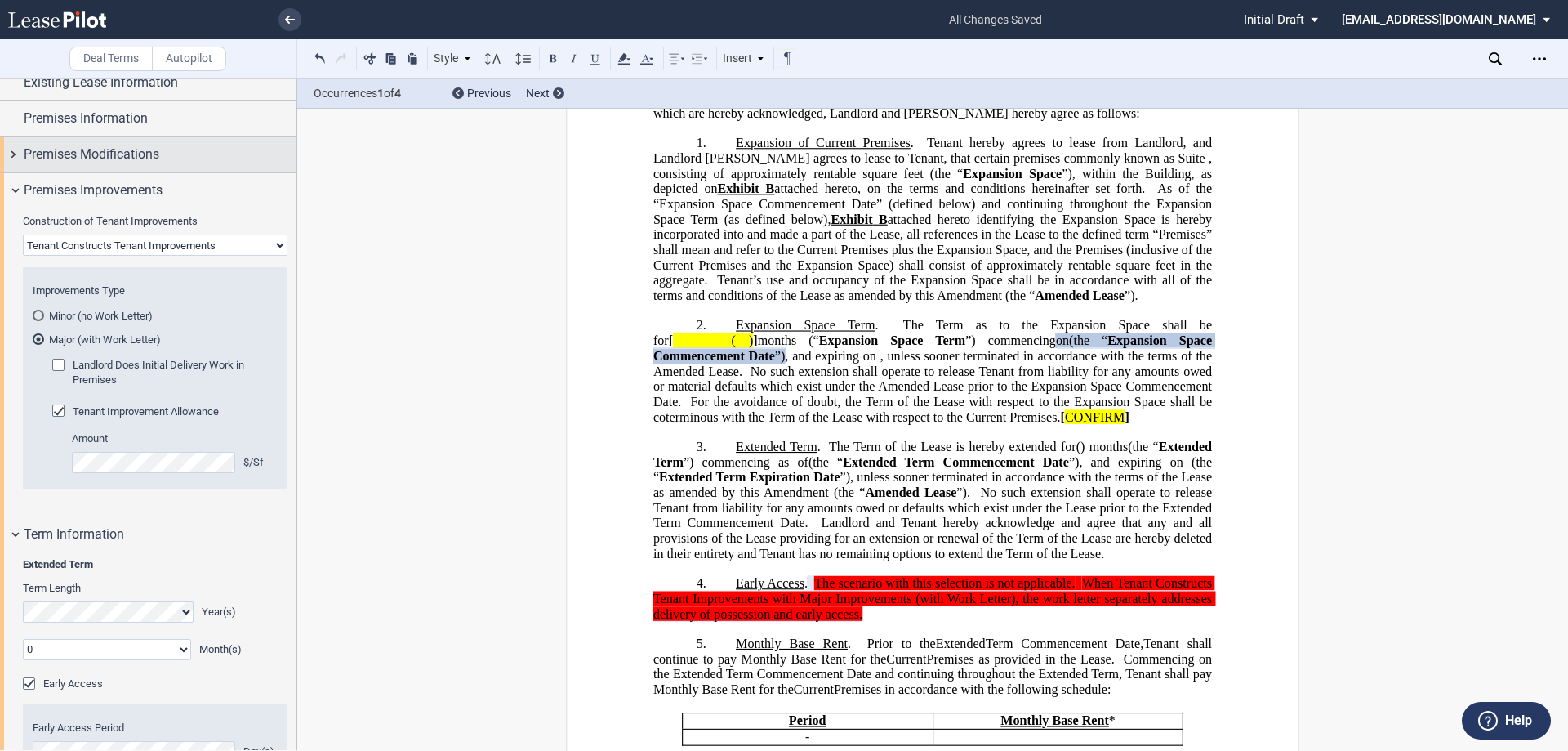 click on "Premises Modifications" at bounding box center [91, 154] 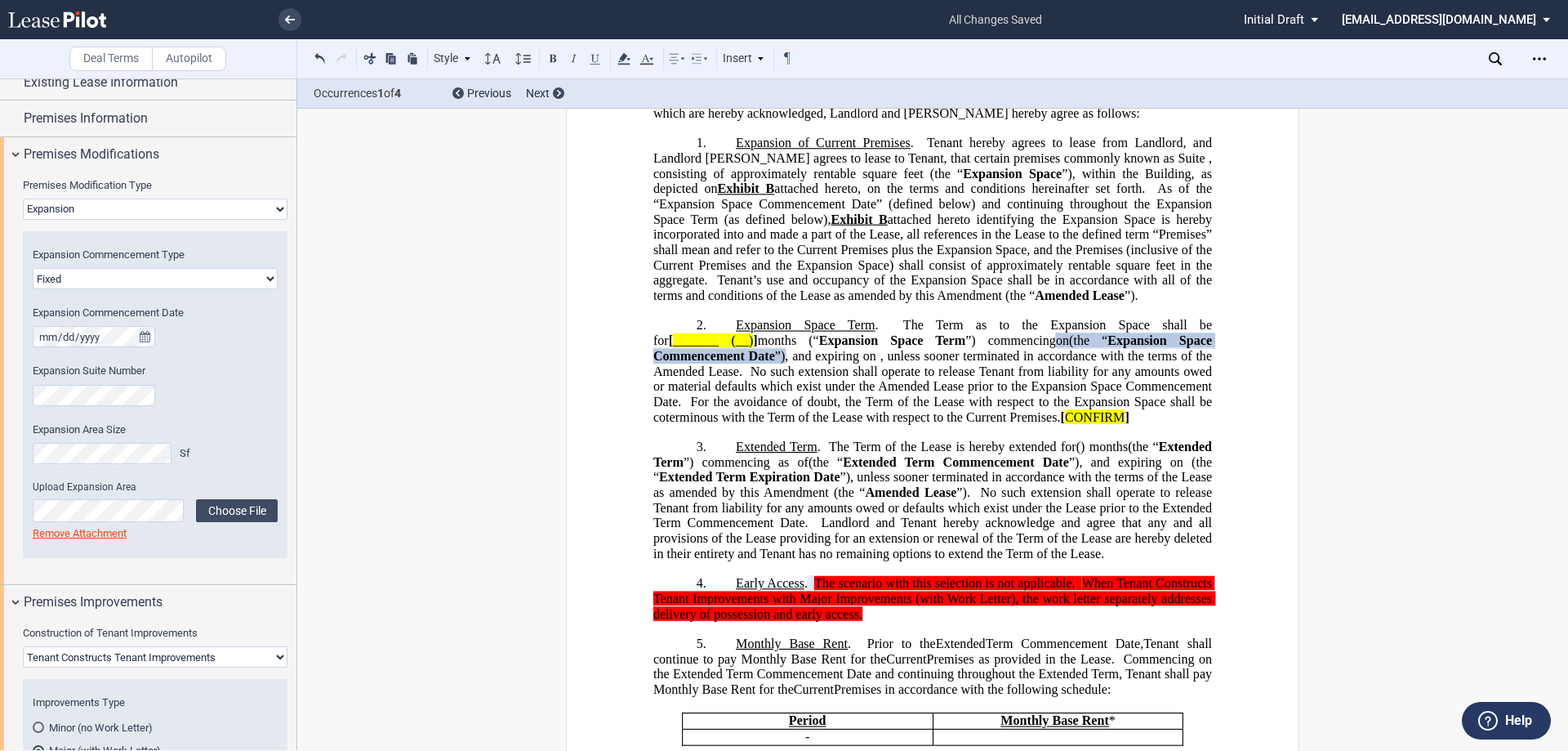 click on "None
Expansion
Relocation
Reduction
Termination" at bounding box center [155, 209] 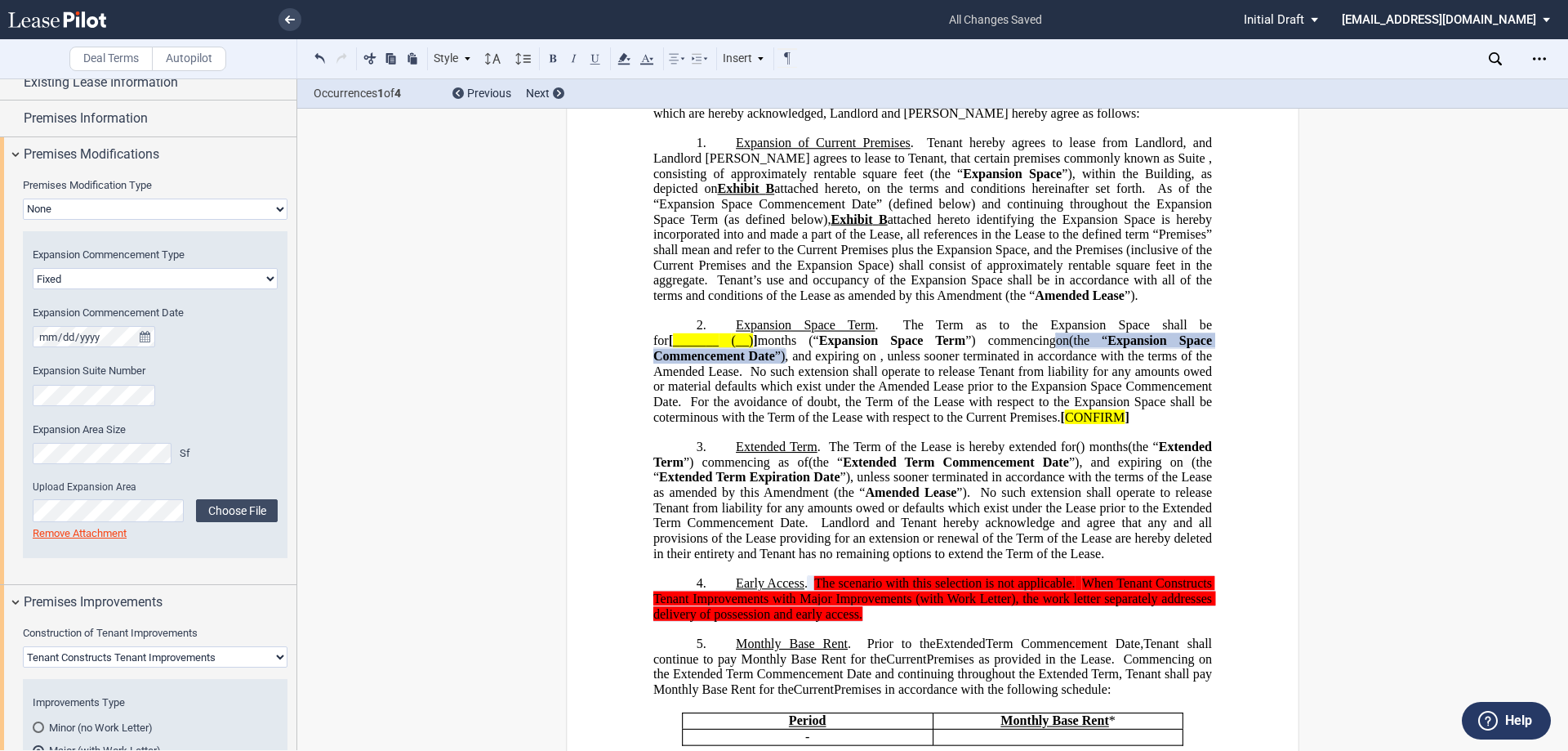 click on "None
Expansion
Relocation
Reduction
Termination" at bounding box center [155, 209] 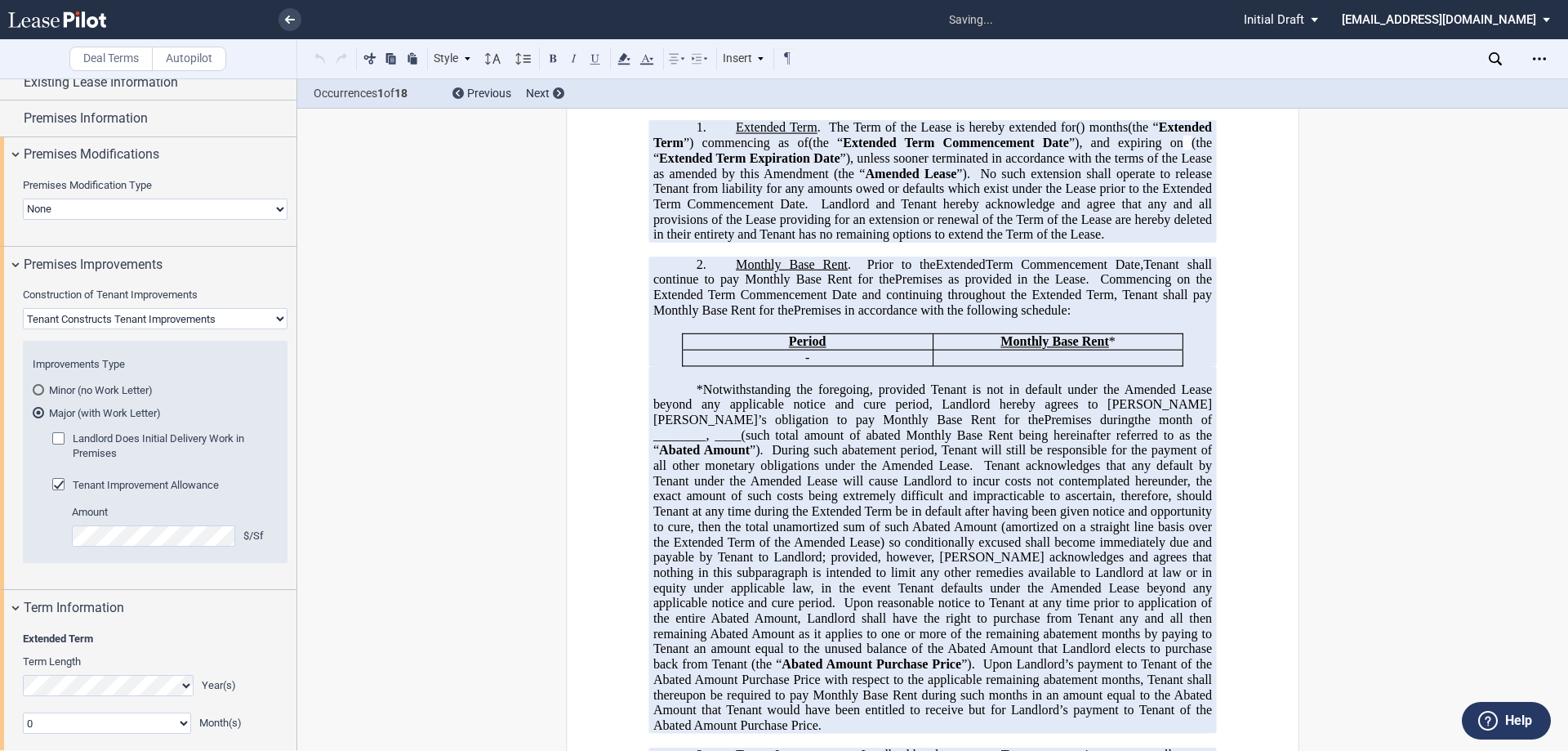 scroll, scrollTop: 553, scrollLeft: 0, axis: vertical 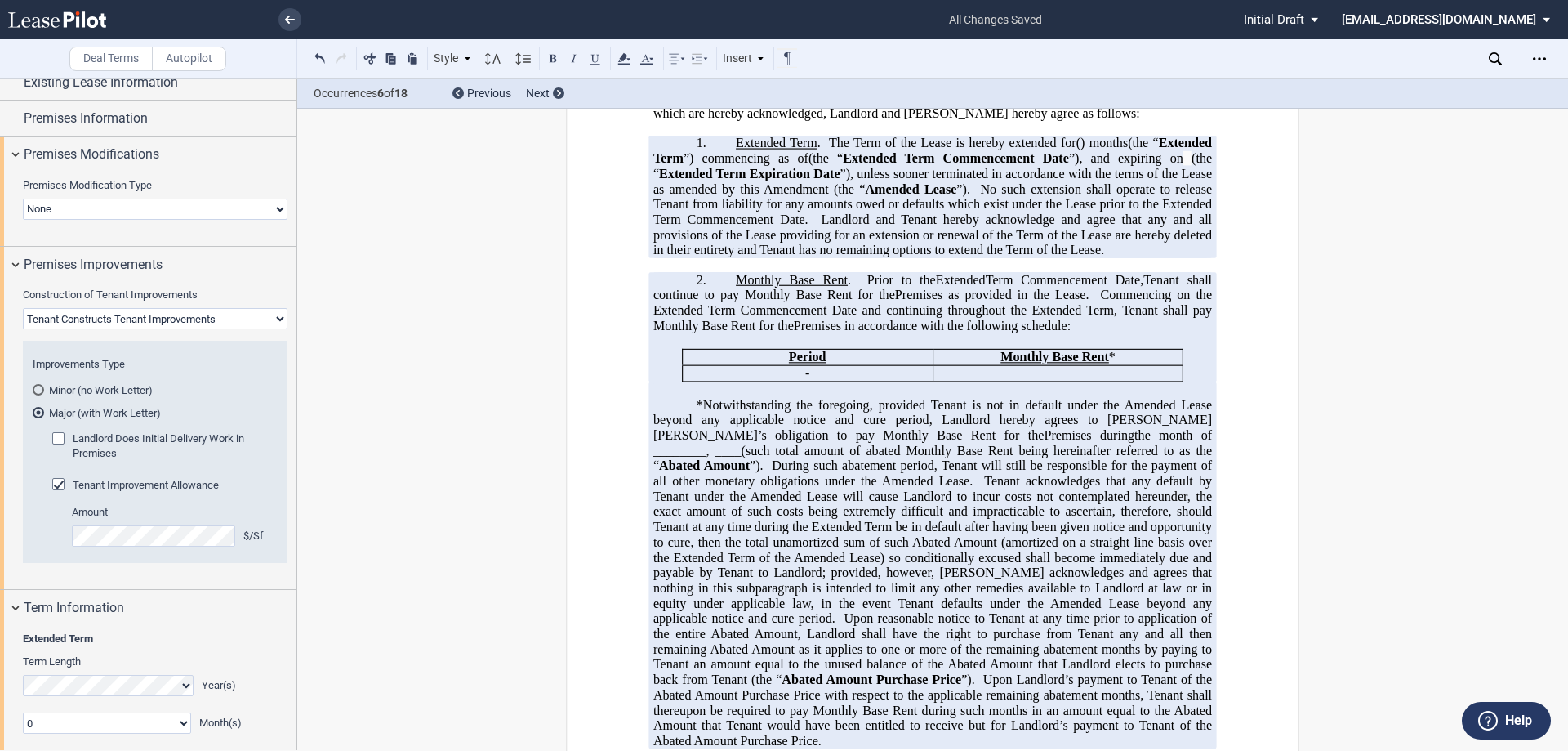 click on "Landlord Constructs Tenant Improvements
Tenant Constructs Tenant Improvements
"As Is" - No Tenant Improvements" at bounding box center [155, 319] 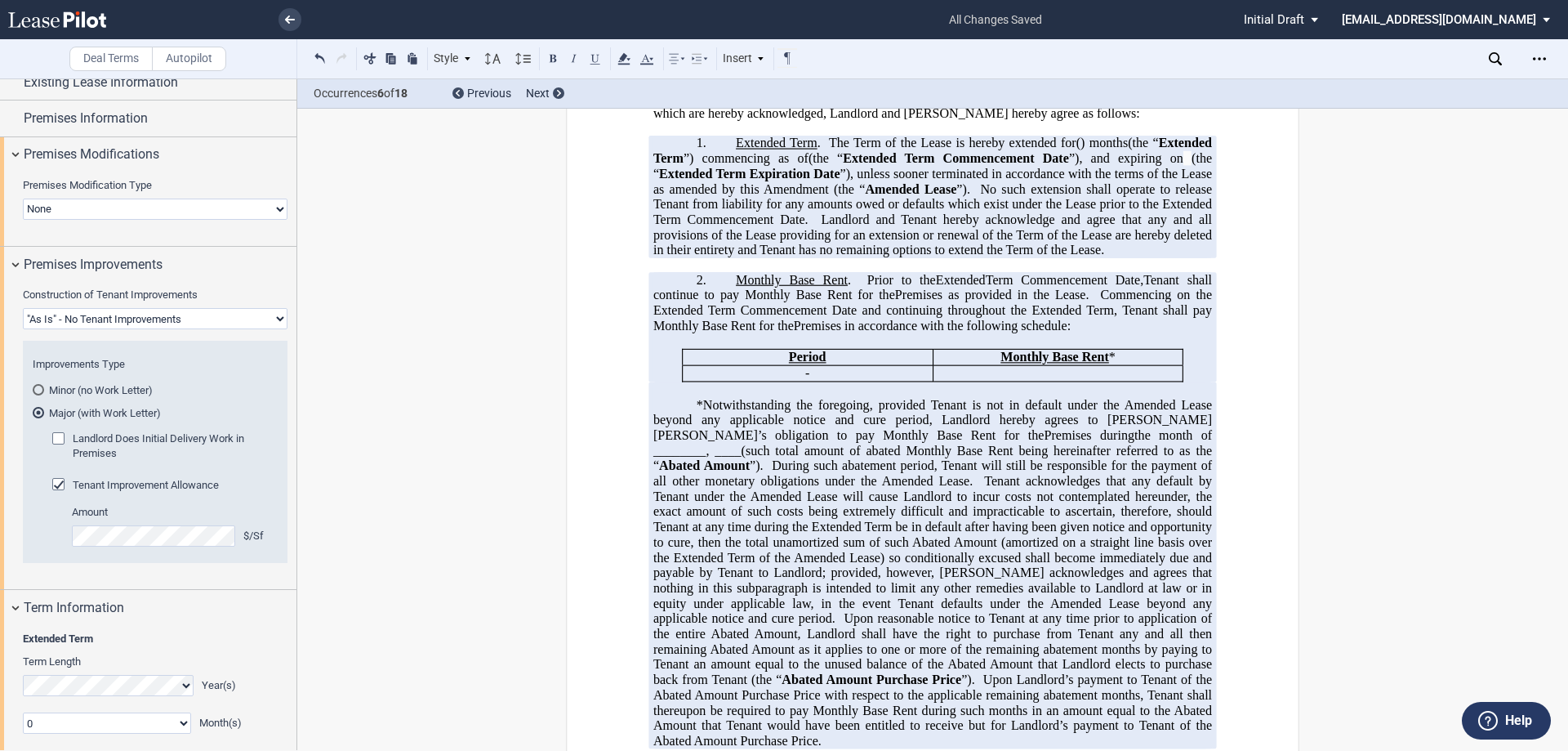 click on "Landlord Constructs Tenant Improvements
Tenant Constructs Tenant Improvements
"As Is" - No Tenant Improvements" at bounding box center [155, 319] 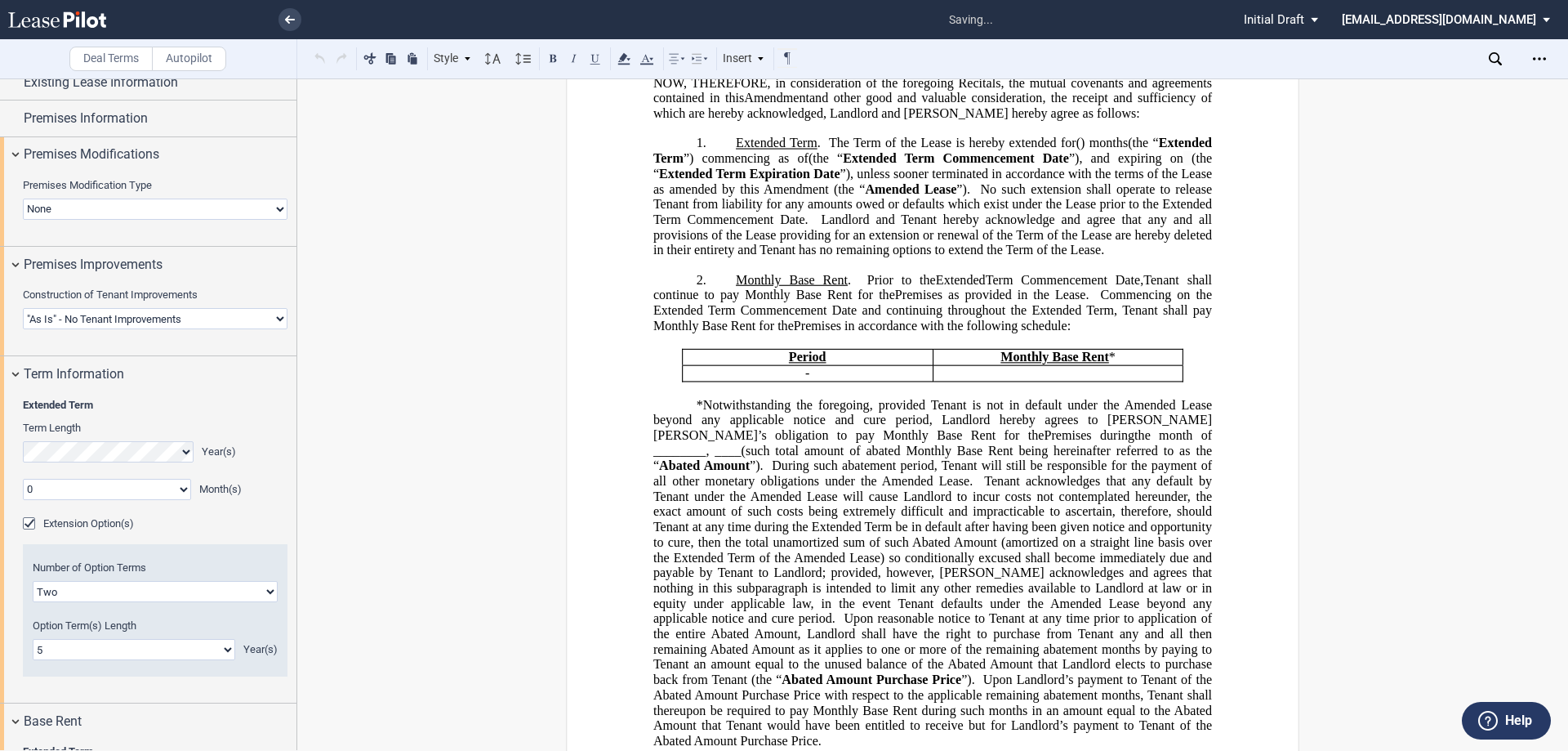 click on "Landlord Constructs Tenant Improvements
Tenant Constructs Tenant Improvements
"As Is" - No Tenant Improvements" at bounding box center (155, 319) 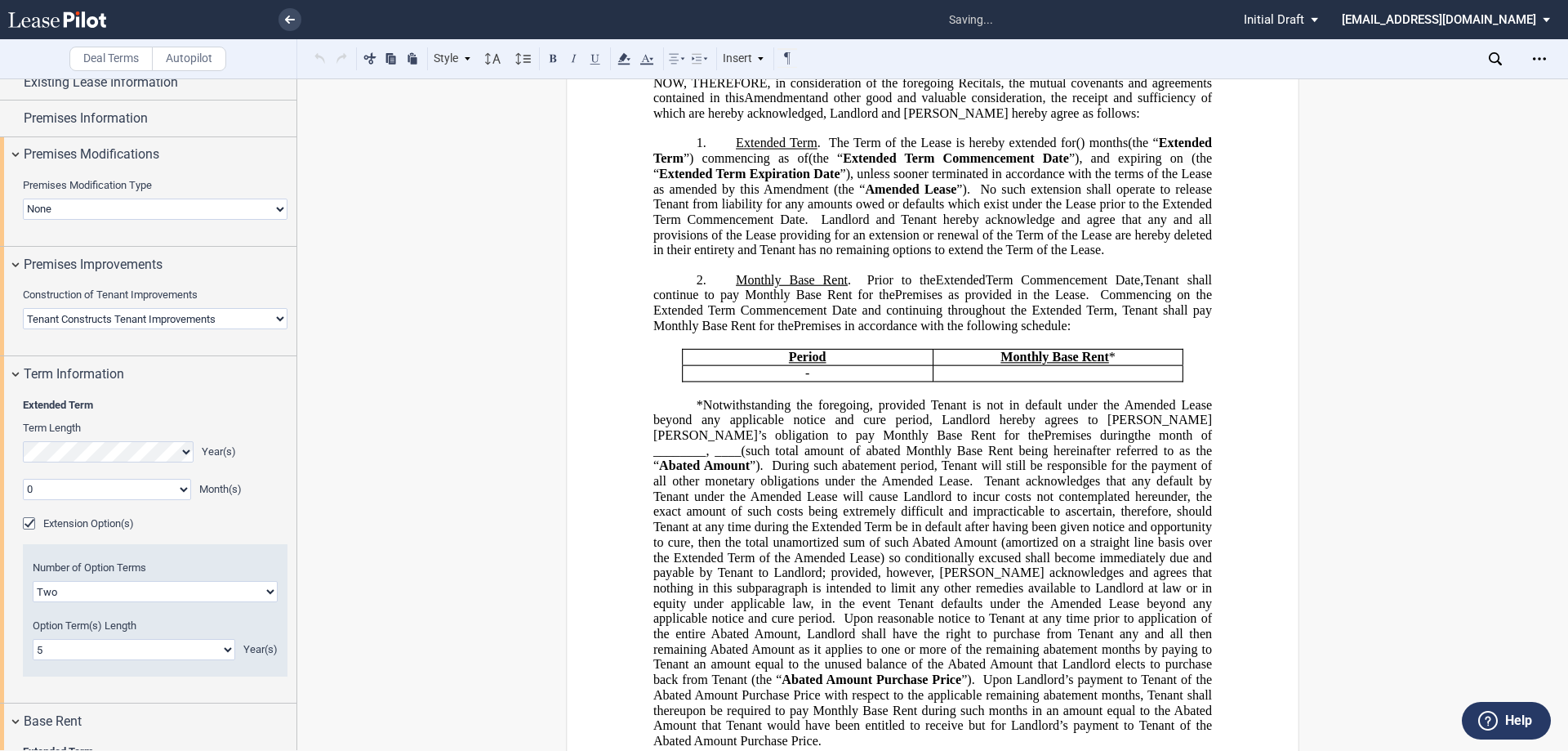 click on "Landlord Constructs Tenant Improvements
Tenant Constructs Tenant Improvements
"As Is" - No Tenant Improvements" at bounding box center (155, 319) 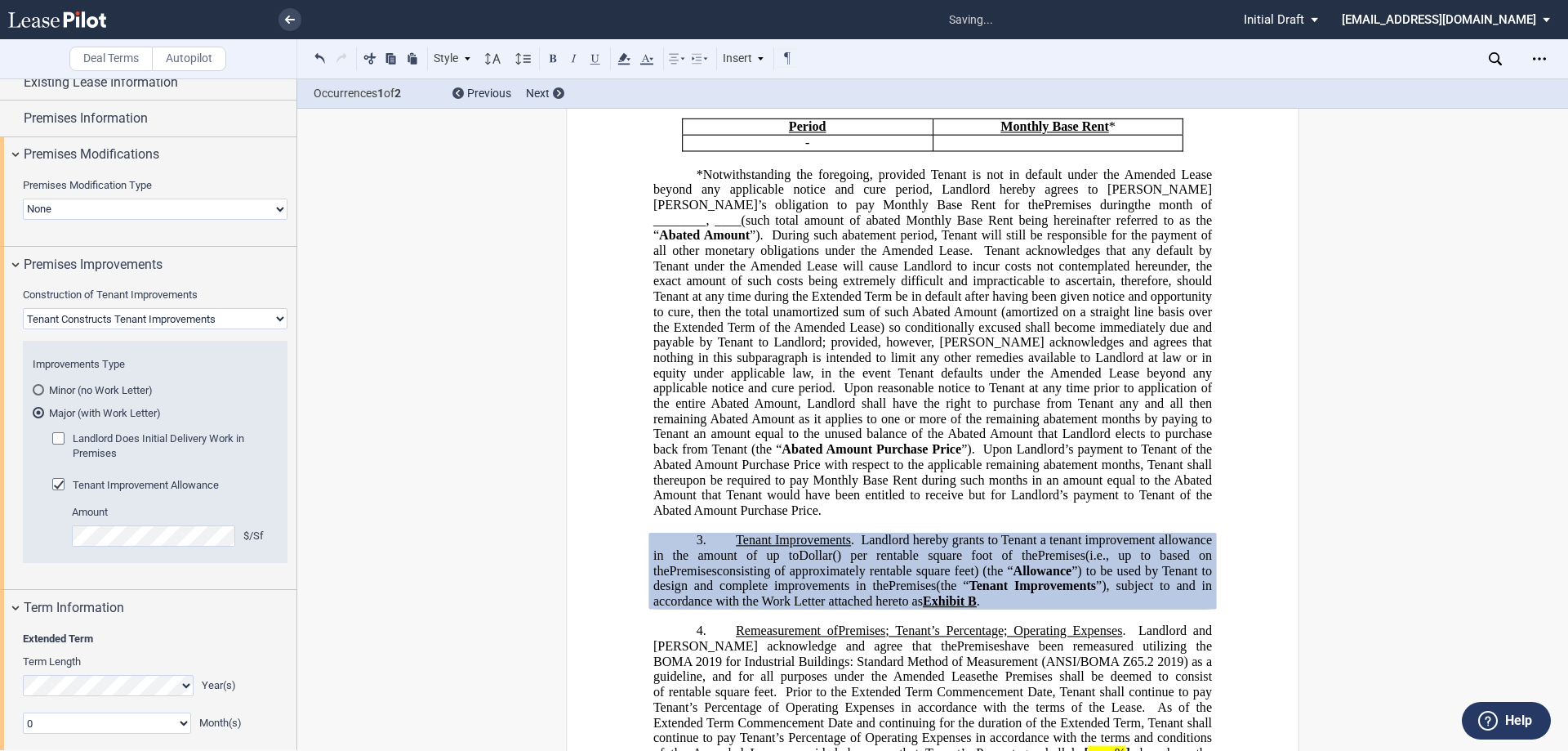 scroll, scrollTop: 1004, scrollLeft: 0, axis: vertical 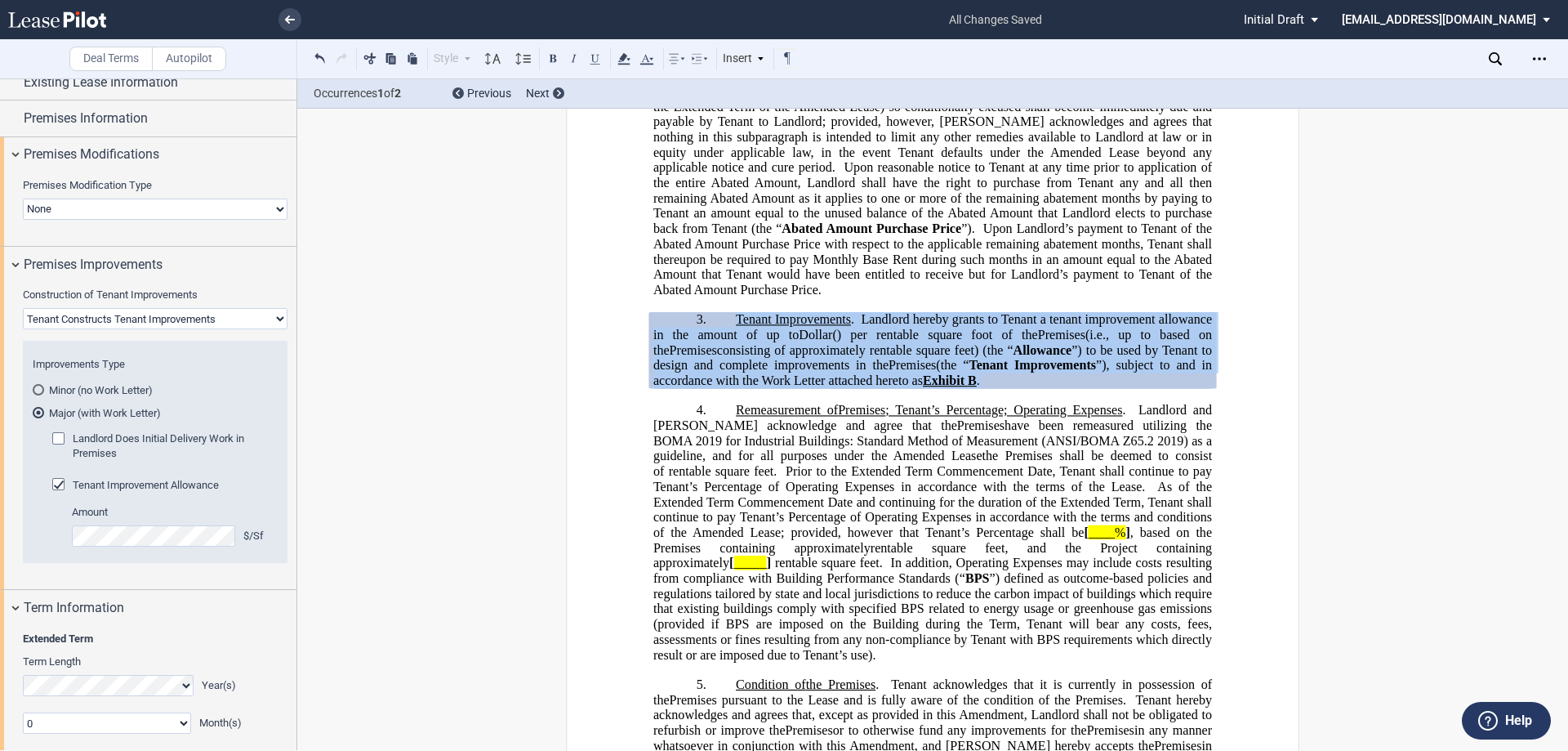 drag, startPoint x: 1094, startPoint y: 397, endPoint x: 717, endPoint y: 334, distance: 382.22768 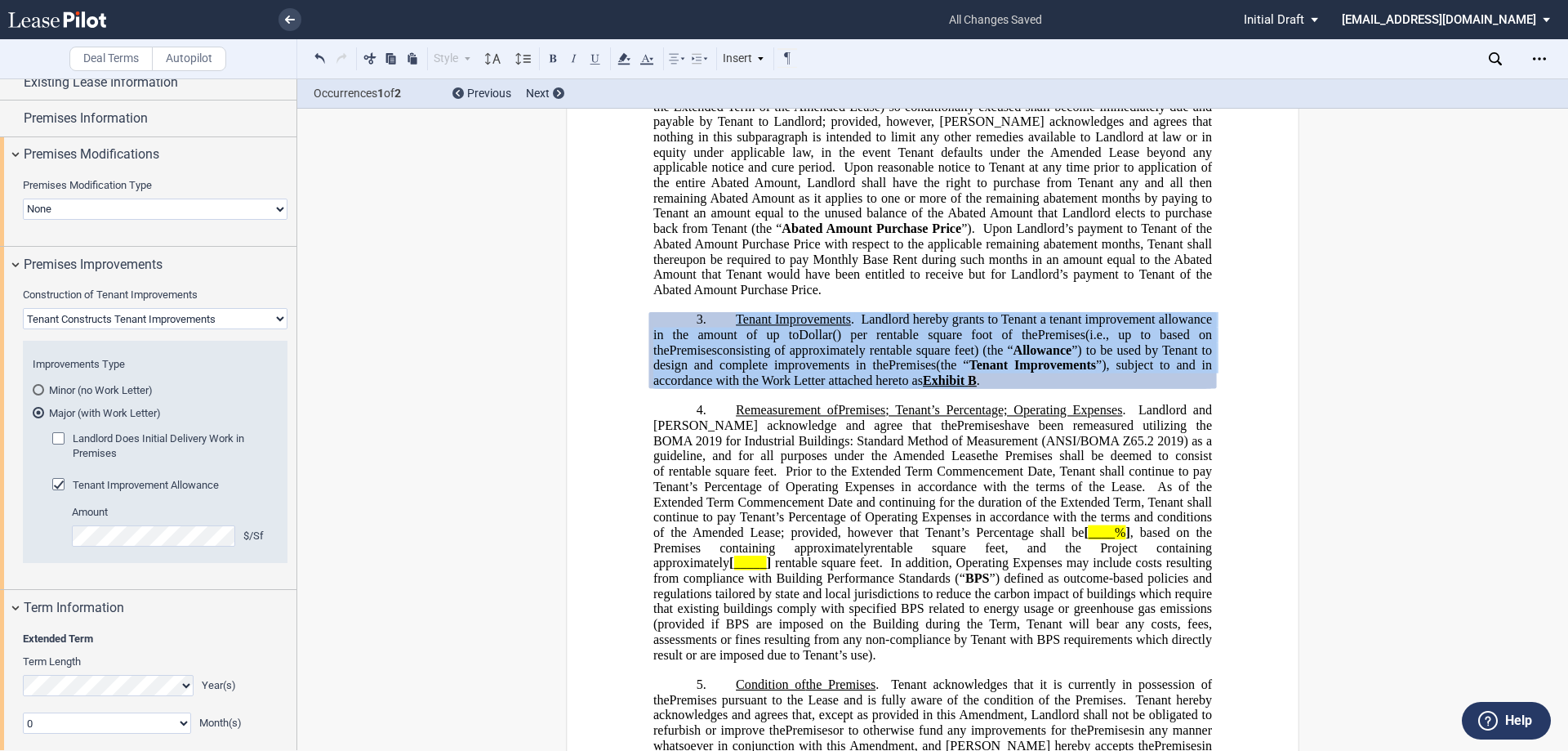 click on "Minor (no Work Letter)" at bounding box center (155, 390) 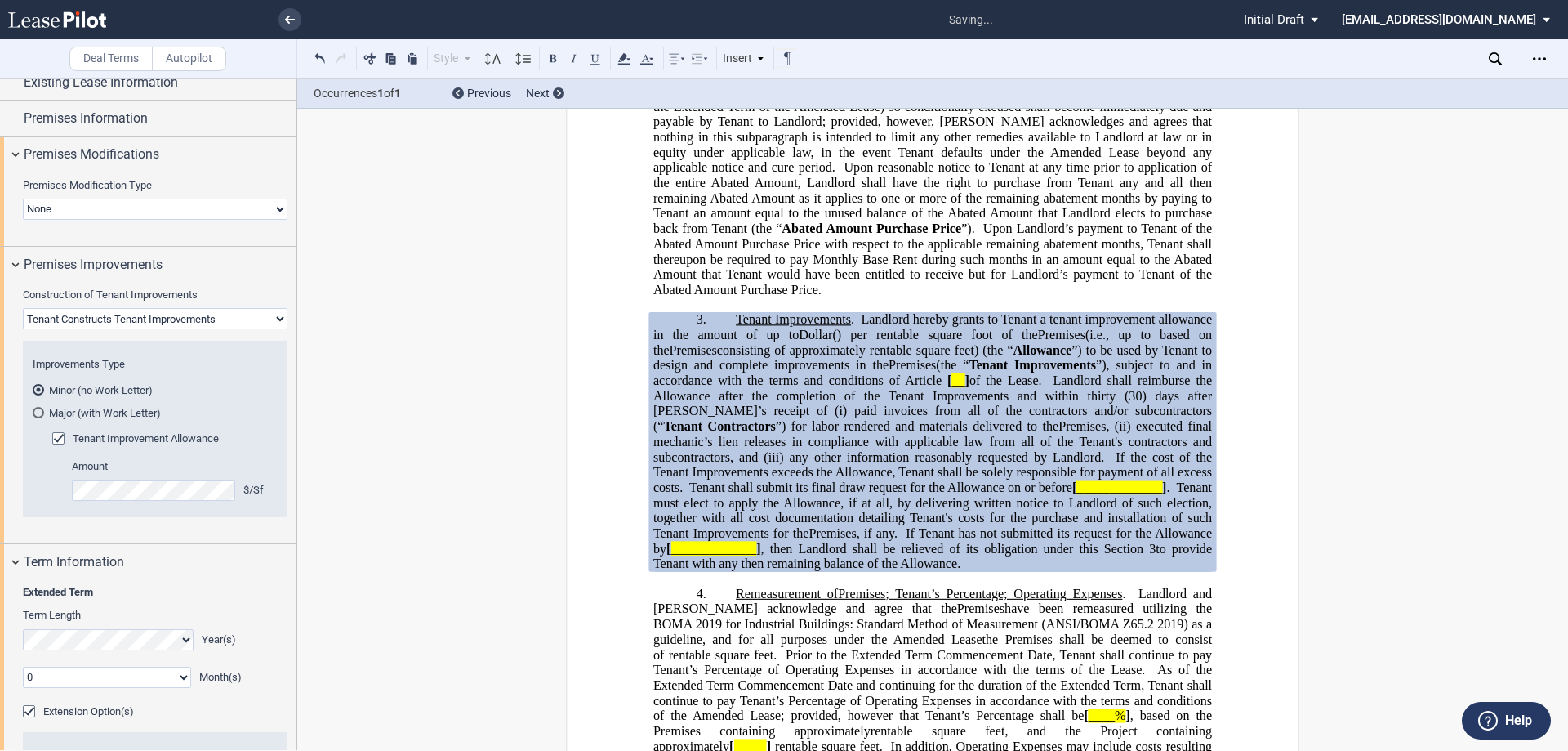 drag, startPoint x: 933, startPoint y: 578, endPoint x: 859, endPoint y: 326, distance: 262.64044 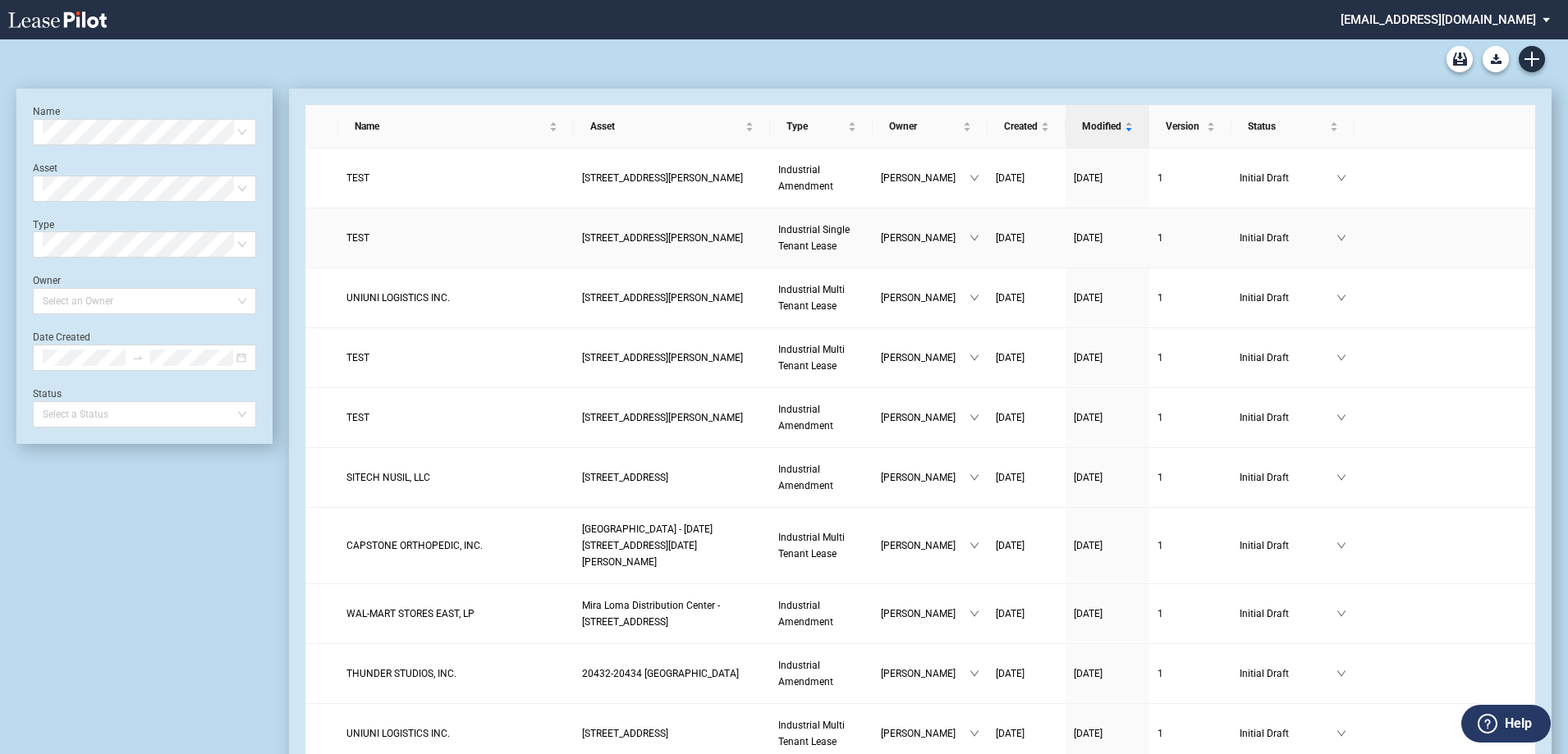scroll, scrollTop: 0, scrollLeft: 0, axis: both 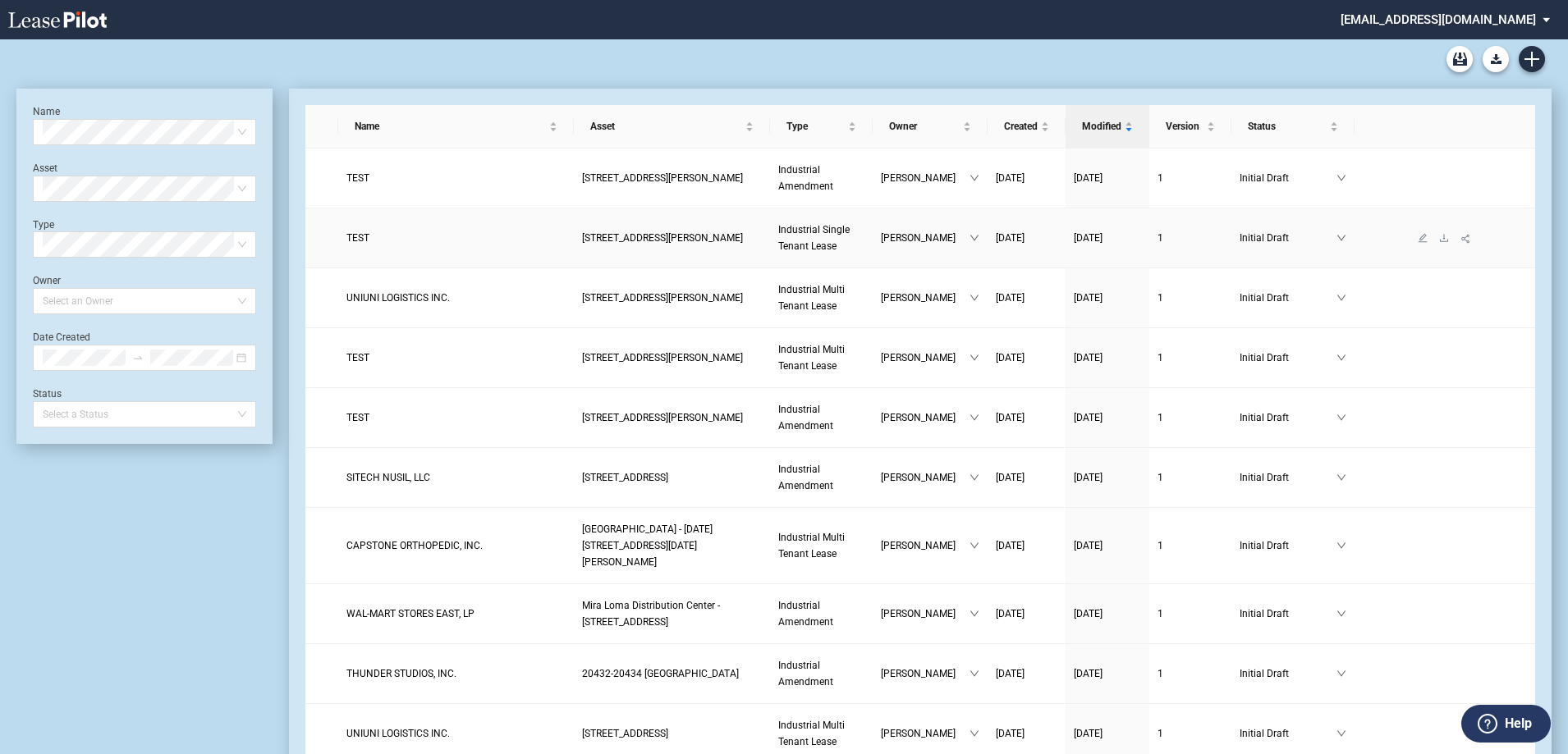 click on "[STREET_ADDRESS][PERSON_NAME]" at bounding box center (663, 238) 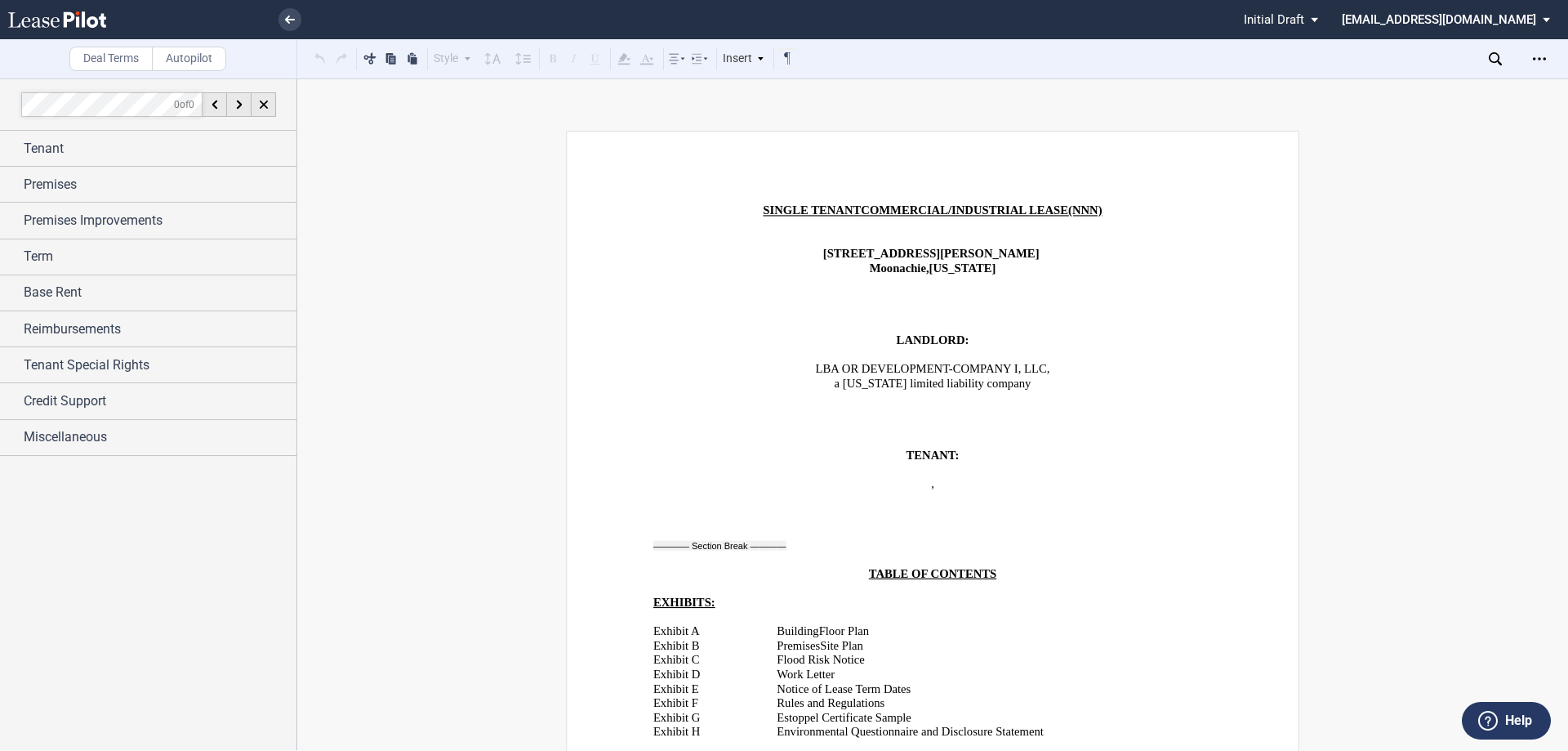 scroll, scrollTop: 0, scrollLeft: 0, axis: both 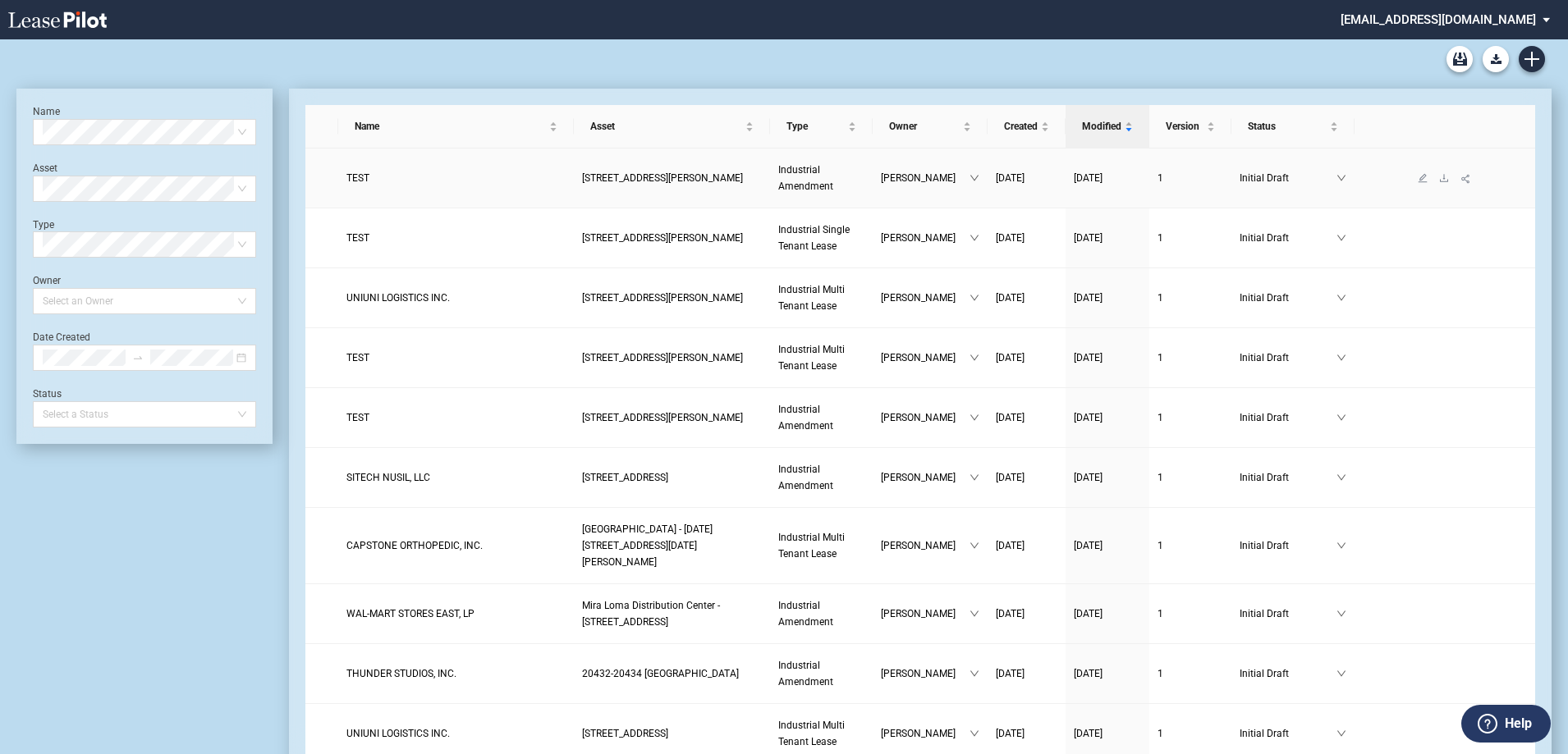 click on "[STREET_ADDRESS][PERSON_NAME]" at bounding box center (663, 178) 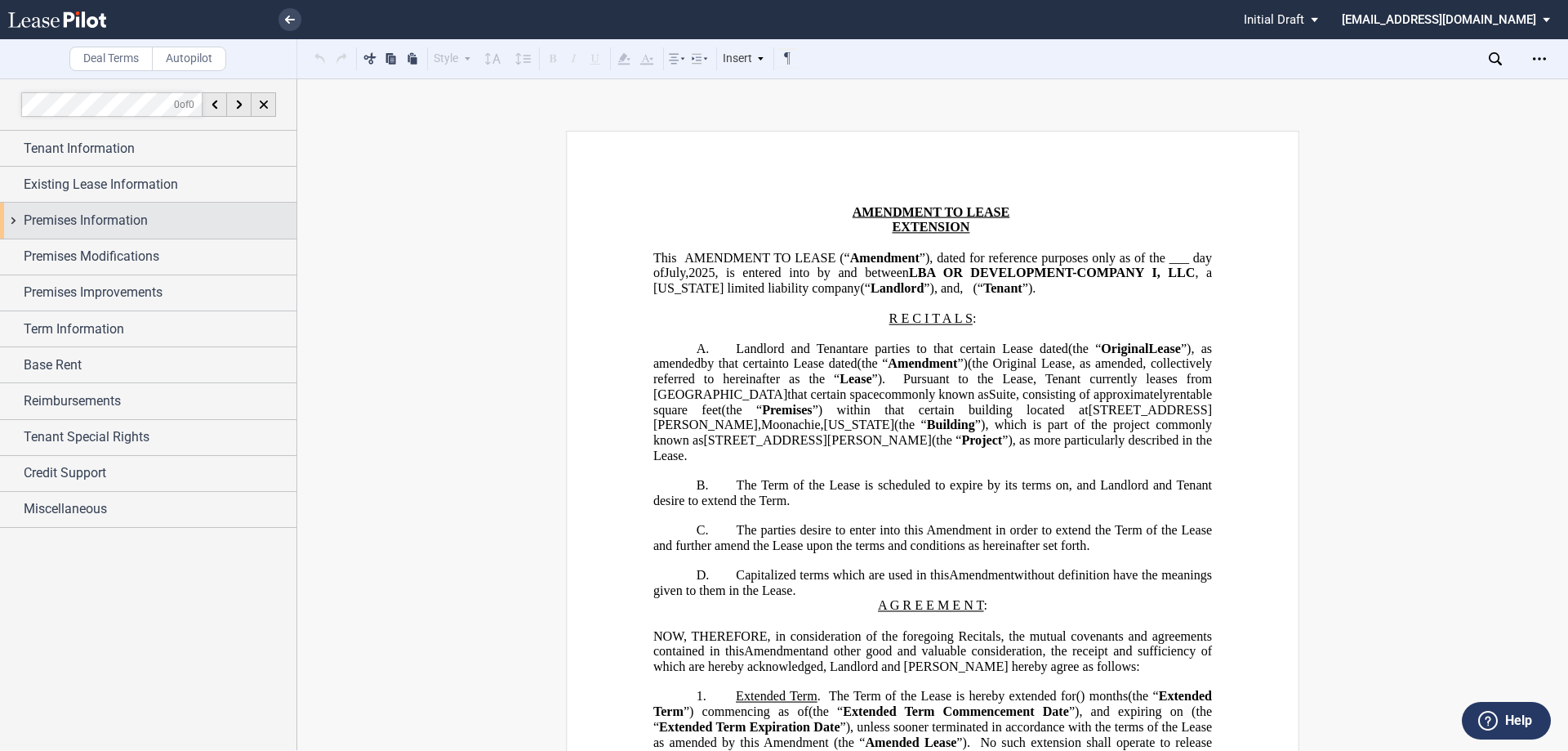 scroll, scrollTop: 0, scrollLeft: 0, axis: both 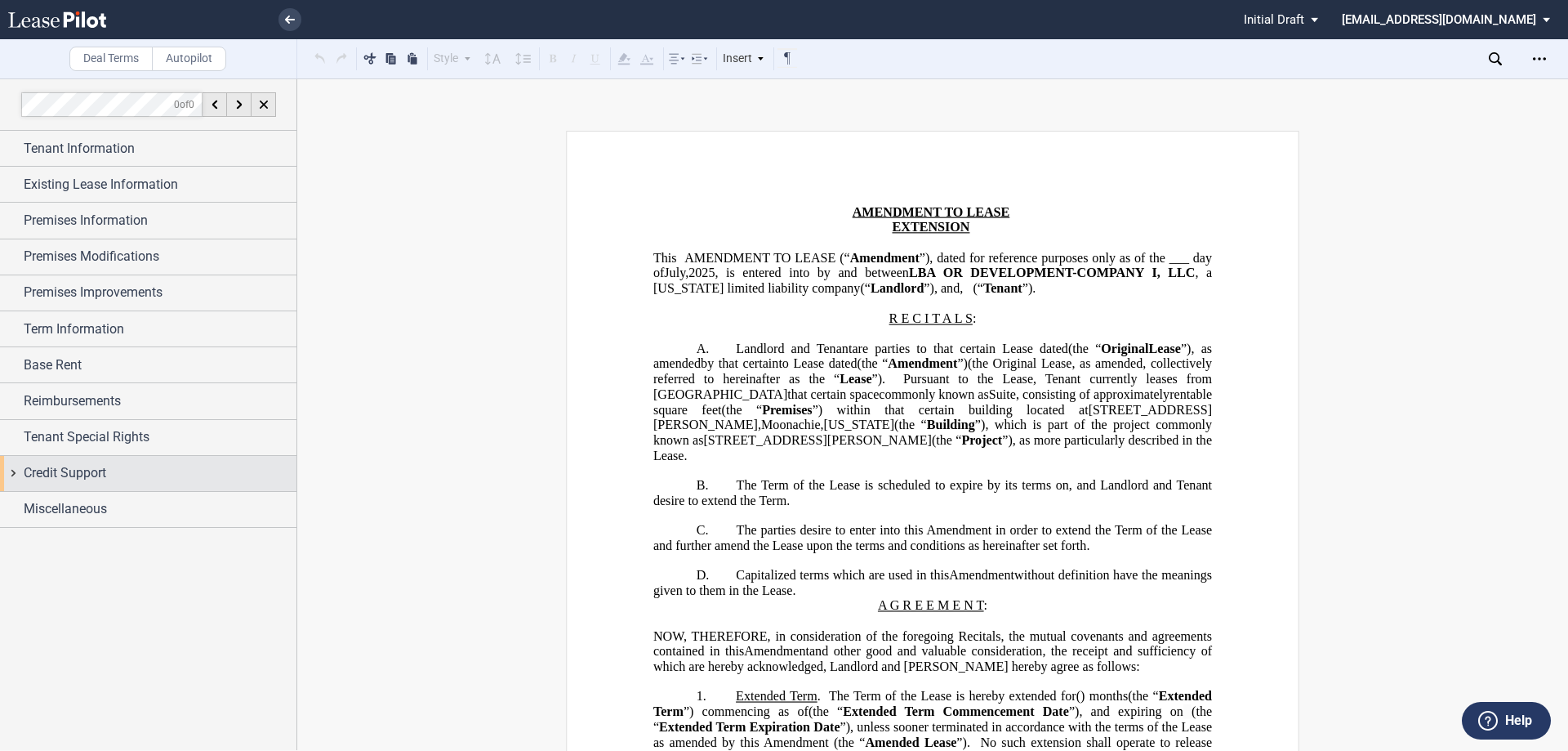 click on "Credit Support" at bounding box center (148, 473) 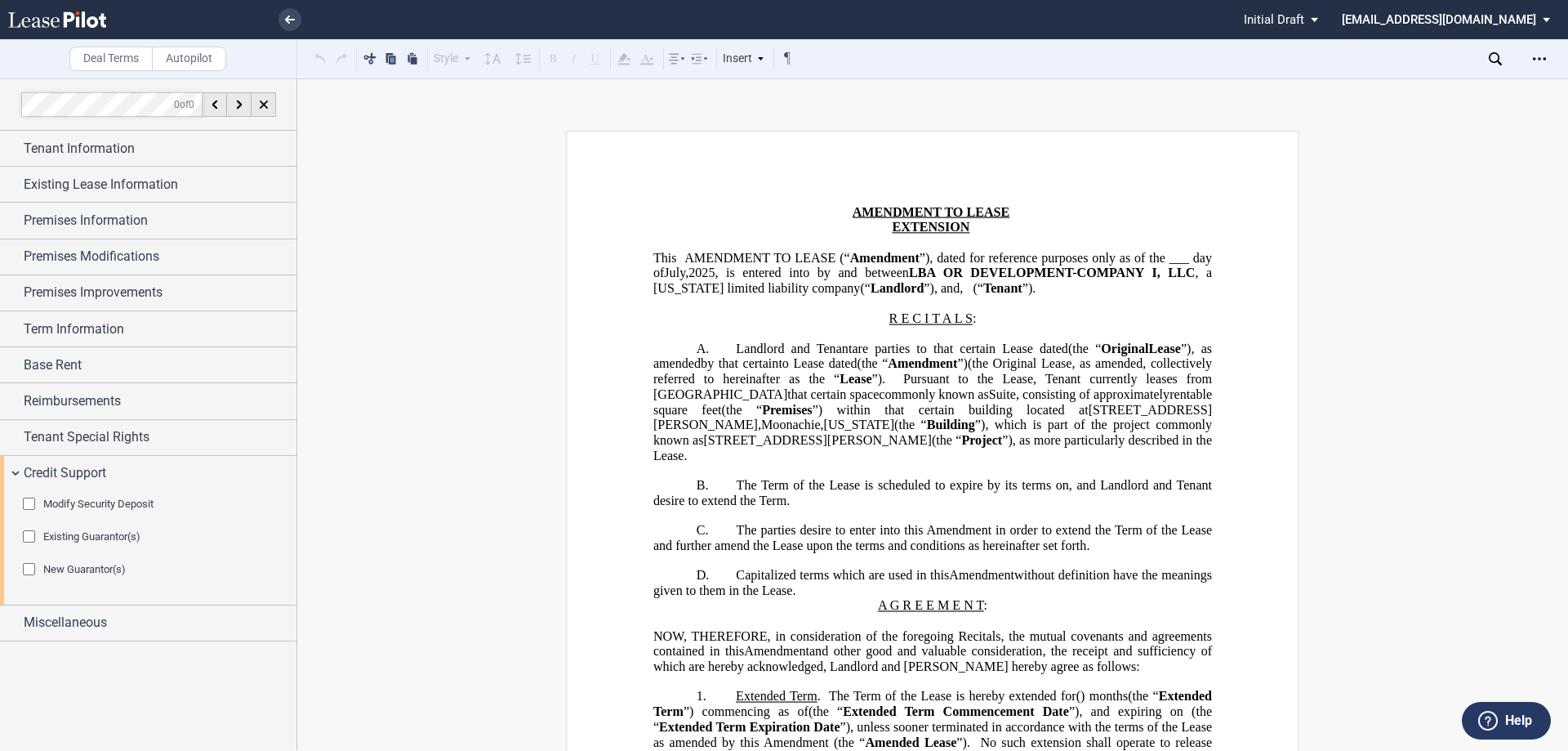 click on "Existing Guarantor(s)" 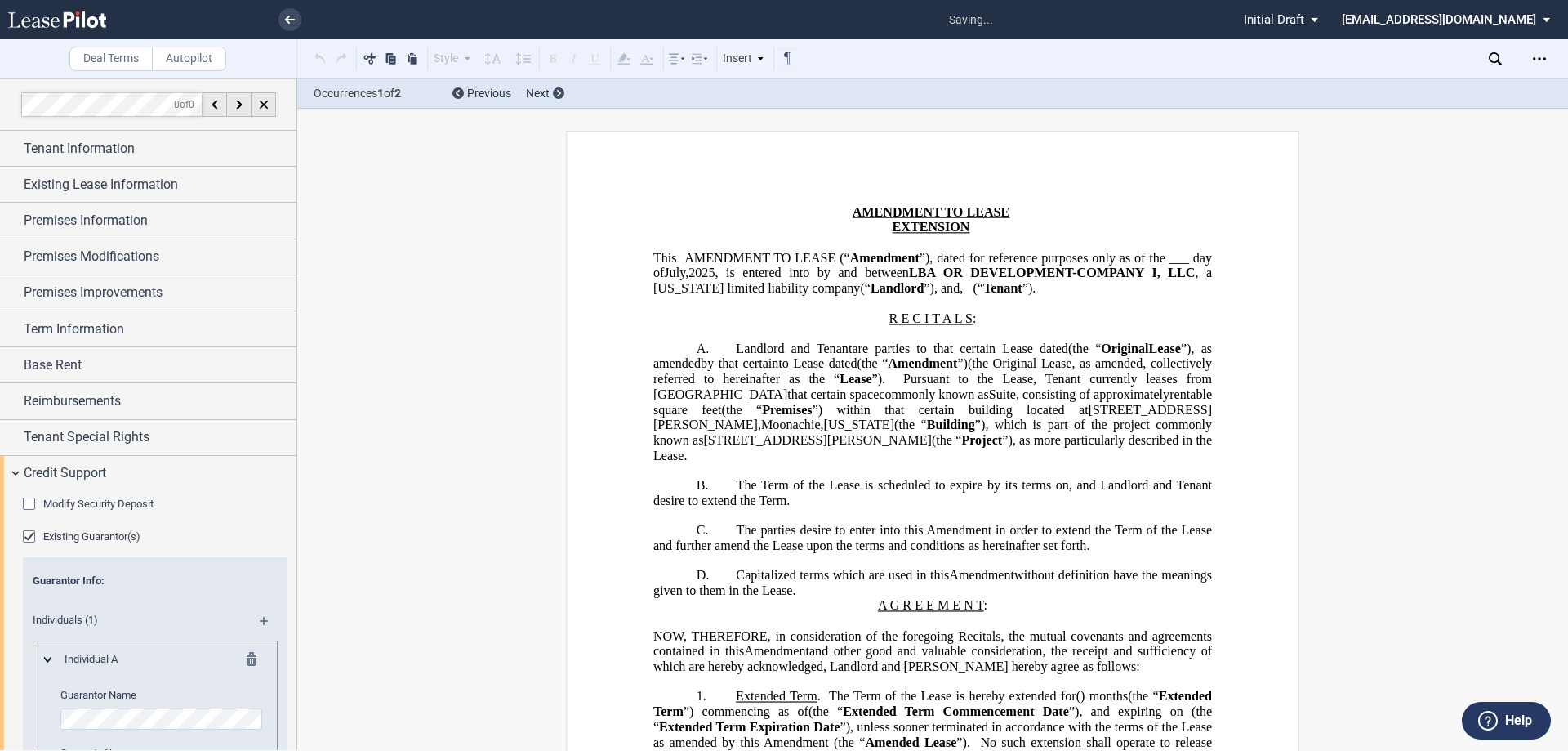 scroll, scrollTop: 82, scrollLeft: 0, axis: vertical 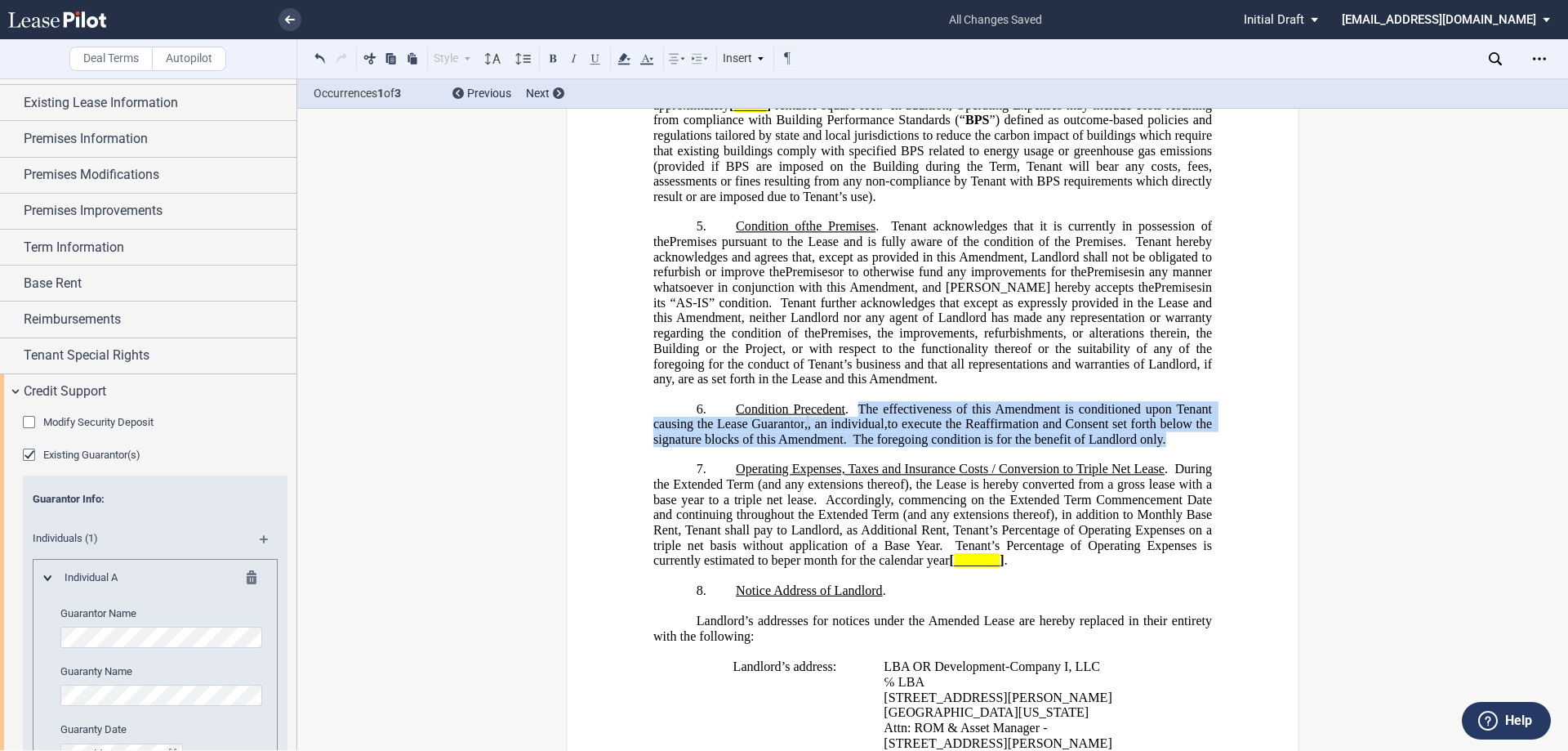 drag, startPoint x: 858, startPoint y: 419, endPoint x: 863, endPoint y: 476, distance: 57.218878 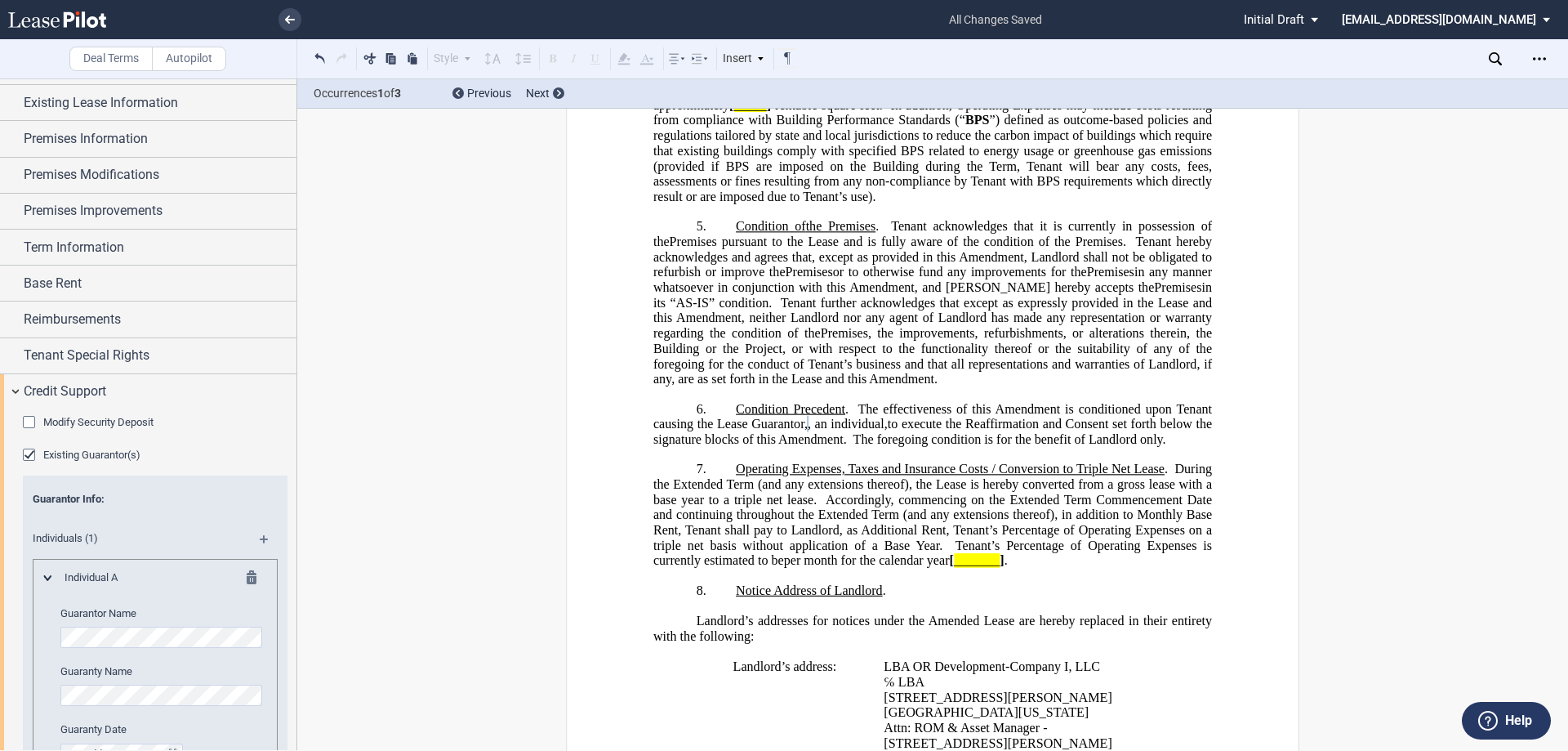 click on "Individual A
Guarantor Name
Guaranty Name
Guaranty Date
Release Guarantor" at bounding box center (155, 684) 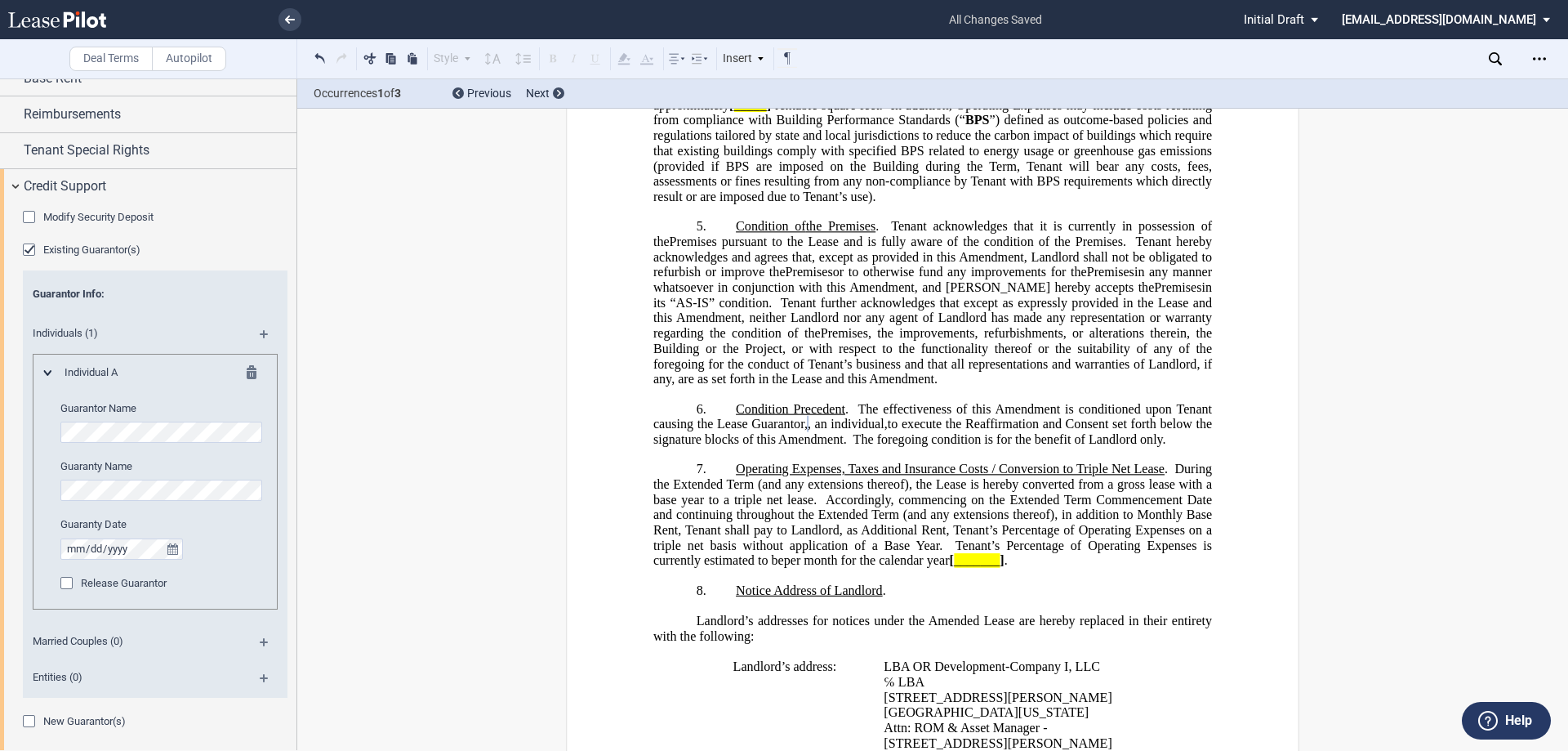scroll, scrollTop: 327, scrollLeft: 0, axis: vertical 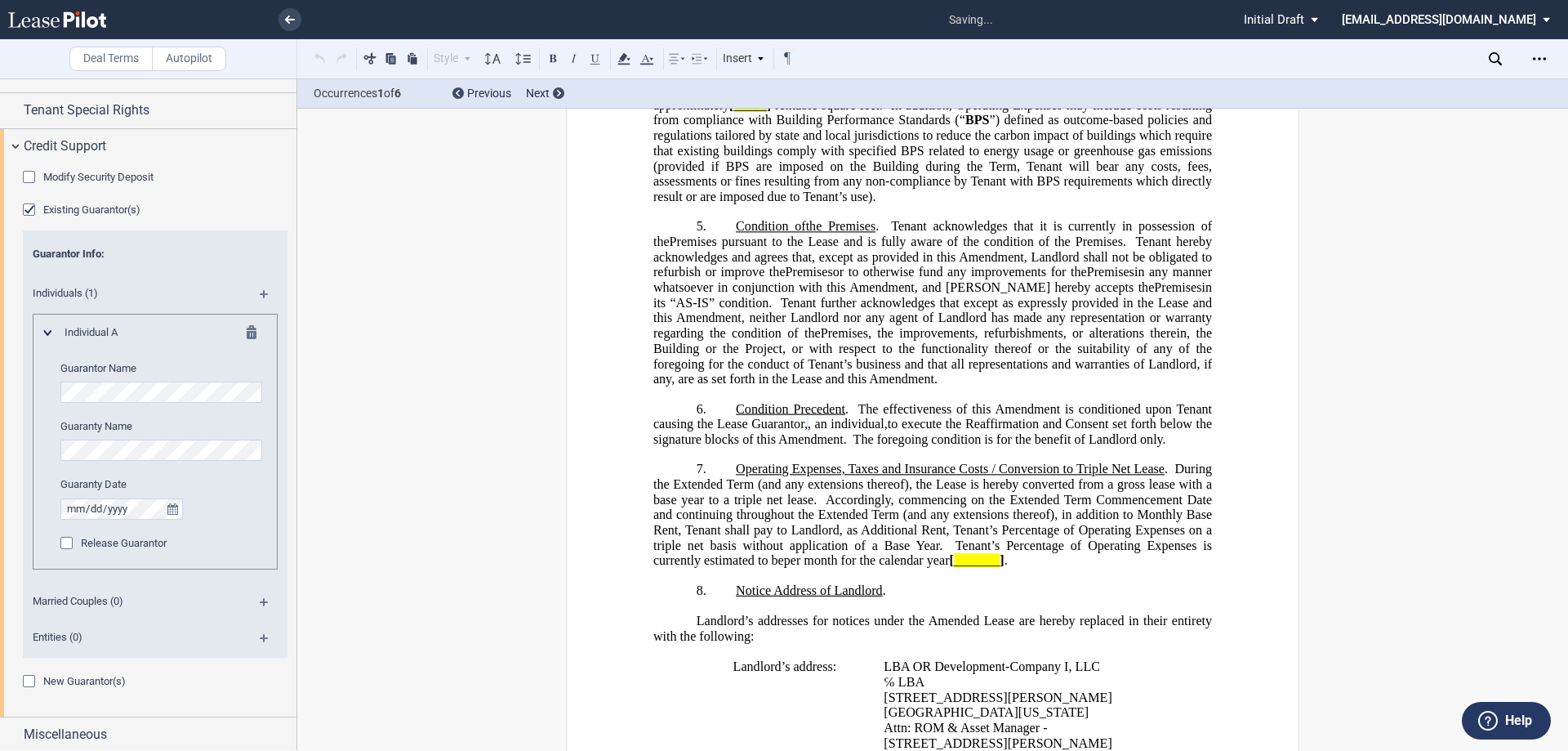 click on "Entities (0)" at bounding box center [133, 637] 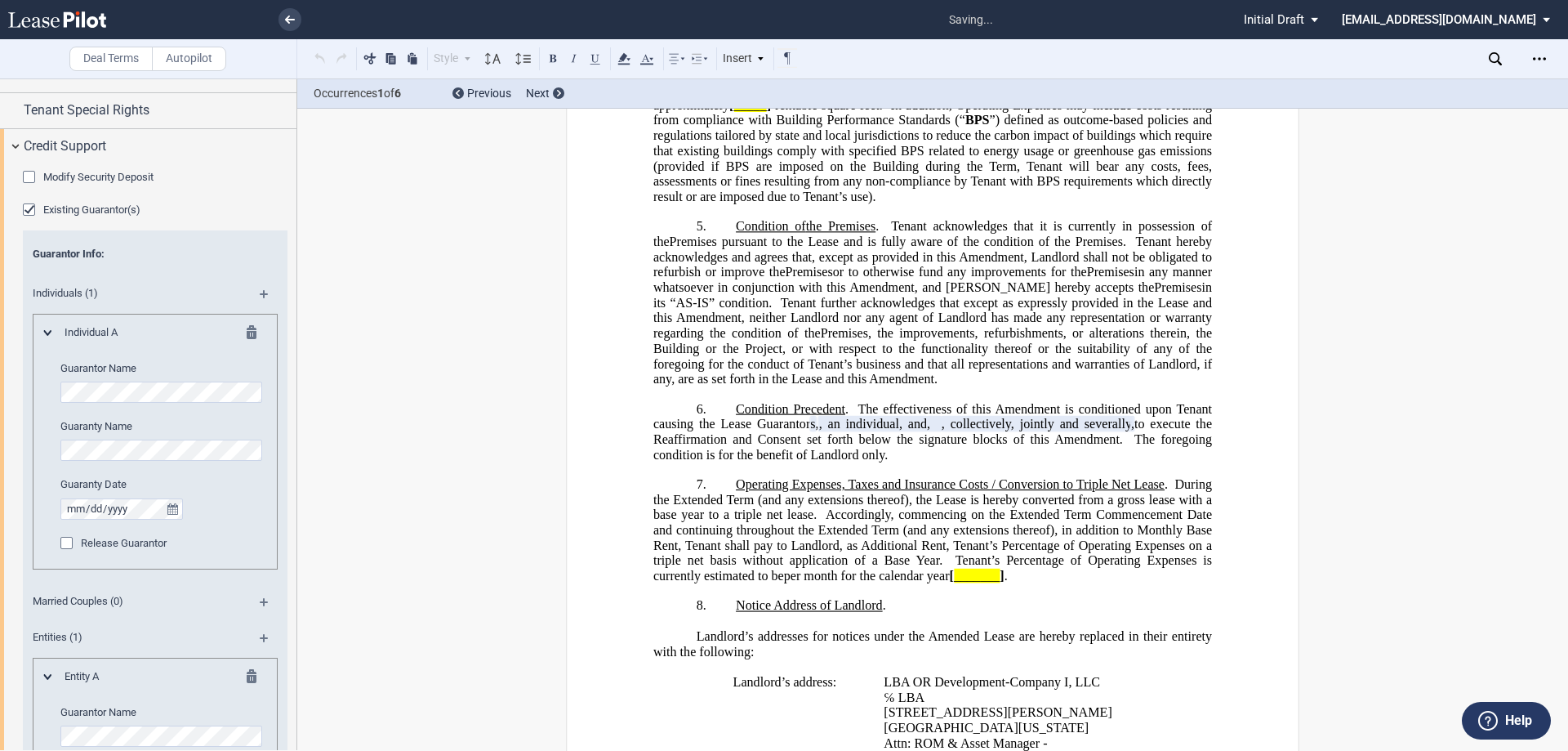 scroll, scrollTop: 490, scrollLeft: 0, axis: vertical 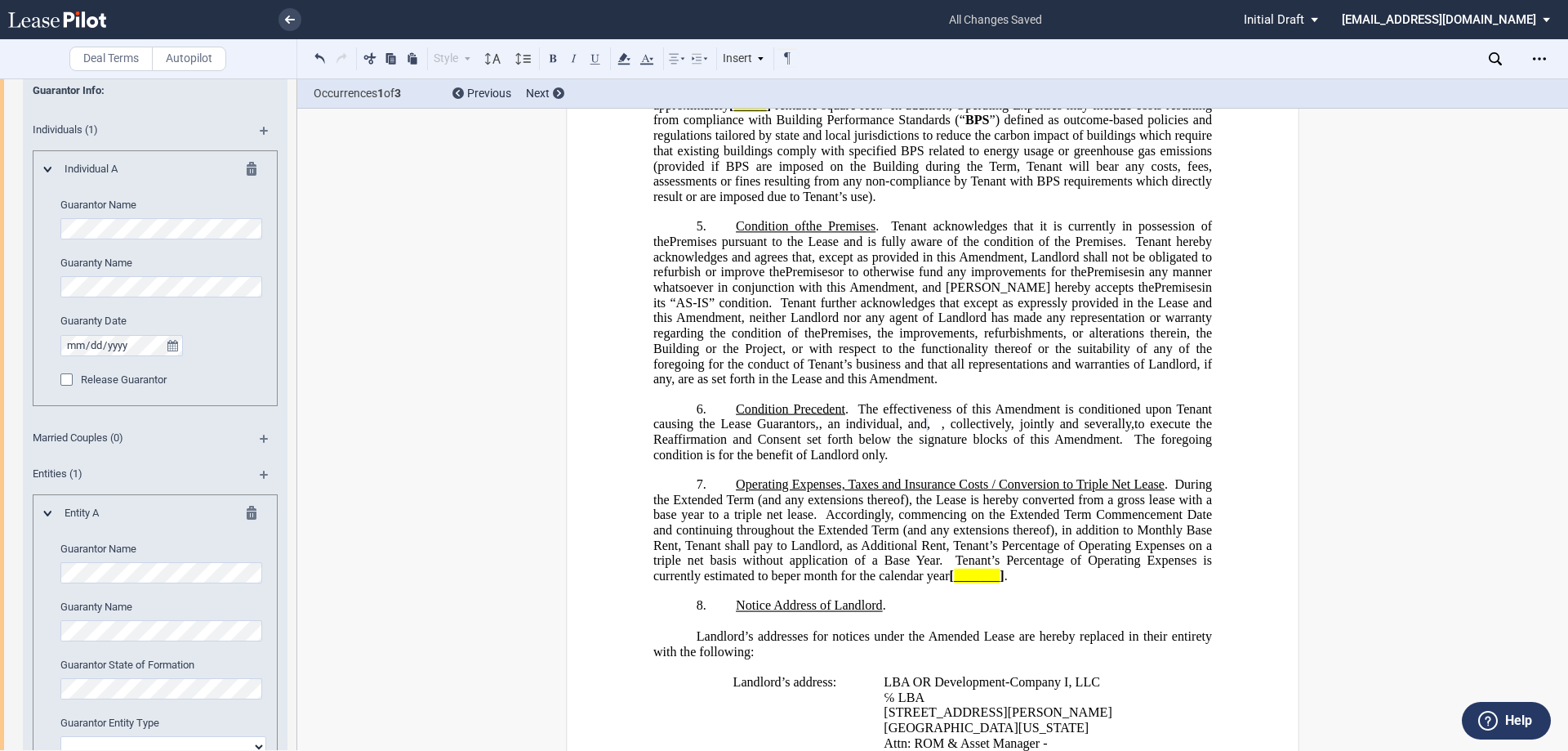 click at bounding box center [256, 172] 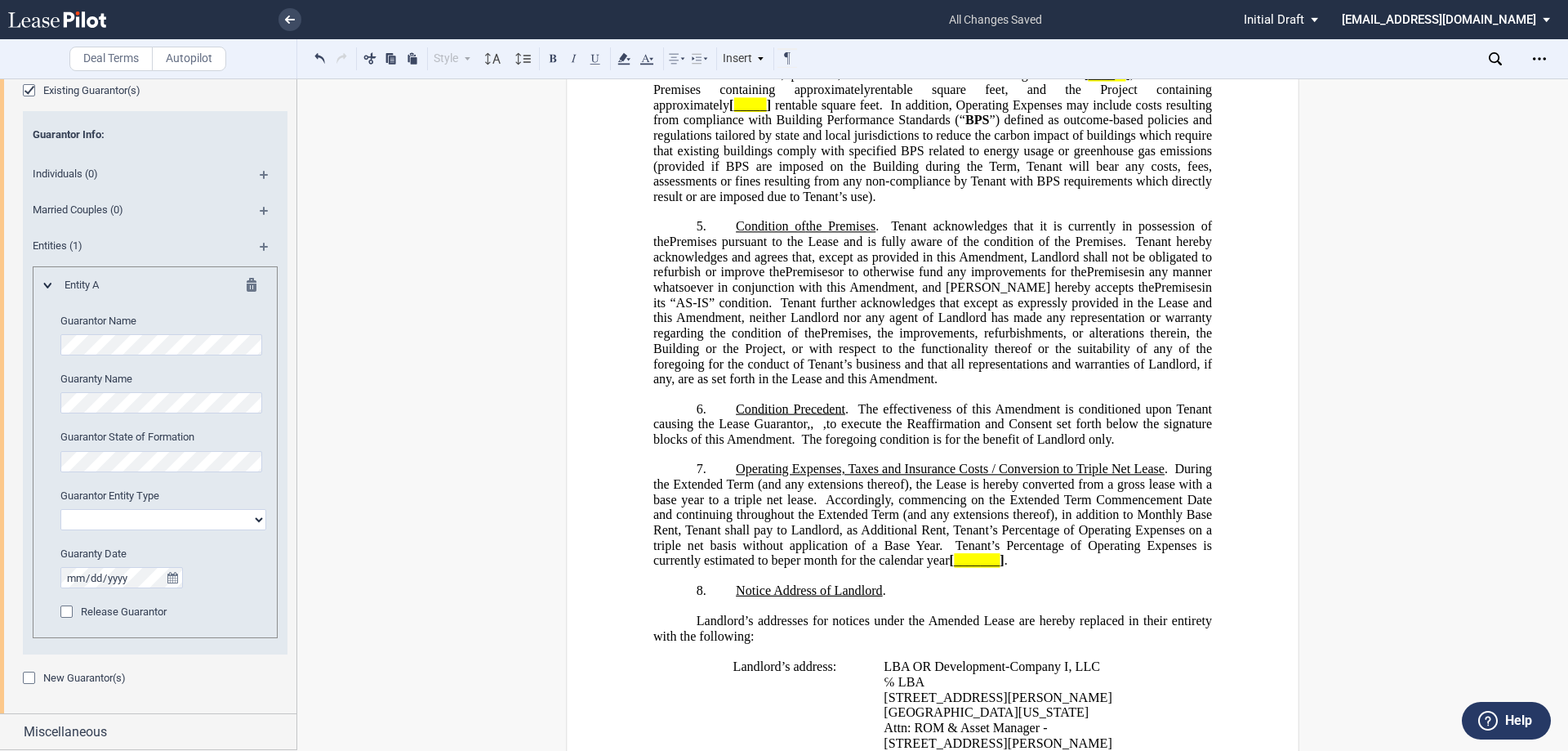 scroll, scrollTop: 446, scrollLeft: 0, axis: vertical 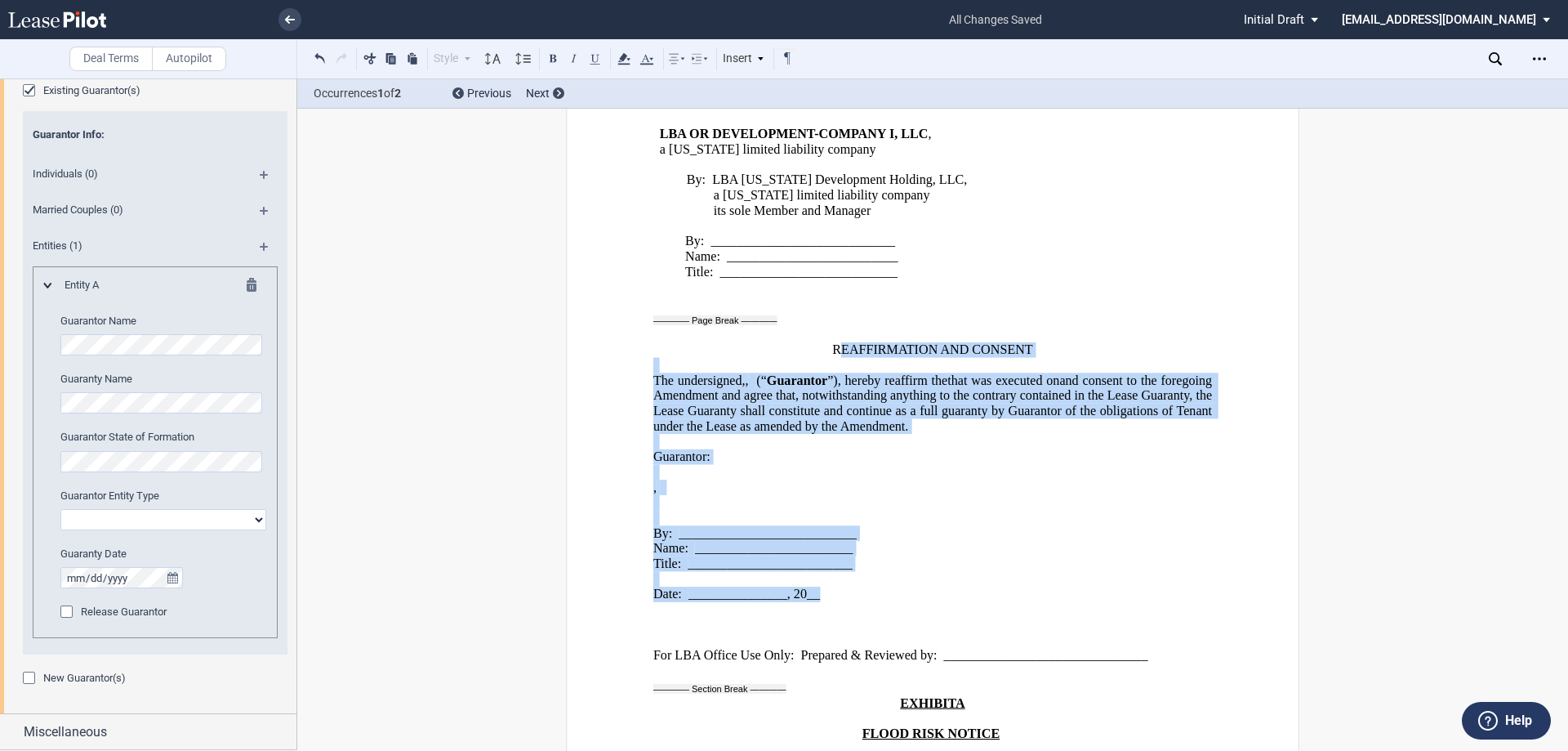 drag, startPoint x: 834, startPoint y: 378, endPoint x: 947, endPoint y: 641, distance: 286.24814 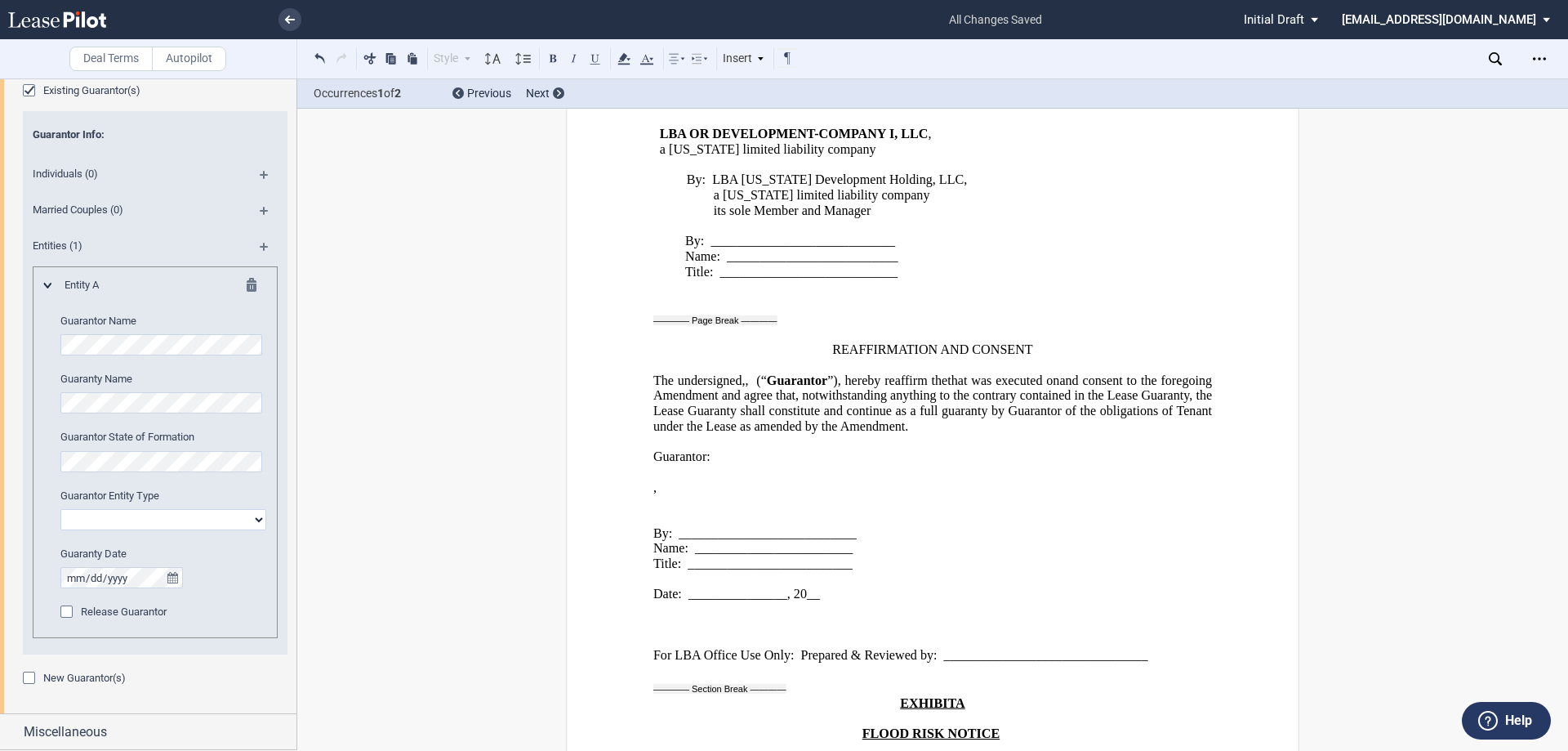 drag, startPoint x: 827, startPoint y: 380, endPoint x: 828, endPoint y: 632, distance: 252.00198 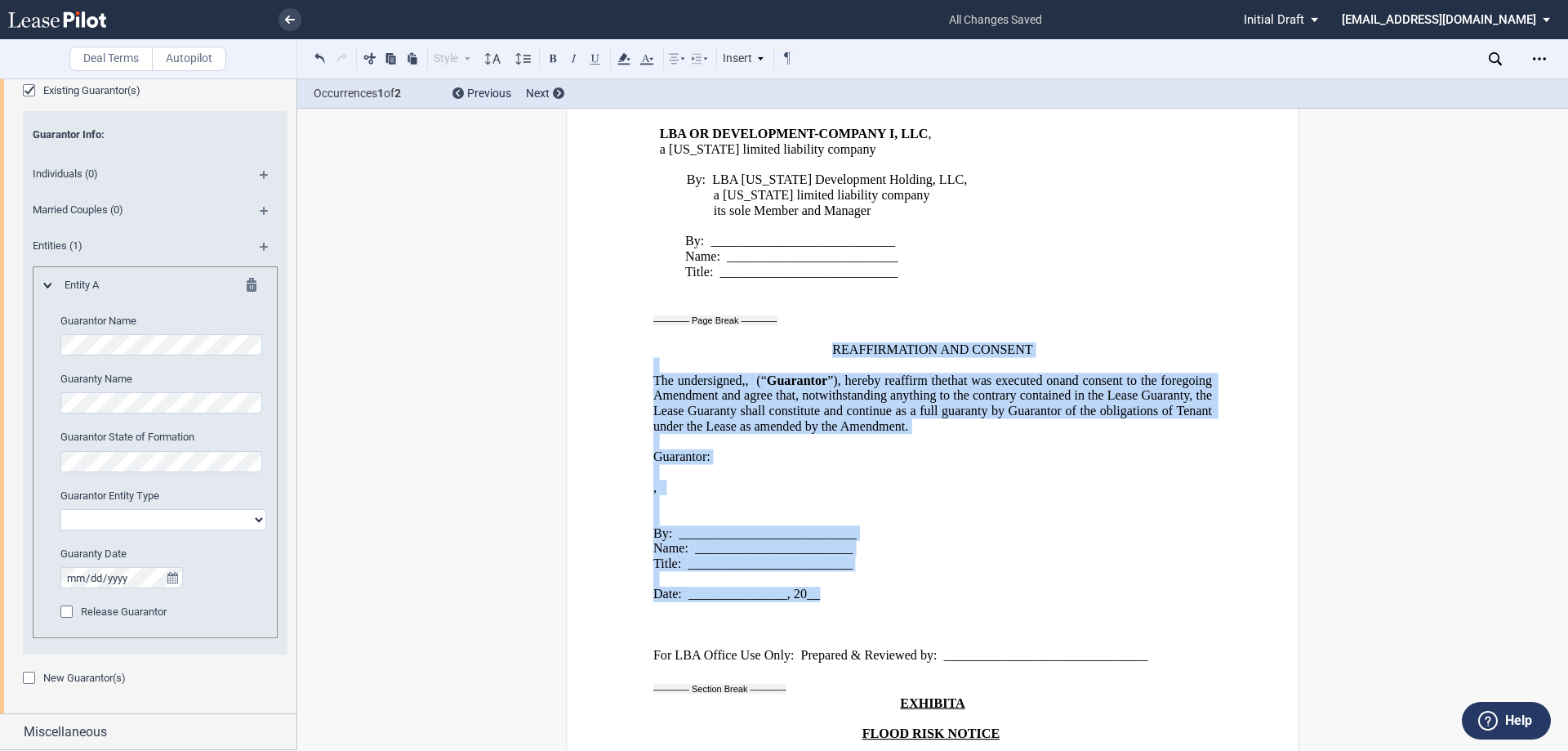 drag, startPoint x: 828, startPoint y: 379, endPoint x: 819, endPoint y: 646, distance: 267.15164 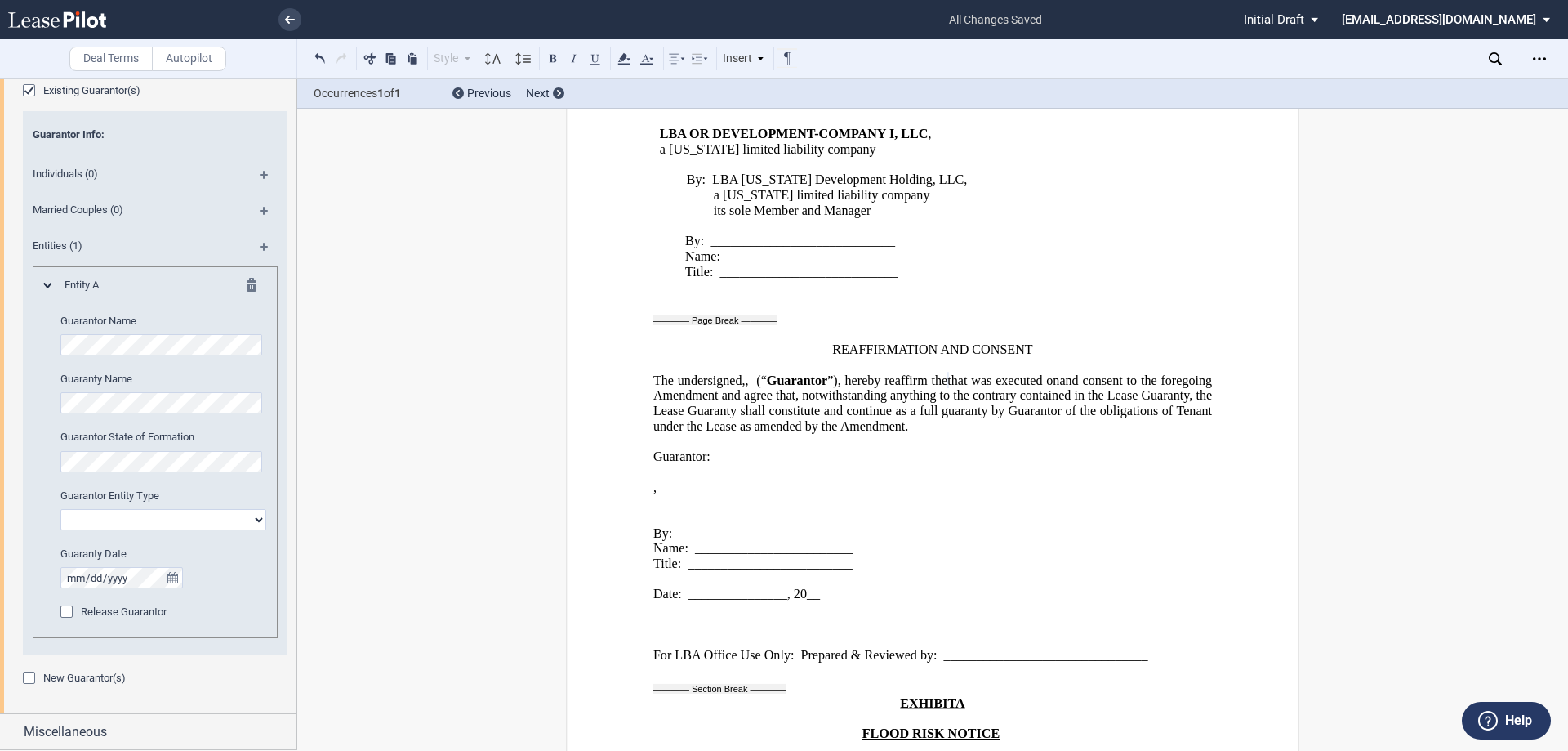 click on "﻿
﻿ ﻿ ﻿ ﻿  AMENDMENT TO LEASE
EXTENSION  AND EXPANSION  AND RELOCATION  AND REDUCTION
LEASE TERMINATION AGREEMENT
﻿
This   ﻿ ﻿   ﻿ ﻿   AMENDMENT TO LEASE (“ Amendment ”)   LEASE TERMINATION AGREEMENT (“ Agreement ”) , dated for reference purposes only as of the ___   day of  [DATE] , is entered into by and between  LBA OR DEVELOPMENT-COMPANY I, LLC ,   a   [US_STATE]   limited liability company  (“ Landlord ”), and  ﻿ ﻿ ,   ﻿ ﻿   ﻿ ﻿   ﻿ ﻿  an individual  (“ Tenant ”).
﻿
R E C I T A L S :
!!SET_LEVEL_0!! !!AMD_LEVEL_1!!
A.                   Landlord and [PERSON_NAME]  (as successor-in-interest to  ﻿ ﻿ )  are parties to that certain Lease dated  ﻿ ﻿  (the “ Original  Lease ”) , as amended  by that certain   to Lease dated   (the “ ," at bounding box center [933, 97] 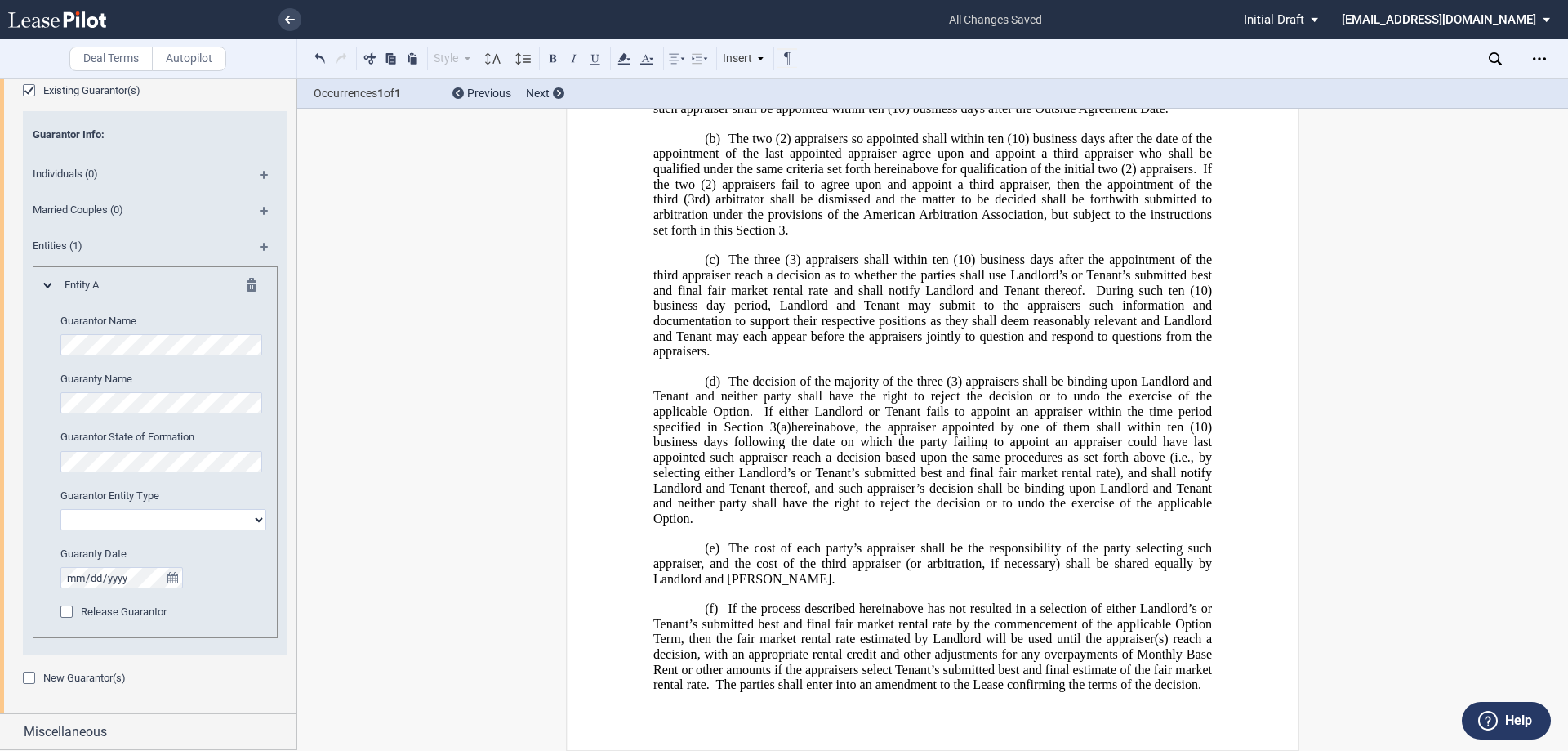 scroll, scrollTop: 6783, scrollLeft: 0, axis: vertical 